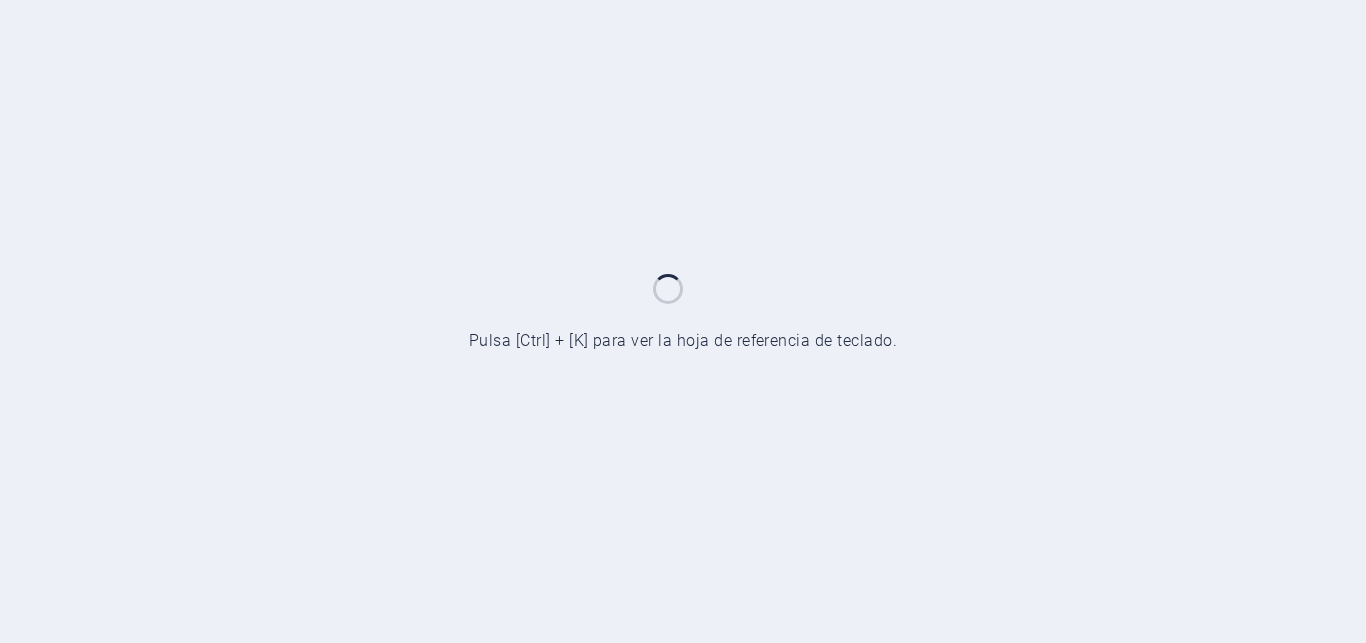 scroll, scrollTop: 0, scrollLeft: 0, axis: both 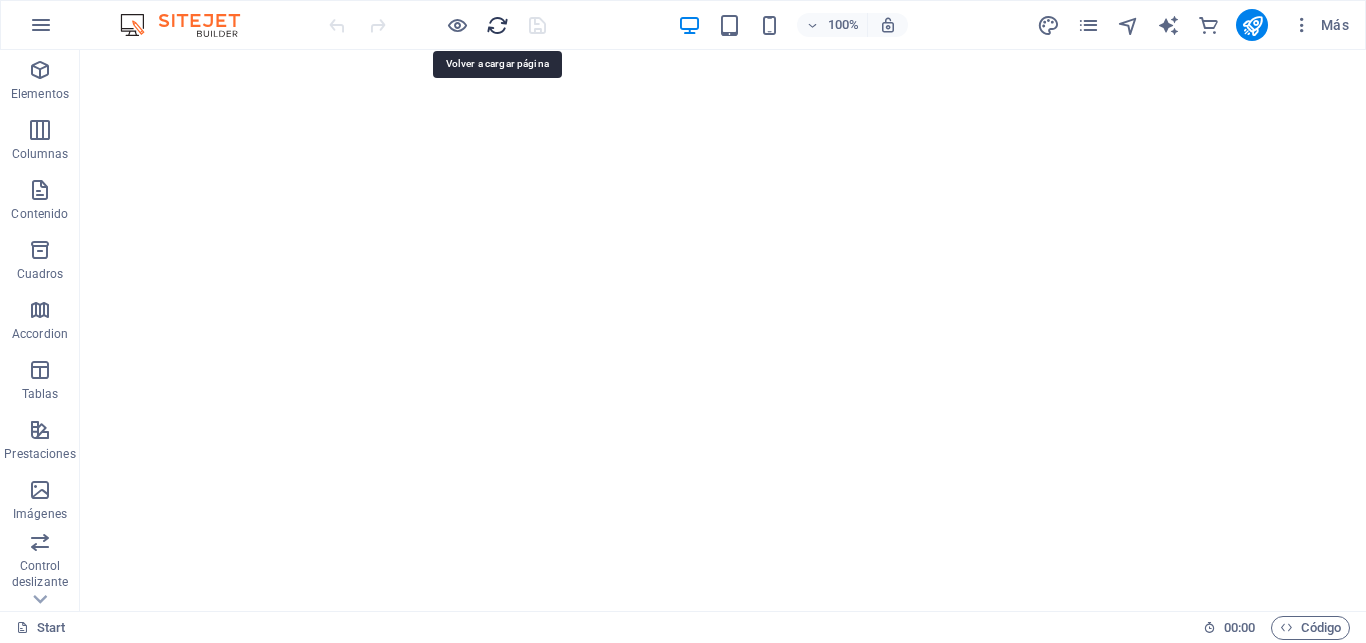 click at bounding box center [497, 25] 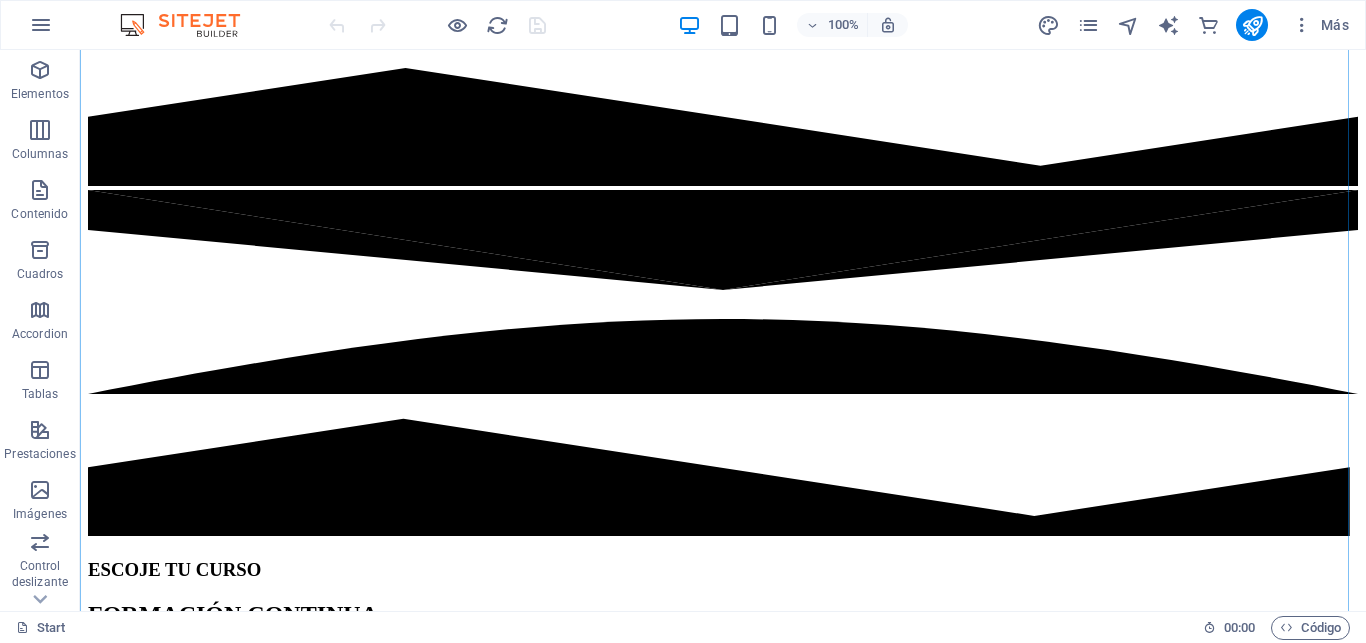 scroll, scrollTop: 714, scrollLeft: 0, axis: vertical 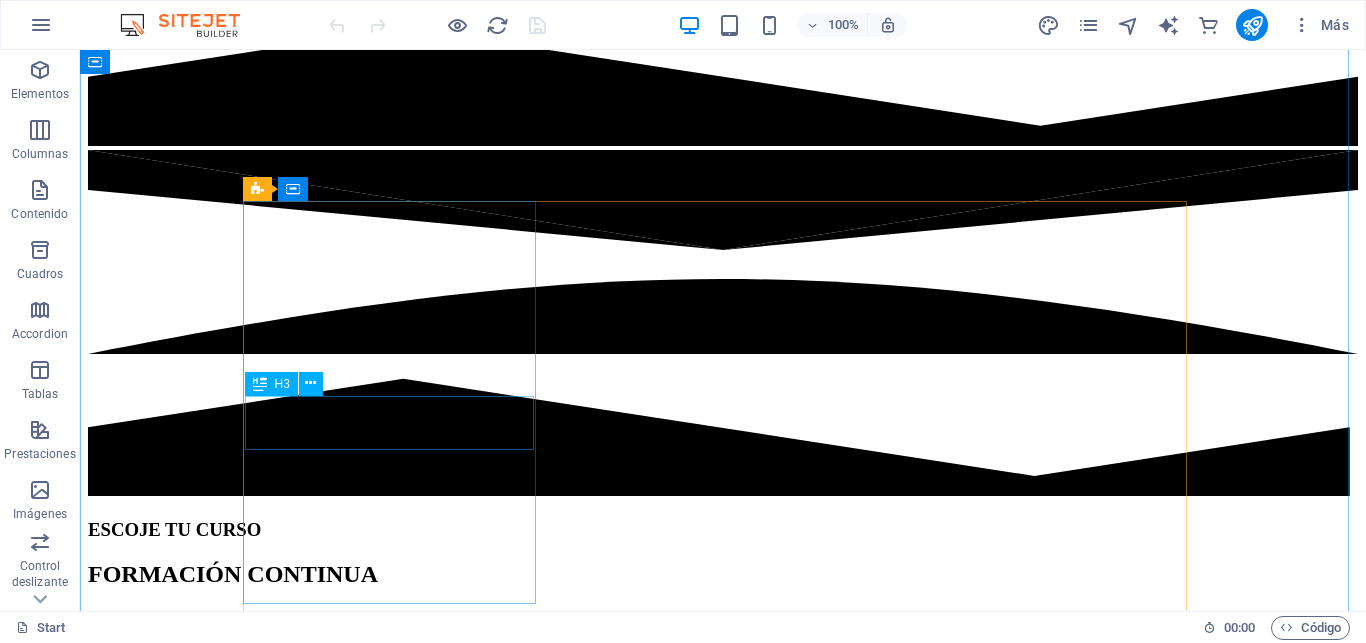click on "Spanish" at bounding box center (723, 1519) 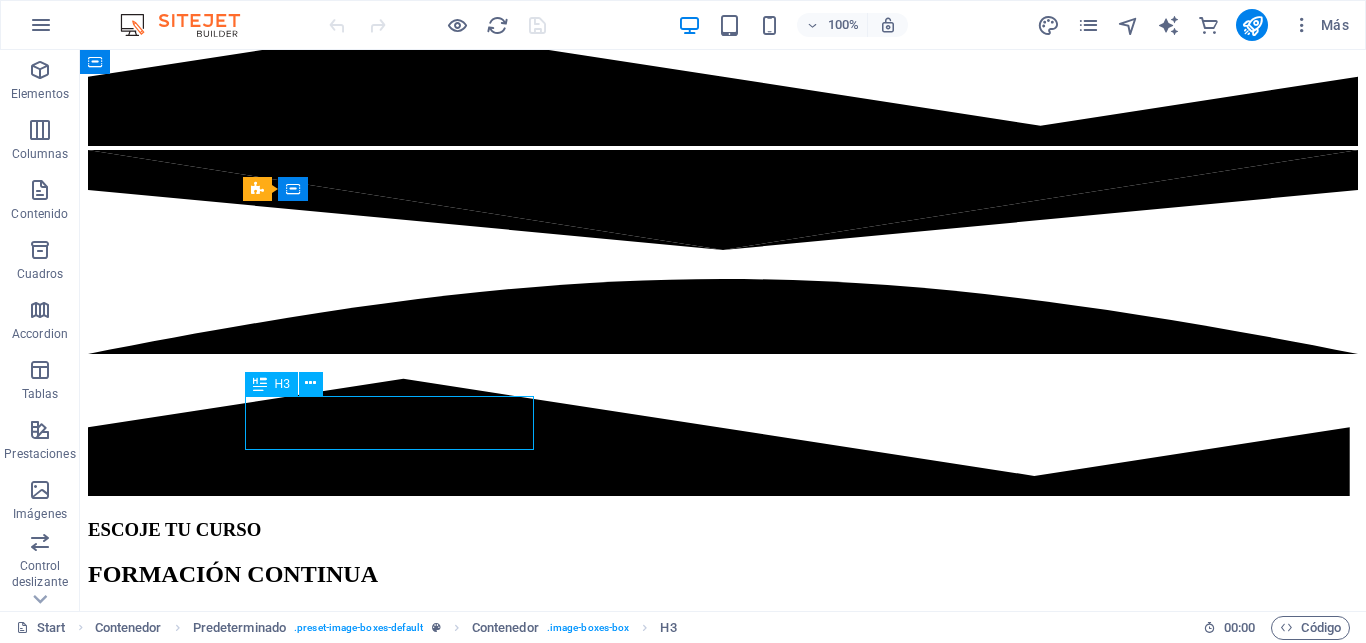 click on "Spanish" at bounding box center (723, 1519) 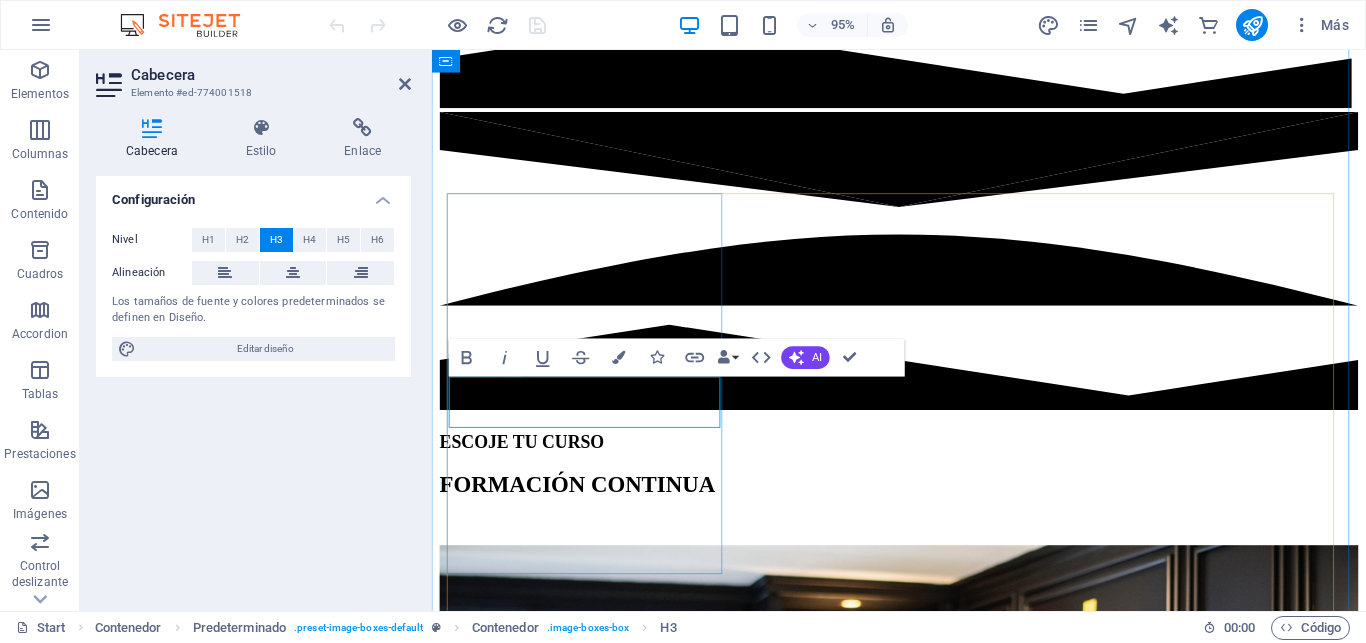 type 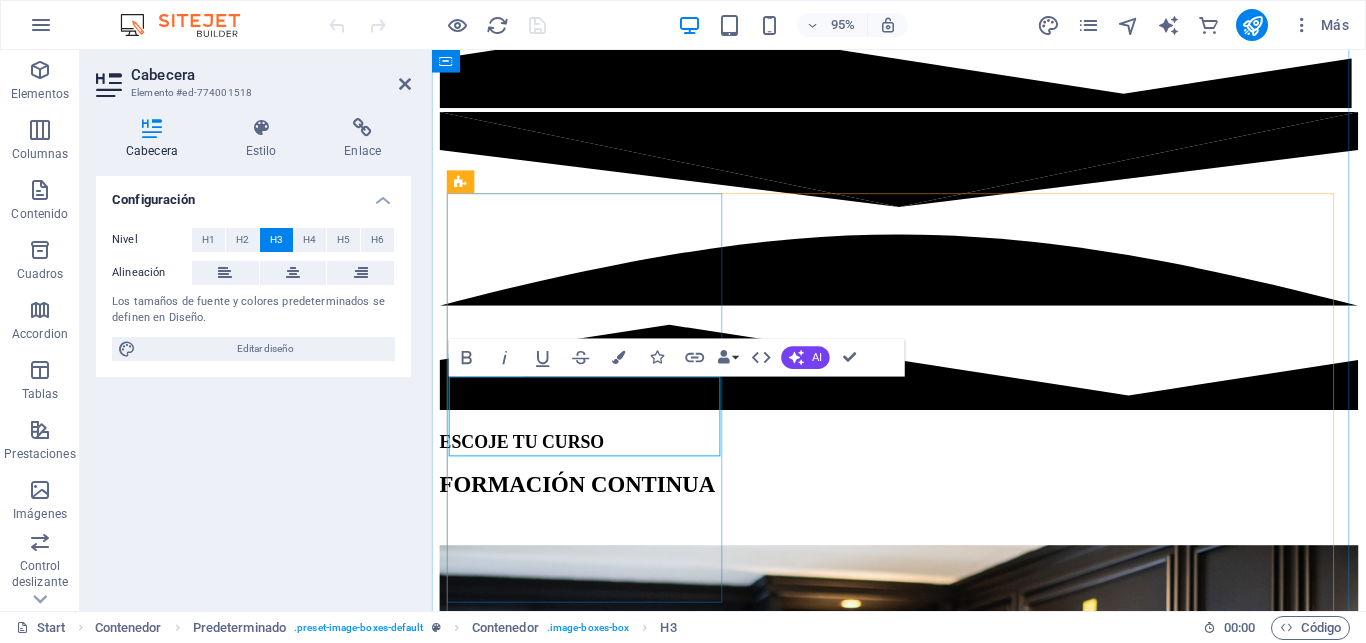 drag, startPoint x: 676, startPoint y: 468, endPoint x: 475, endPoint y: 434, distance: 203.85535 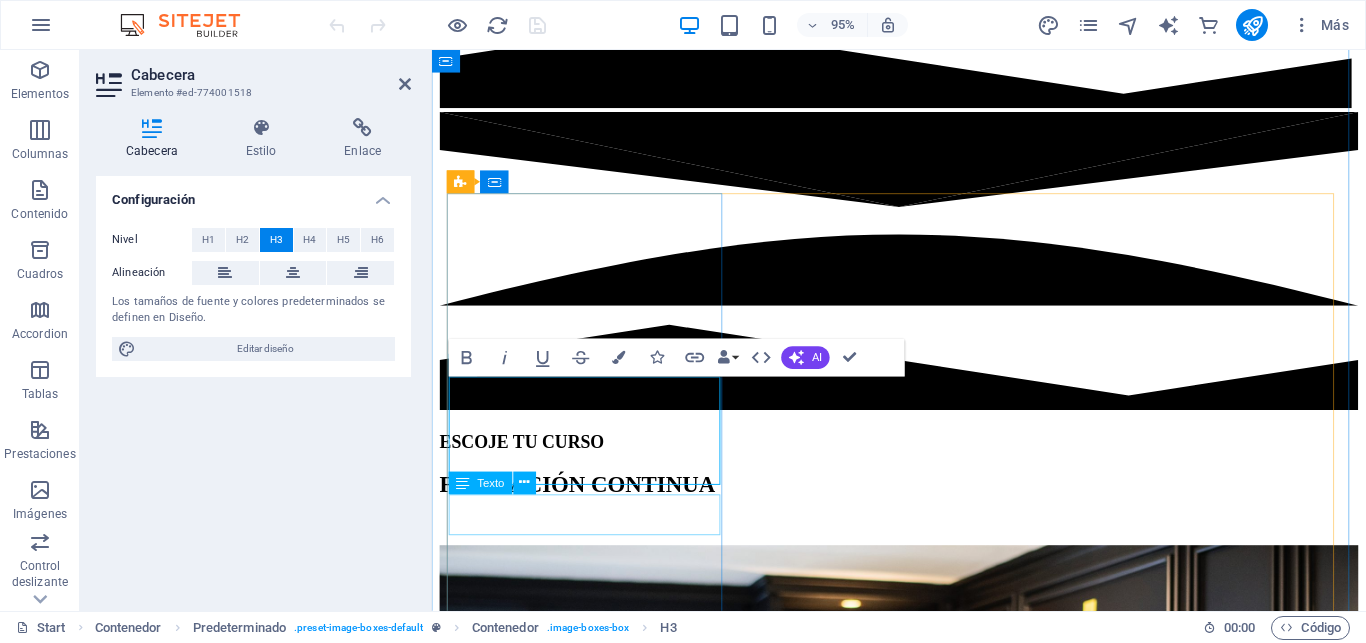 scroll, scrollTop: 816, scrollLeft: 0, axis: vertical 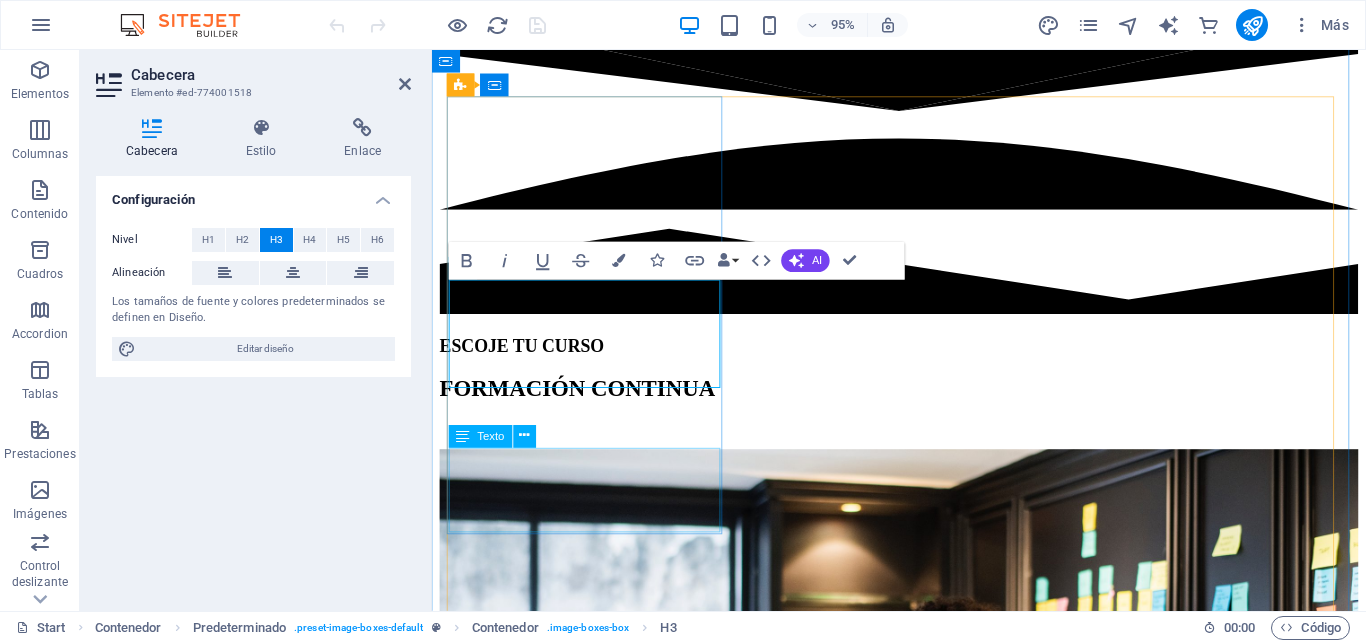 click on "Lorem ipsum dolor sit amet, consectetur adipisicing elit. Veritatis, dolorem!" at bounding box center (923, 1255) 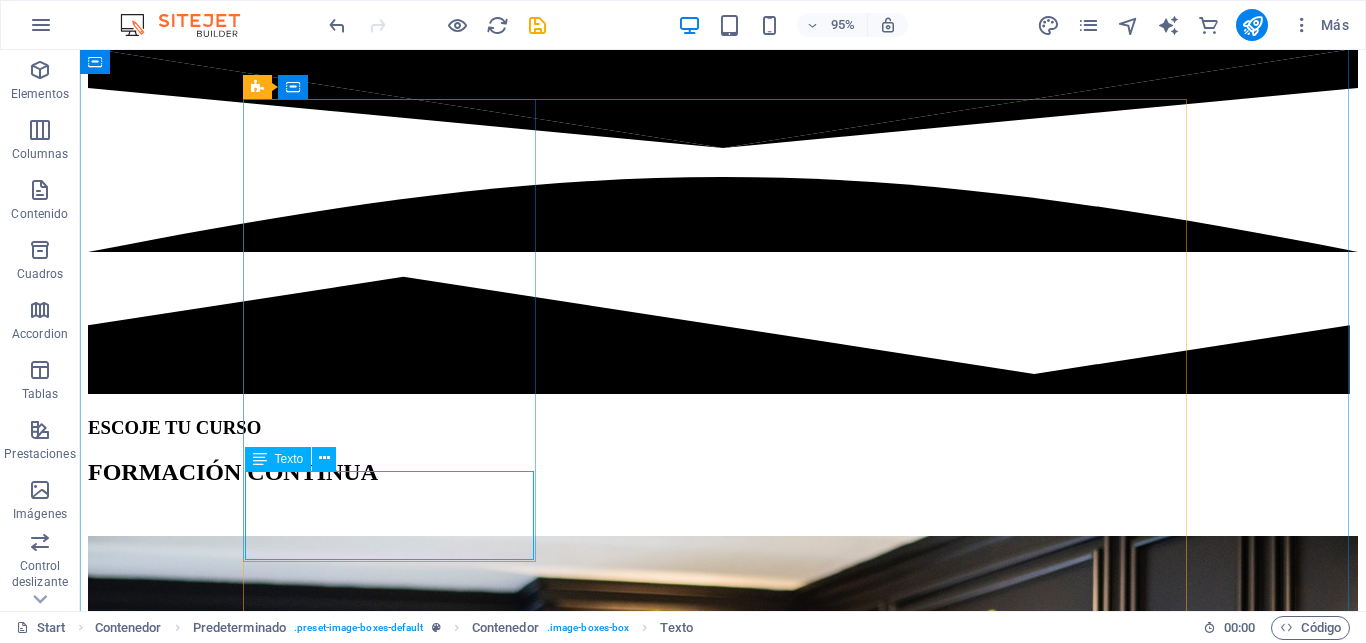 click on "Lorem ipsum dolor sit amet, consectetur adipisicing elit. Veritatis, dolorem!" at bounding box center [723, 1523] 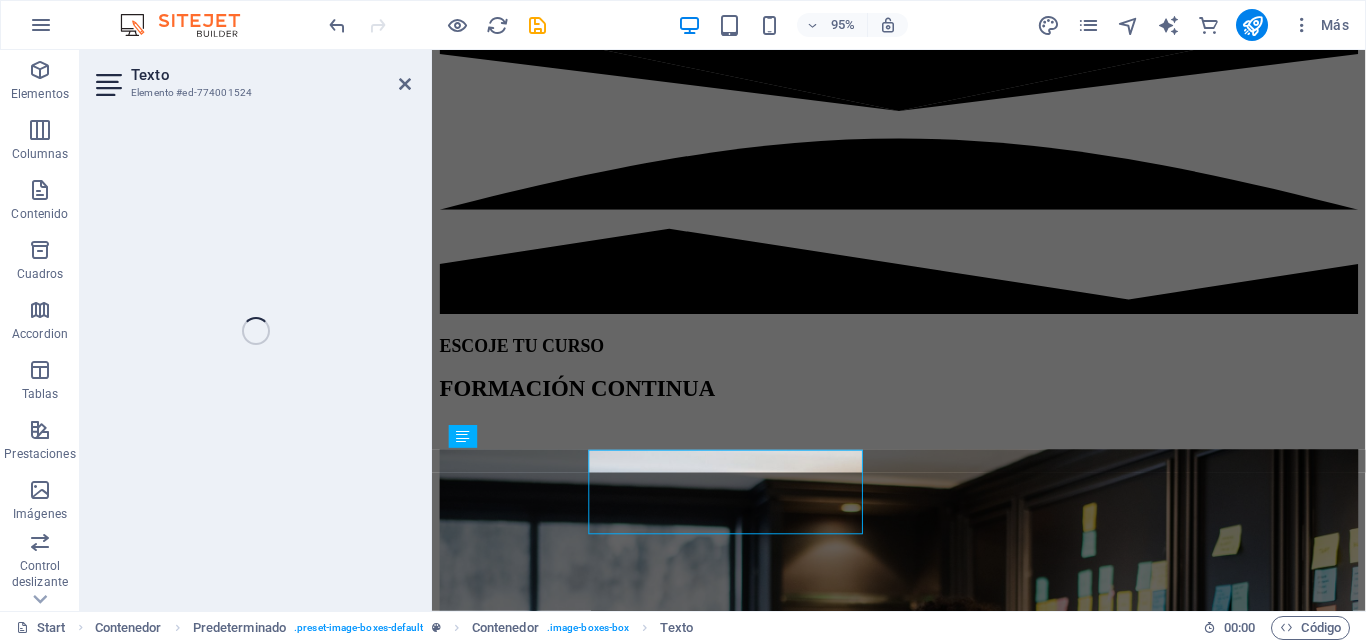 click on "Texto Elemento #ed-774001524   Barra de menús   Banner   Menú   Contenedor   Contenedor   Predeterminado   HTML   Predeterminado   Contenedor   Predeterminado   Contenedor   Imagen   Predeterminado   Contenedor   Imagen   Contenedor   H3   Predeterminado   Contenedor   Texto
Imagen   H3   H3   Texto   Texto   Texto   Texto" at bounding box center (723, 330) 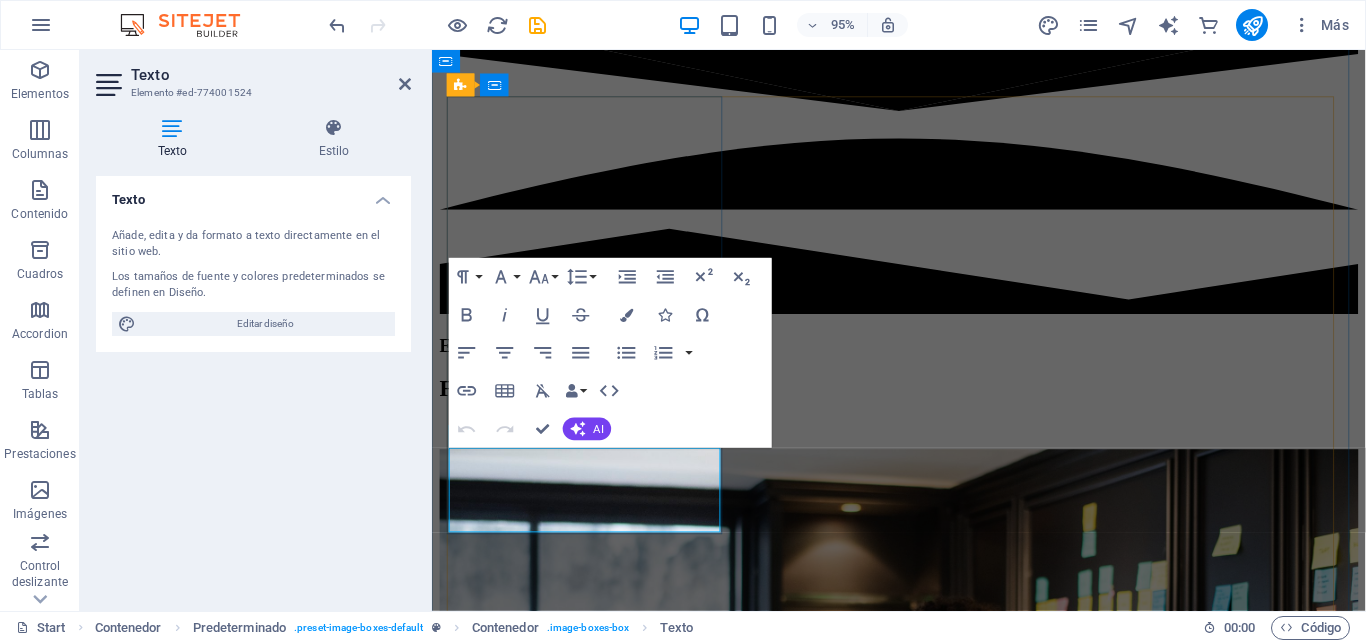 click on "Lorem ipsum dolor sit amet, consectetur adipisicing elit. Veritatis, dolorem!" at bounding box center (923, 1255) 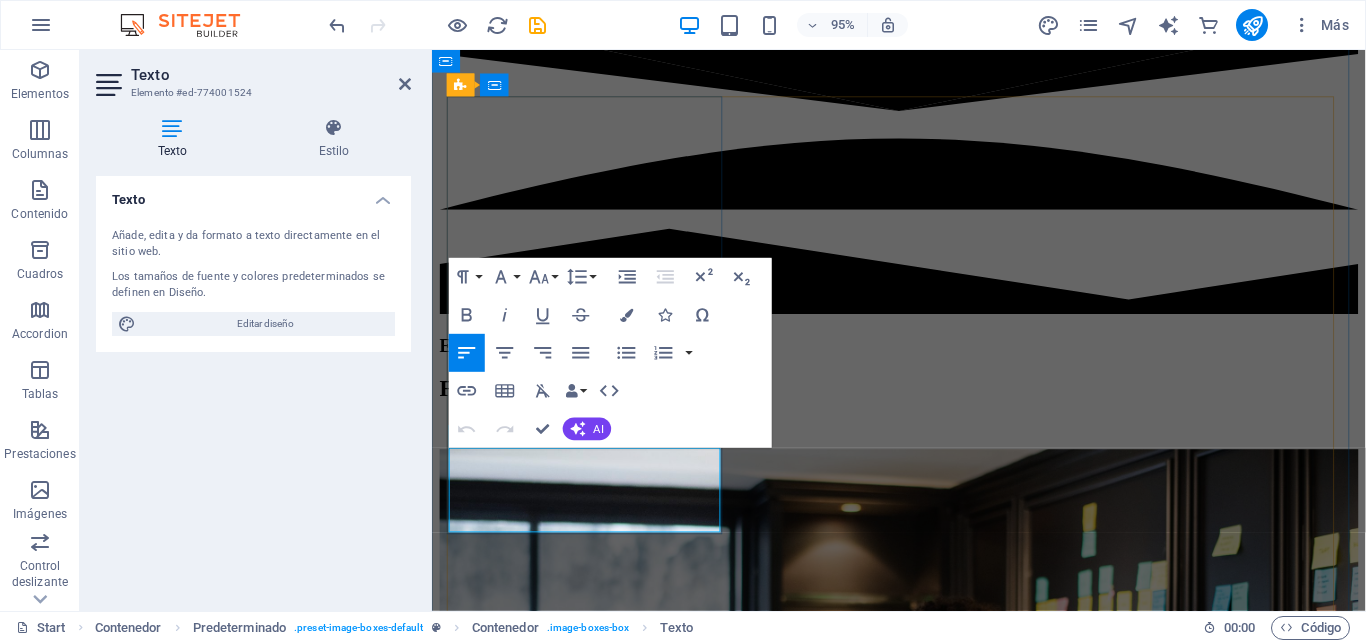 drag, startPoint x: 475, startPoint y: 483, endPoint x: 571, endPoint y: 525, distance: 104.78549 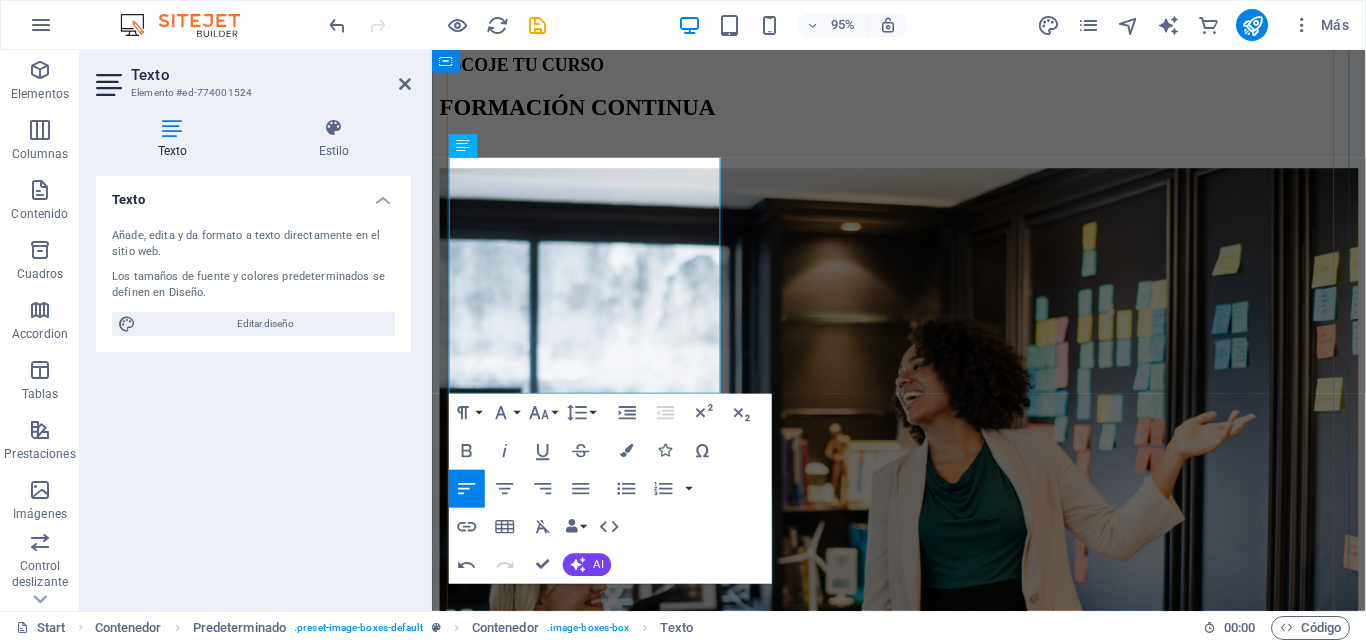 scroll, scrollTop: 1122, scrollLeft: 0, axis: vertical 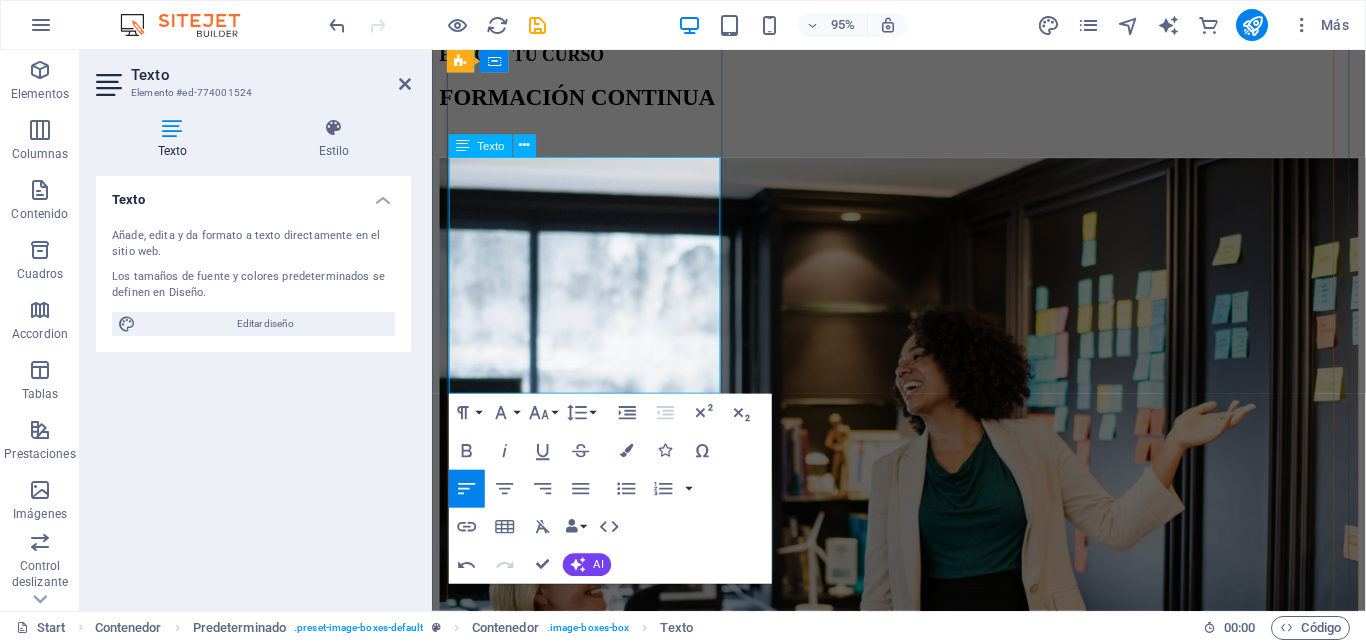click on "Declaración de 𝗜𝗺𝗽𝘂𝗲𝘀𝘁𝗼 𝗮 𝗹𝗮 𝗥𝗲𝗻𝘁𝗮 (General y bajo Relación de Dependencia)" at bounding box center (923, 985) 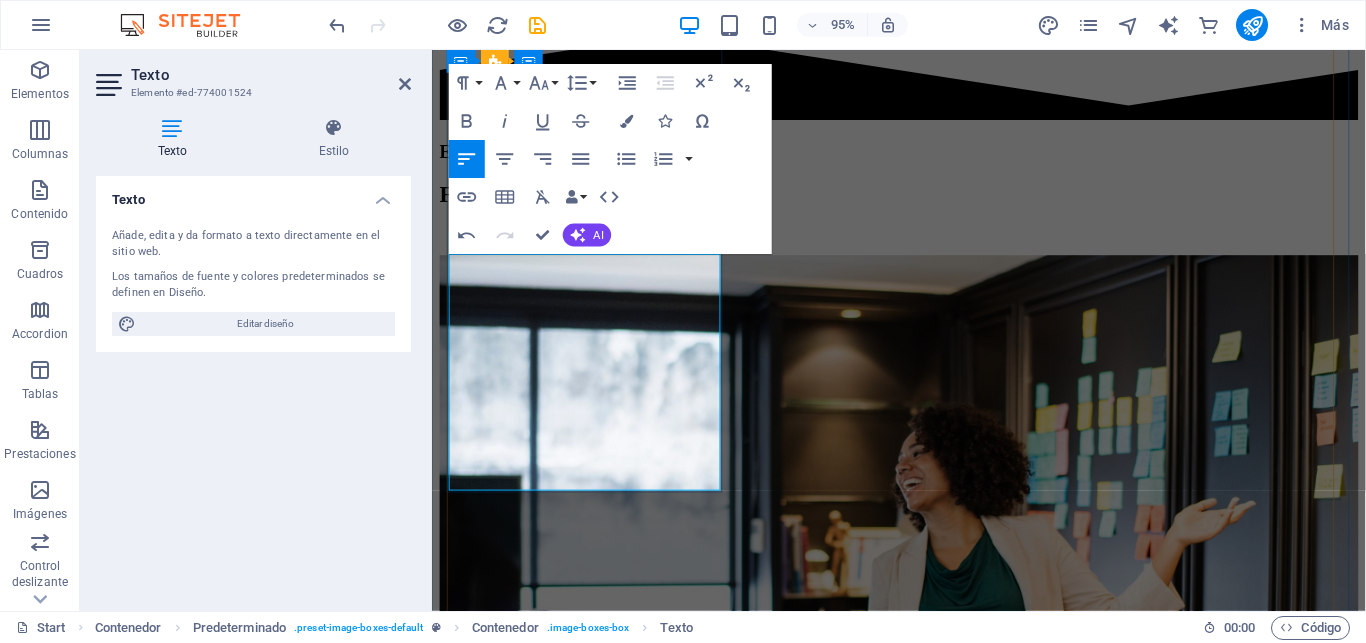 click on "Declaración de 𝗜𝗩𝗔 𝗺𝗲𝗻𝘀𝘂𝗮𝗹 𝘆 𝘀𝗲𝗺𝗲𝘀𝘁𝗿𝗮𝗹." at bounding box center (923, 1069) 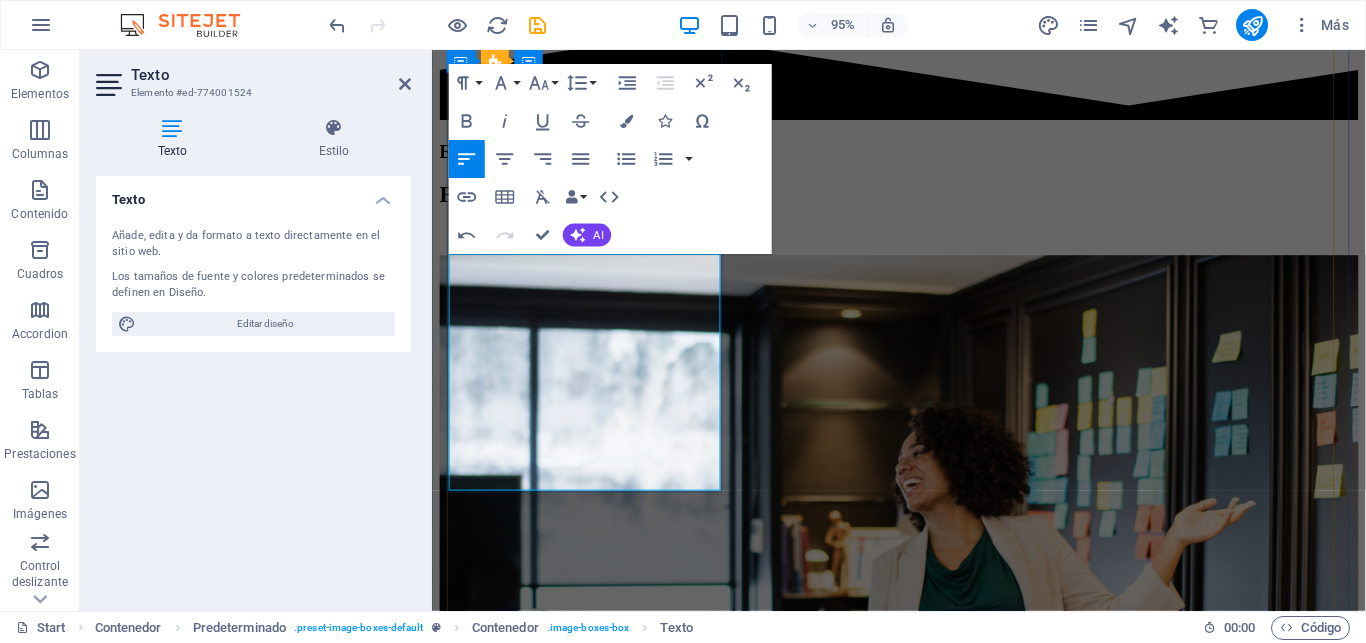 type 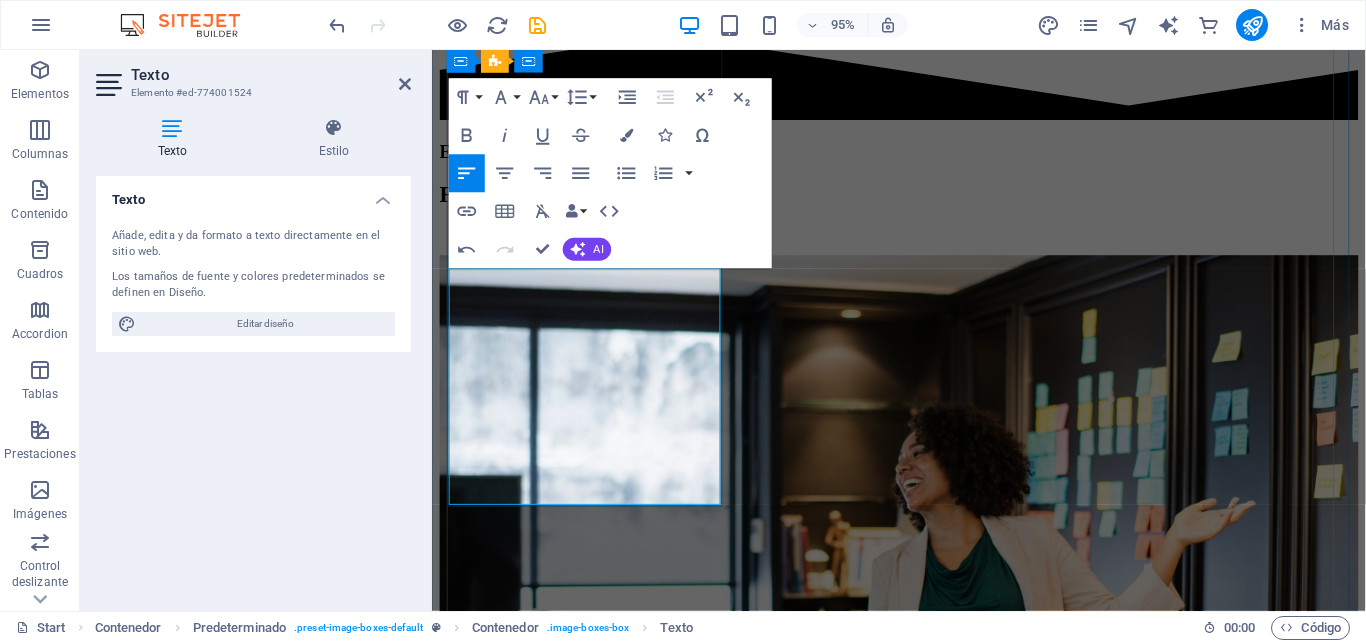 scroll, scrollTop: 918, scrollLeft: 0, axis: vertical 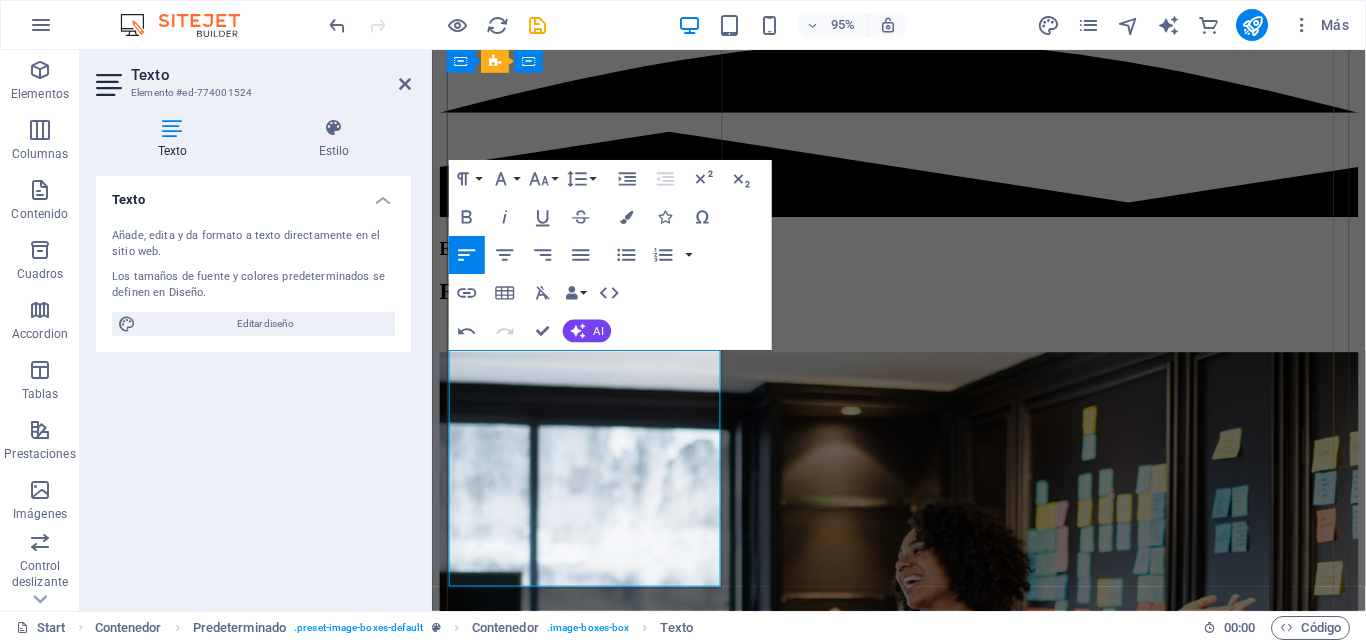 drag, startPoint x: 476, startPoint y: 375, endPoint x: 639, endPoint y: 577, distance: 259.56308 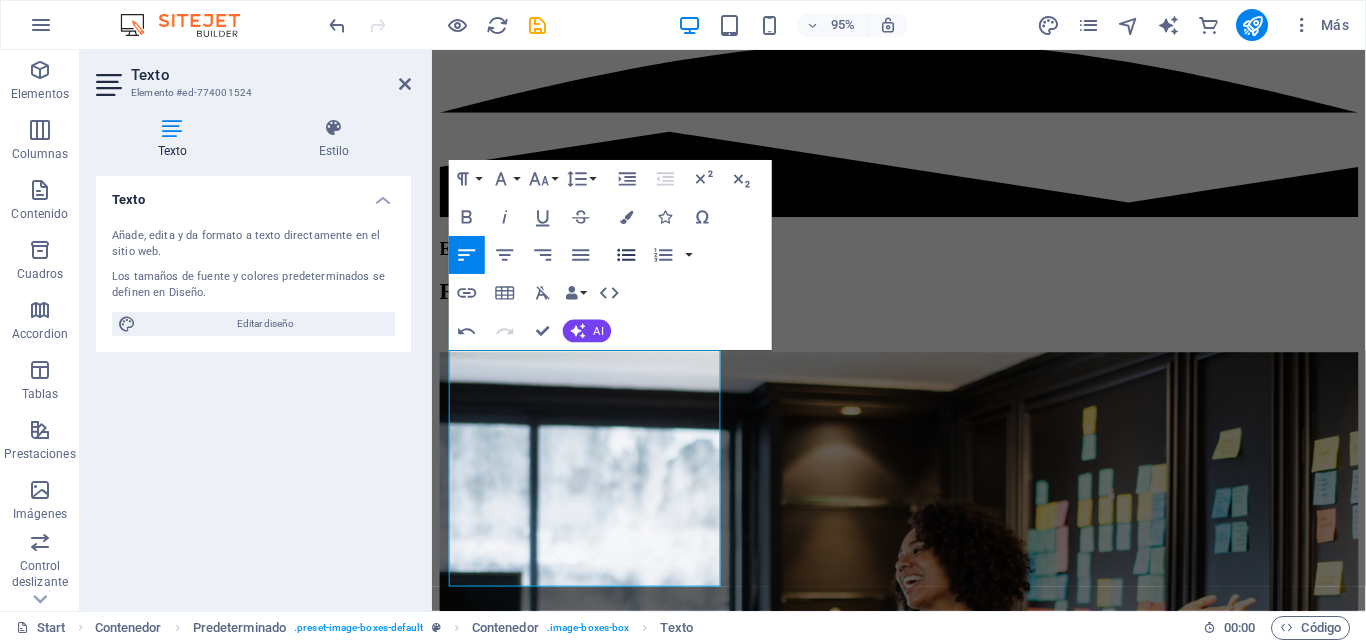click 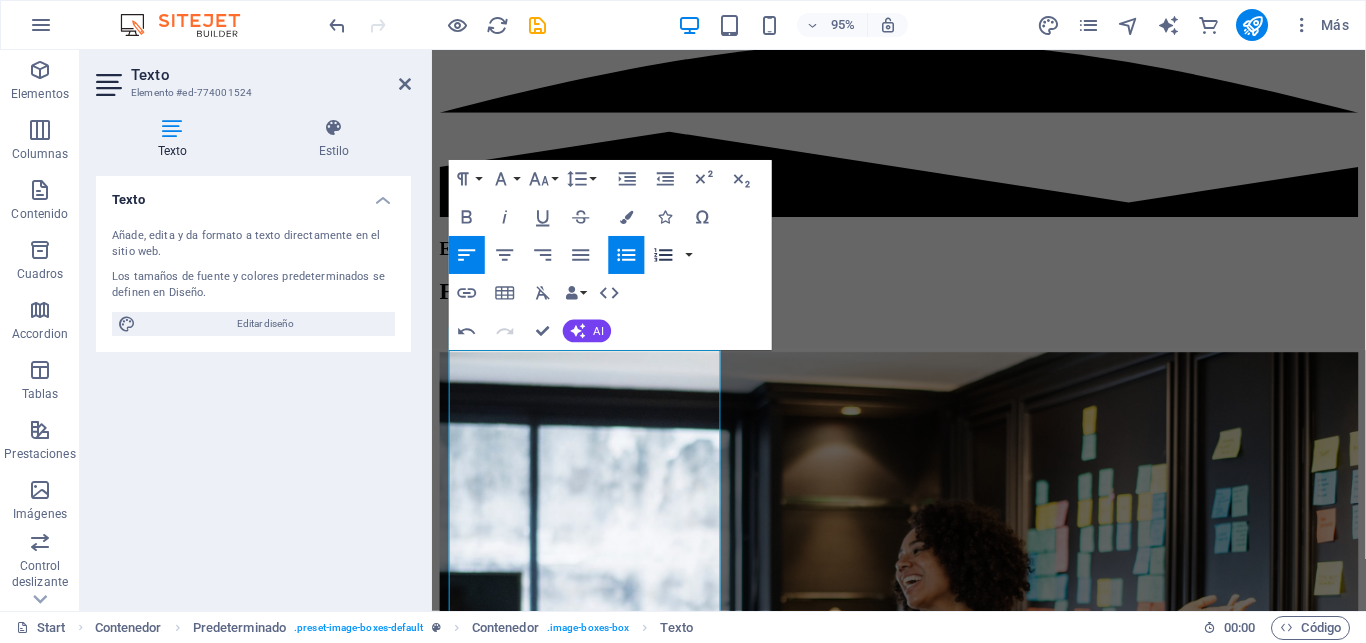 click 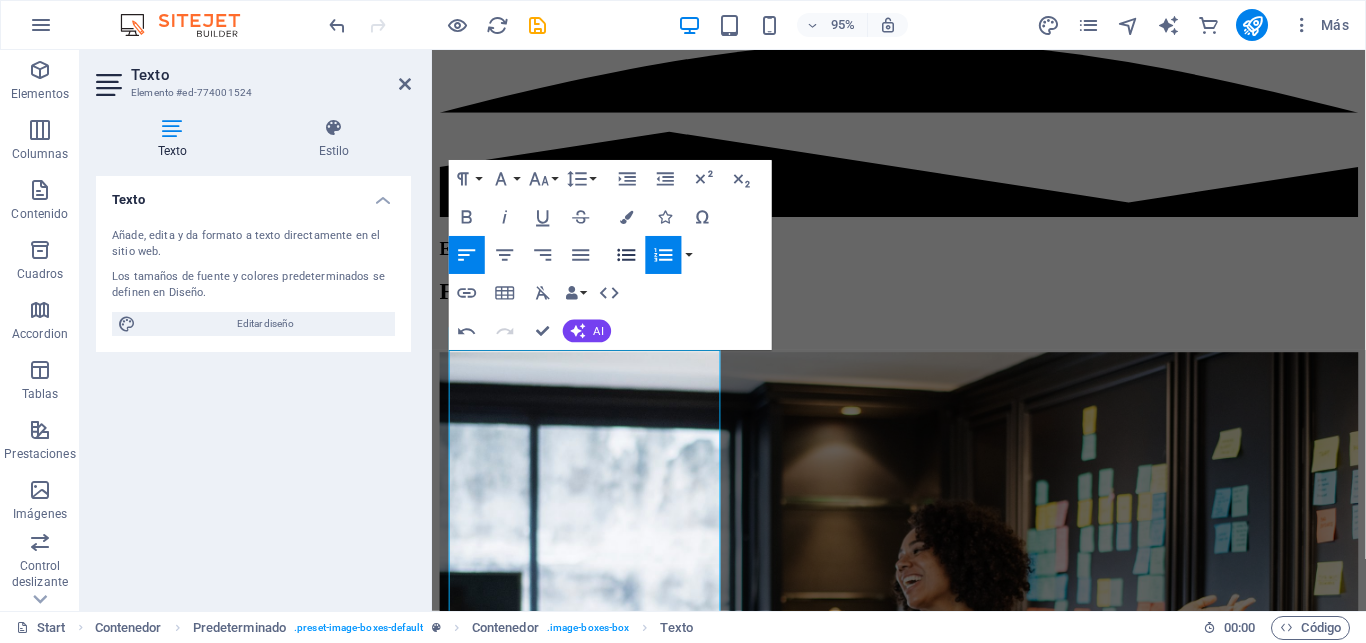 click 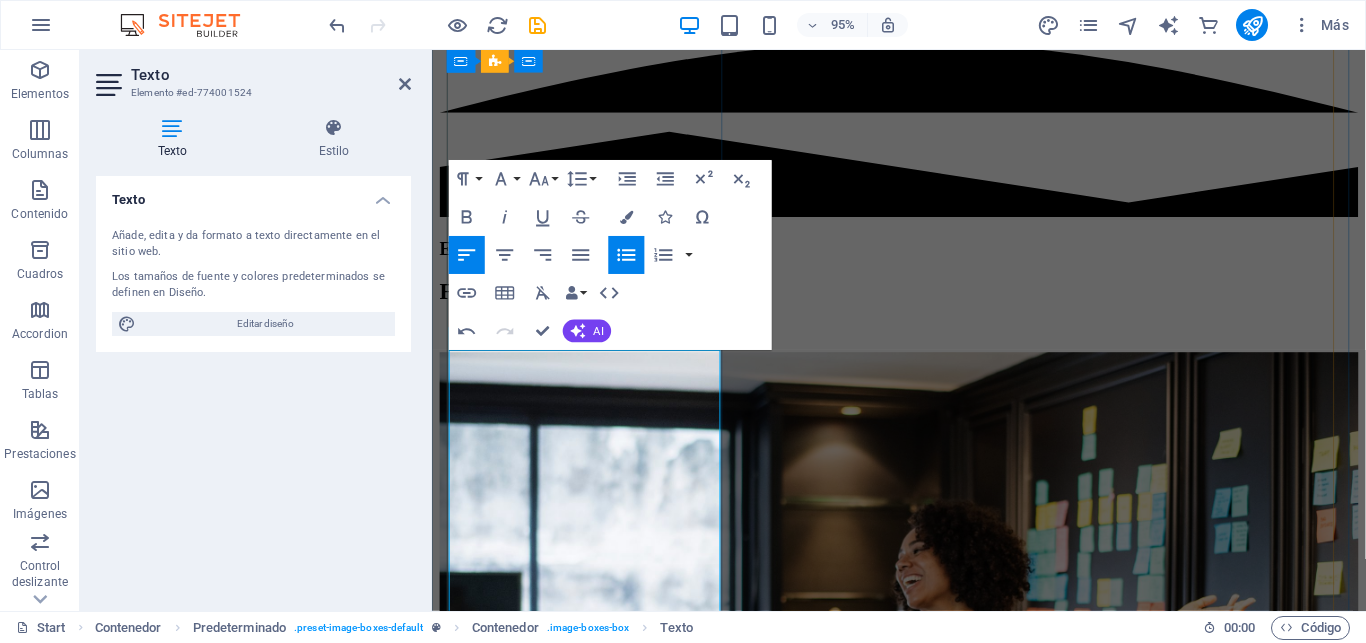 click on "Manejo del portal 𝗦𝗥𝗜. Declaración de 𝗜𝗩𝗔 𝗺𝗲𝗻𝘀𝘂𝗮𝗹 𝘆 𝘀𝗲𝗺𝗲𝘀𝘁𝗿𝗮𝗹." at bounding box center [943, 1153] 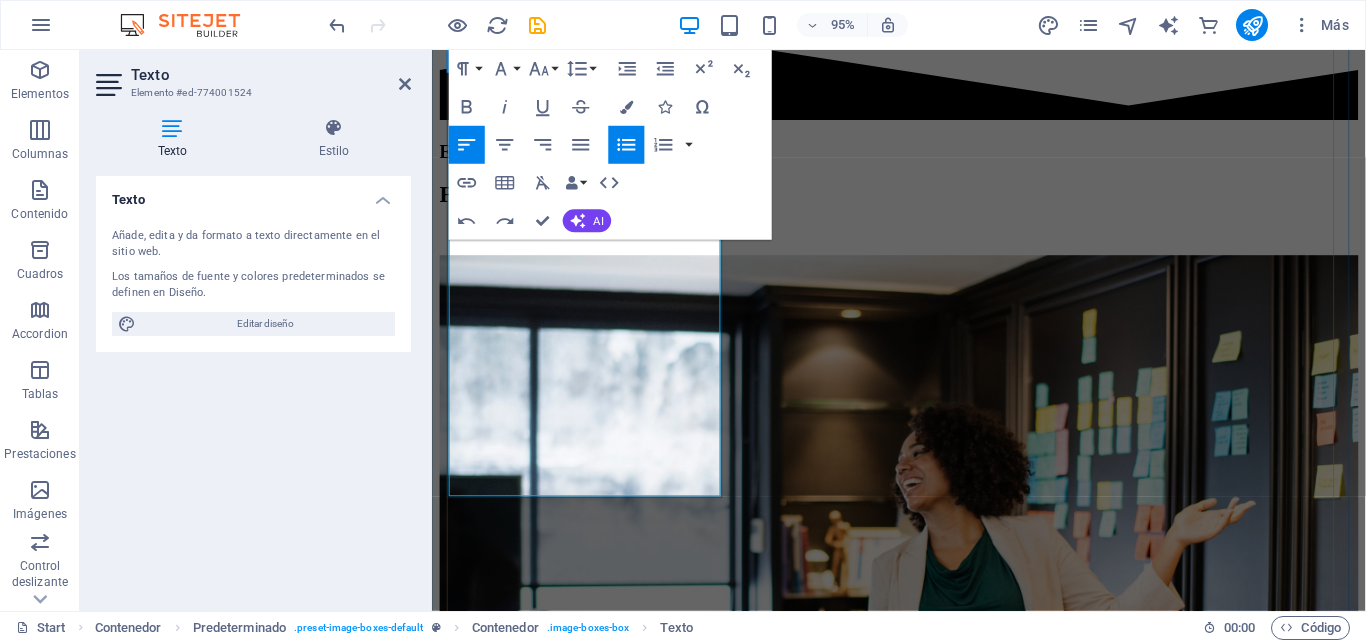 scroll, scrollTop: 1122, scrollLeft: 0, axis: vertical 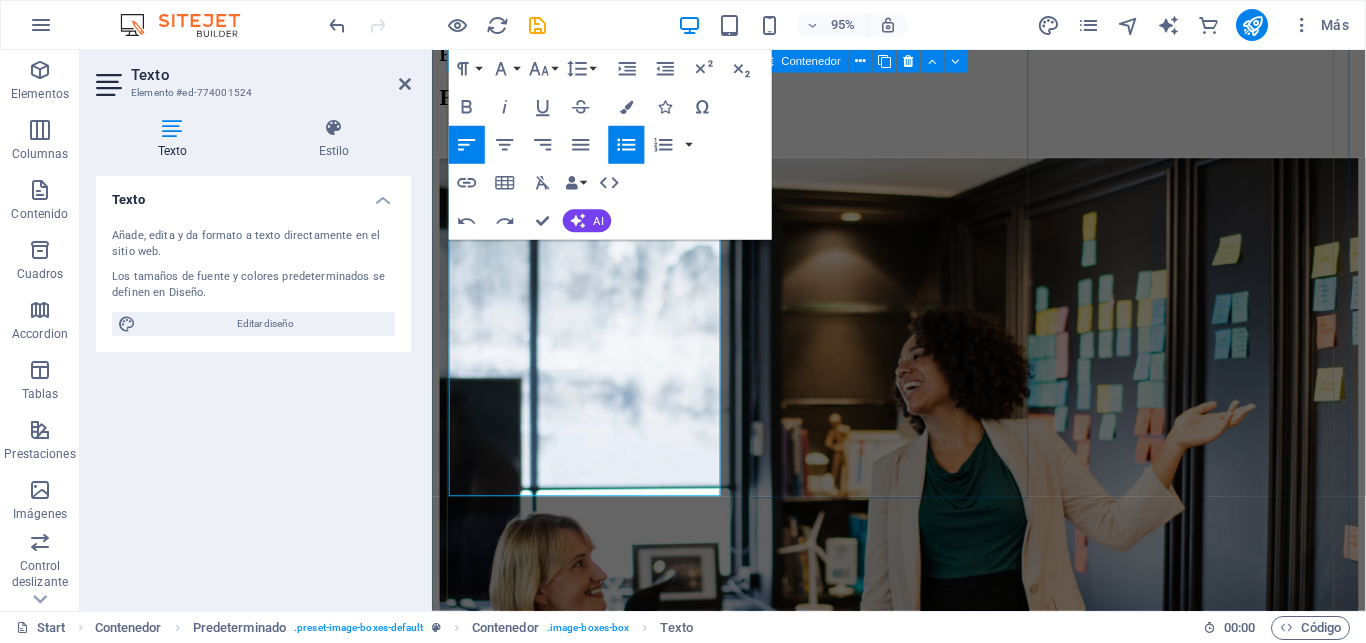 click on "Swedish  [DATE]  08:00 am - 04:00 pm Lorem ipsum dolor sit amet, consectetur adipisicing elit. Veritatis, dolorem!" at bounding box center (923, 1441) 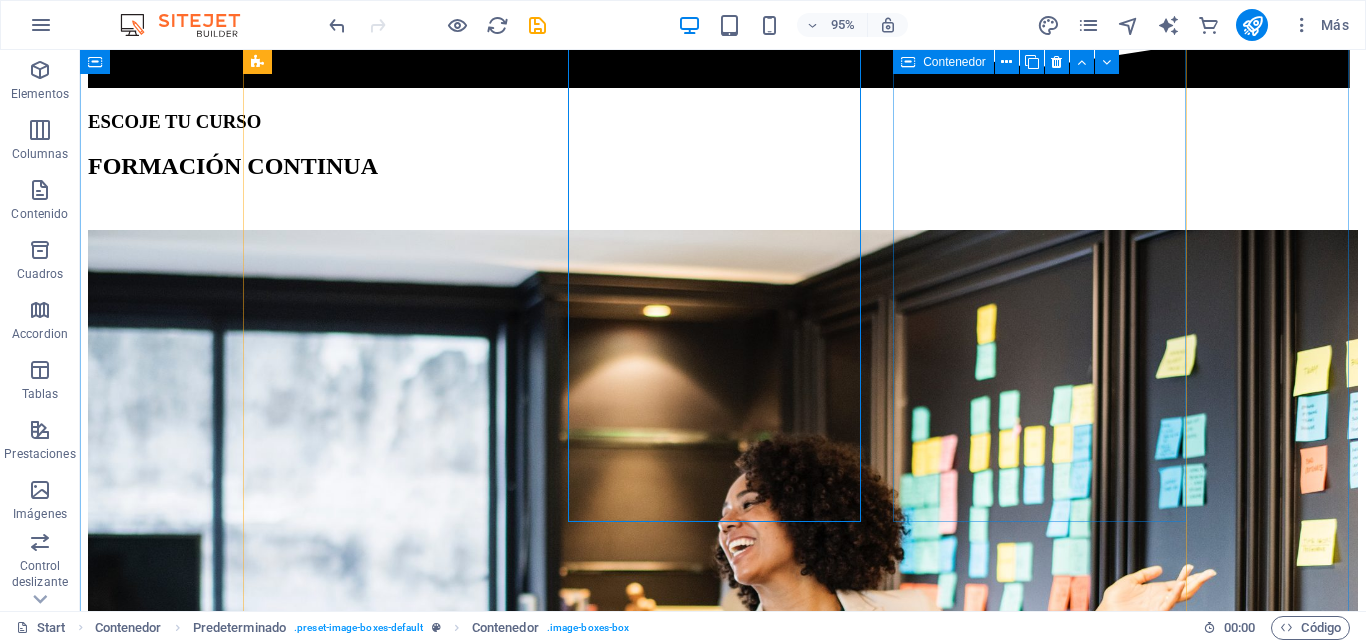 scroll, scrollTop: 1124, scrollLeft: 0, axis: vertical 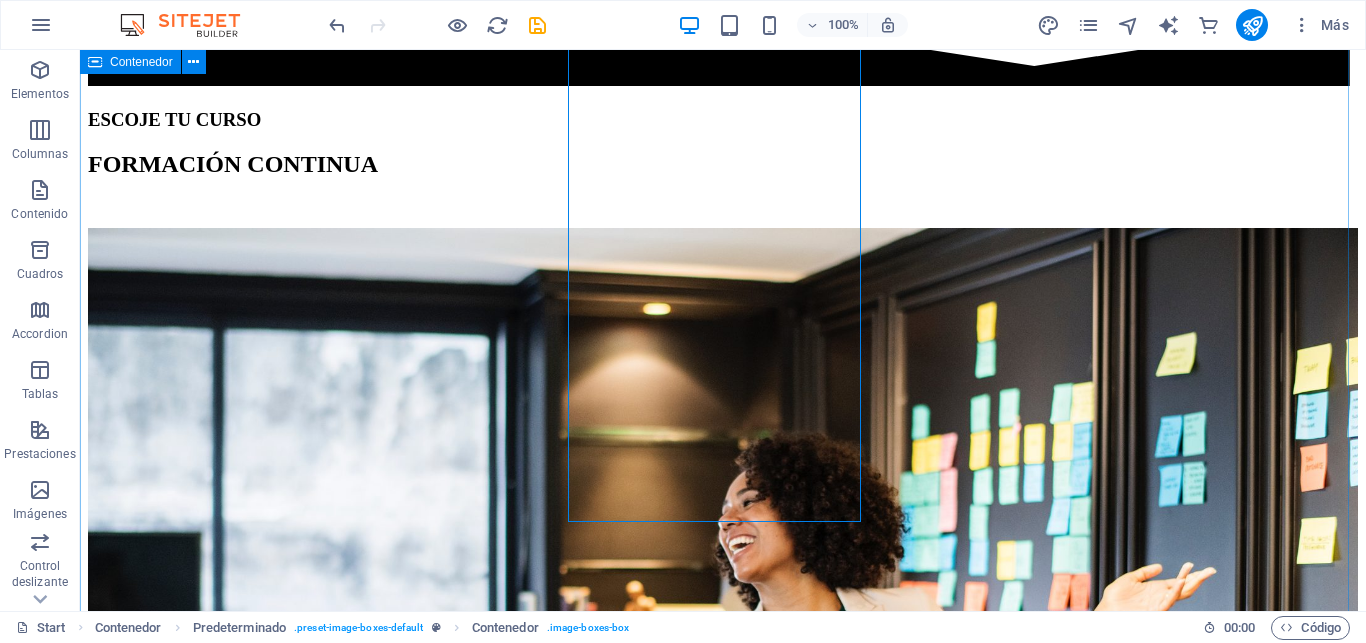 click on "ESCOJE TU CURSO FORMACIÓN CONTINUA 𝗔𝗣𝗥𝗘𝗡𝗗𝗘 𝗔 𝗥𝗘𝗔𝗟𝗜𝗭𝗔𝗥 𝗧𝗨𝗦 𝗗𝗘𝗖𝗟𝗔𝗥𝗔𝗖𝗜𝗢𝗡𝗘𝗦 𝗗𝗘 𝗜𝗠𝗣𝗨𝗘𝗦𝗧𝗢𝗦  [DATE]  08:00 am - 04:00 pm Manejo del portal 𝗦𝗥𝗜. Declaración de 𝗜𝗩𝗔 𝗺𝗲𝗻𝘀𝘂𝗮𝗹 𝘆 𝘀𝗲𝗺𝗲𝘀𝘁𝗿𝗮𝗹. Declaración de 𝗜𝗺𝗽𝘂𝗲𝘀𝘁𝗼 𝗮 𝗹𝗮 𝗥𝗲𝗻𝘁𝗮 (General y bajo Relación de Dependencia)  𝗥𝗜𝗠𝗣𝗘 (negocio popular y emprendedor) Anexo de Gastos personales. Facturación electrónica. Swedish  [DATE]  08:00 am - 04:00 pm Lorem ipsum dolor sit amet, consectetur adipisicing elit. Veritatis, dolorem! German  [DATE]  08:00 am - 04:00 pm Lorem ipsum dolor sit amet, consectetur adipisicing elit. Veritatis, dolorem! Italian  [DATE]  08:00 am - 04:00 pm Lorem ipsum dolor sit amet, consectetur adipisicing elit. Veritatis, dolorem! French Danish" at bounding box center (723, 3150) 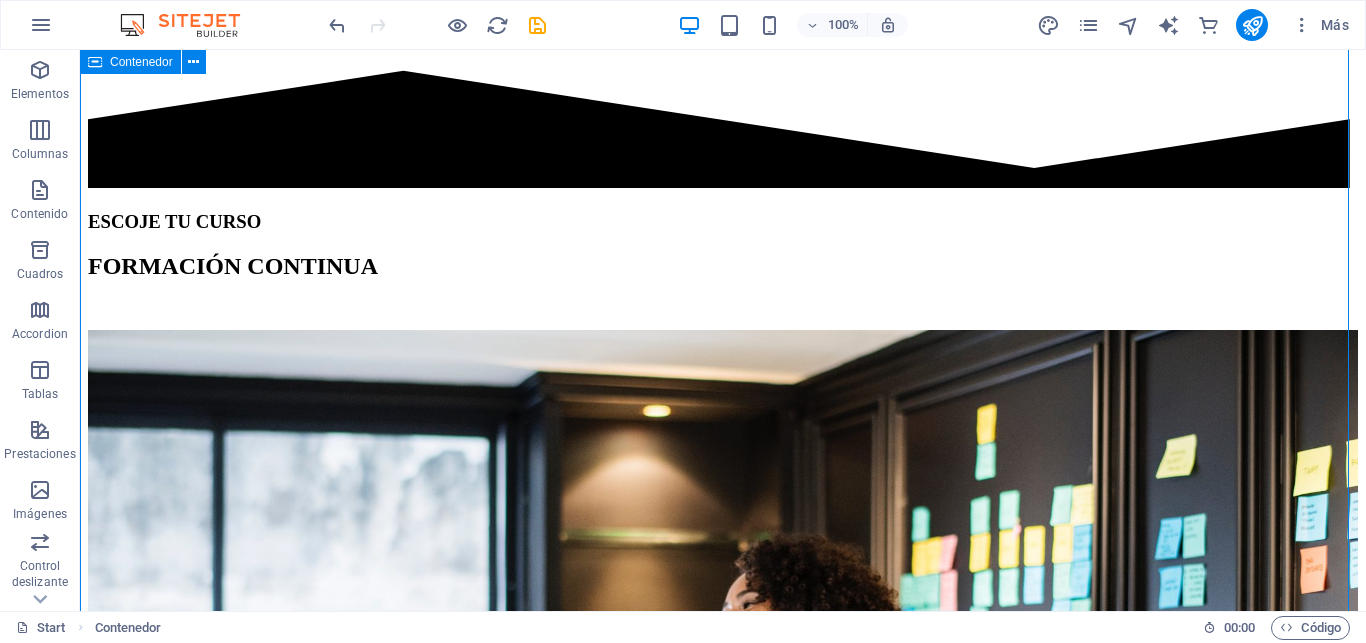 scroll, scrollTop: 920, scrollLeft: 0, axis: vertical 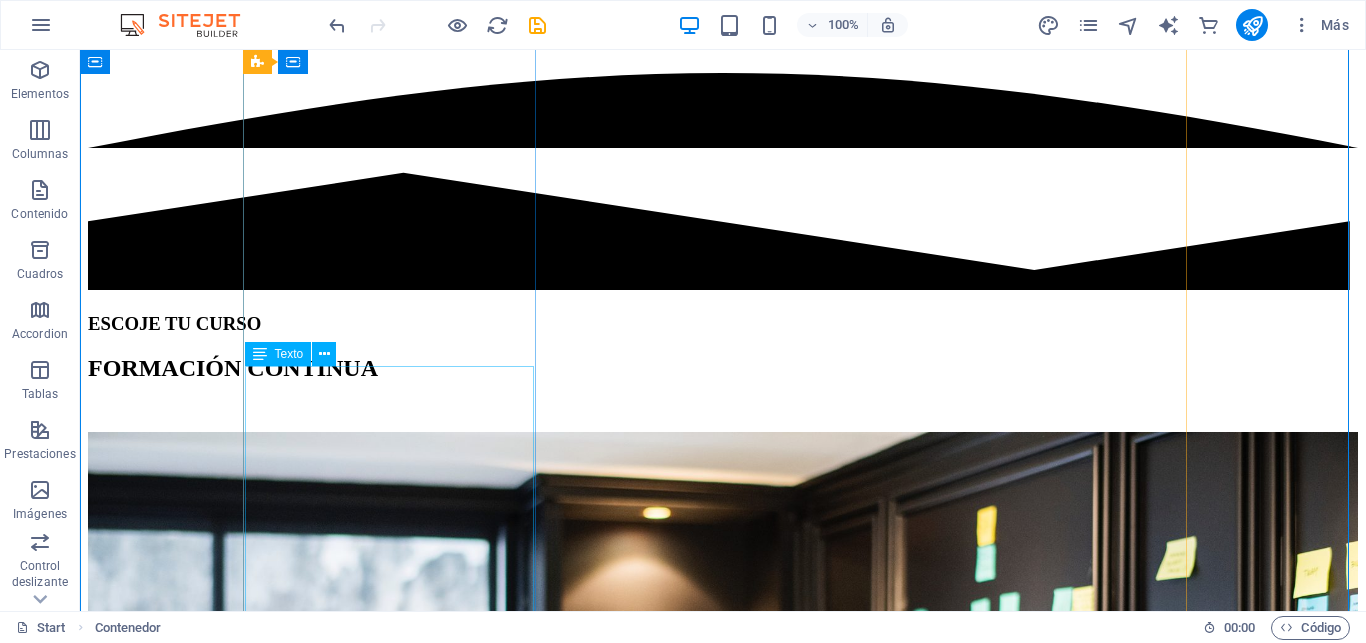 click on "Manejo del portal 𝗦𝗥𝗜. Declaración de 𝗜𝗩𝗔 𝗺𝗲𝗻𝘀𝘂𝗮𝗹 𝘆 𝘀𝗲𝗺𝗲𝘀𝘁𝗿𝗮𝗹. Declaración de 𝗜𝗺𝗽𝘂𝗲𝘀𝘁𝗼 𝗮 𝗹𝗮 𝗥𝗲𝗻𝘁𝗮 (General y bajo Relación de Dependencia)  𝗥𝗜𝗠𝗣𝗘 (negocio popular y emprendedor) Anexo de Gastos personales. Facturación electrónica." at bounding box center (723, 1454) 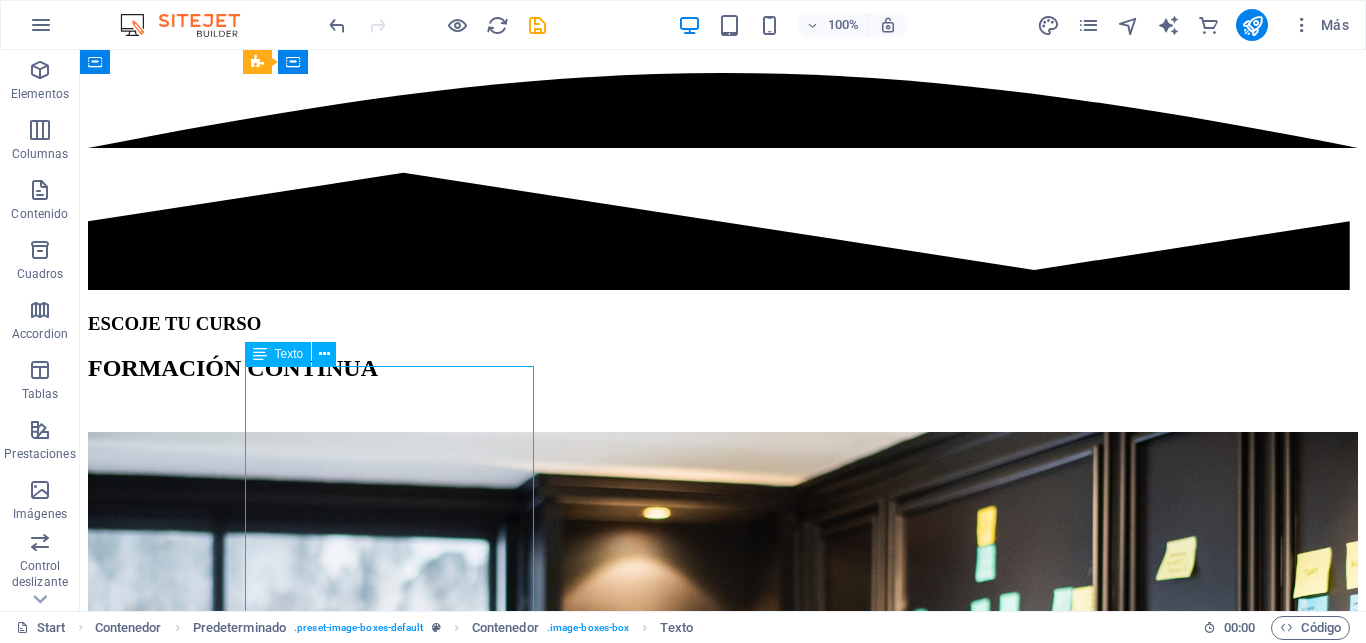 click on "Manejo del portal 𝗦𝗥𝗜. Declaración de 𝗜𝗩𝗔 𝗺𝗲𝗻𝘀𝘂𝗮𝗹 𝘆 𝘀𝗲𝗺𝗲𝘀𝘁𝗿𝗮𝗹. Declaración de 𝗜𝗺𝗽𝘂𝗲𝘀𝘁𝗼 𝗮 𝗹𝗮 𝗥𝗲𝗻𝘁𝗮 (General y bajo Relación de Dependencia)  𝗥𝗜𝗠𝗣𝗘 (negocio popular y emprendedor) Anexo de Gastos personales. Facturación electrónica." at bounding box center (723, 1454) 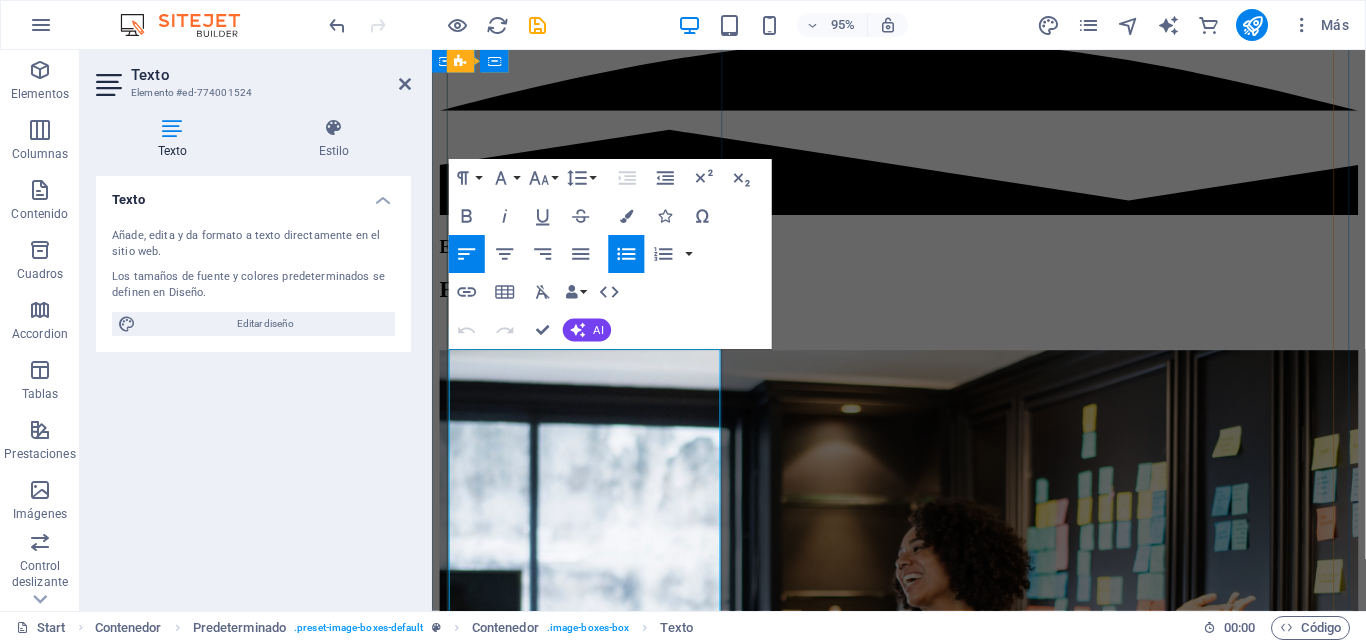 click on "Manejo del portal 𝗦𝗥𝗜. Declaración de 𝗜𝗩𝗔 𝗺𝗲𝗻𝘀𝘂𝗮𝗹 𝘆 𝘀𝗲𝗺𝗲𝘀𝘁𝗿𝗮𝗹." at bounding box center [943, 1151] 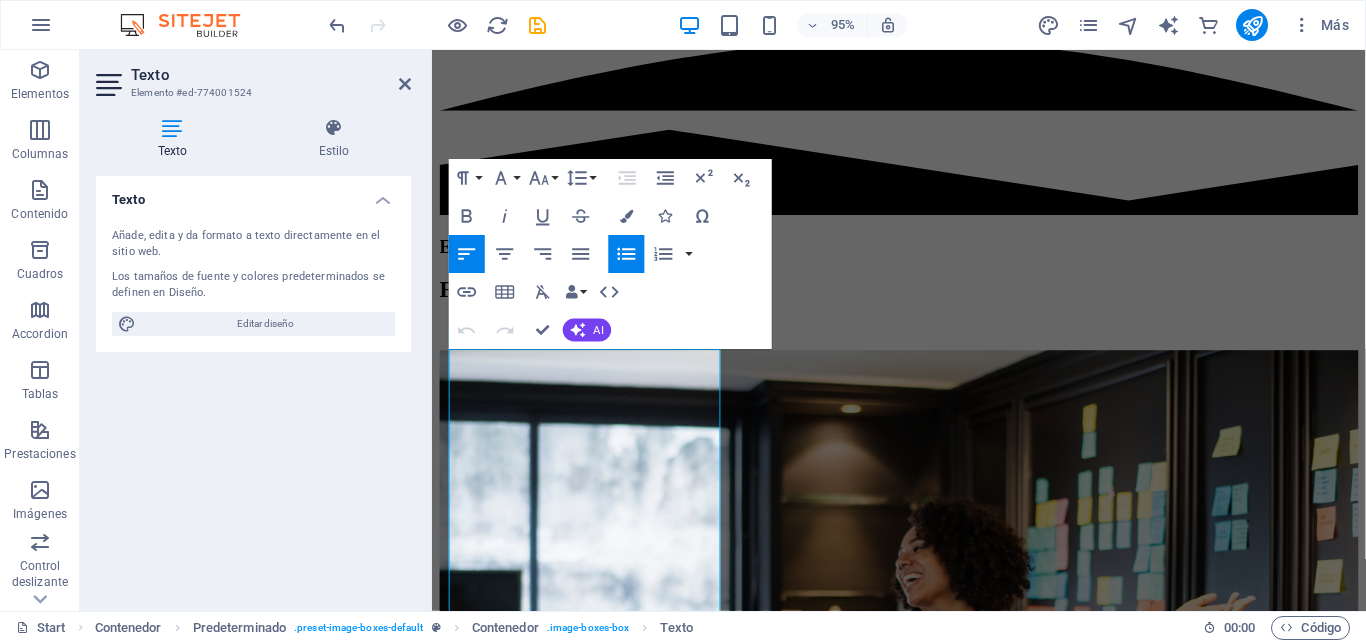 click 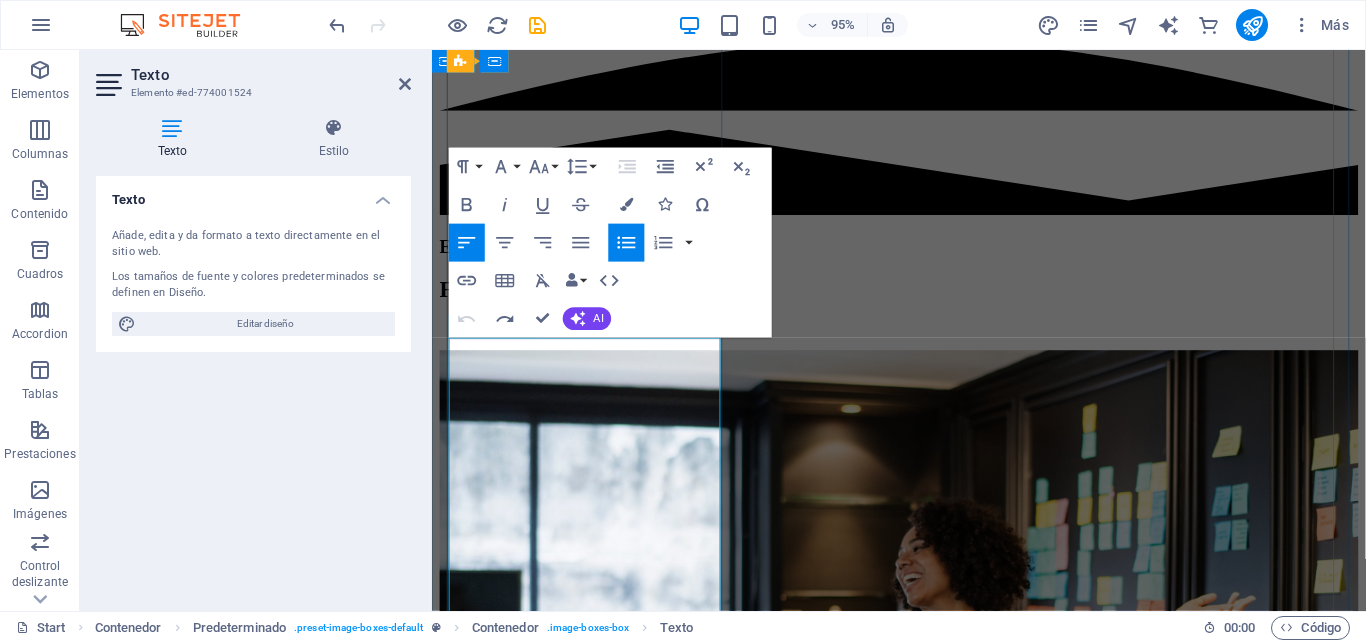scroll, scrollTop: 1225, scrollLeft: 0, axis: vertical 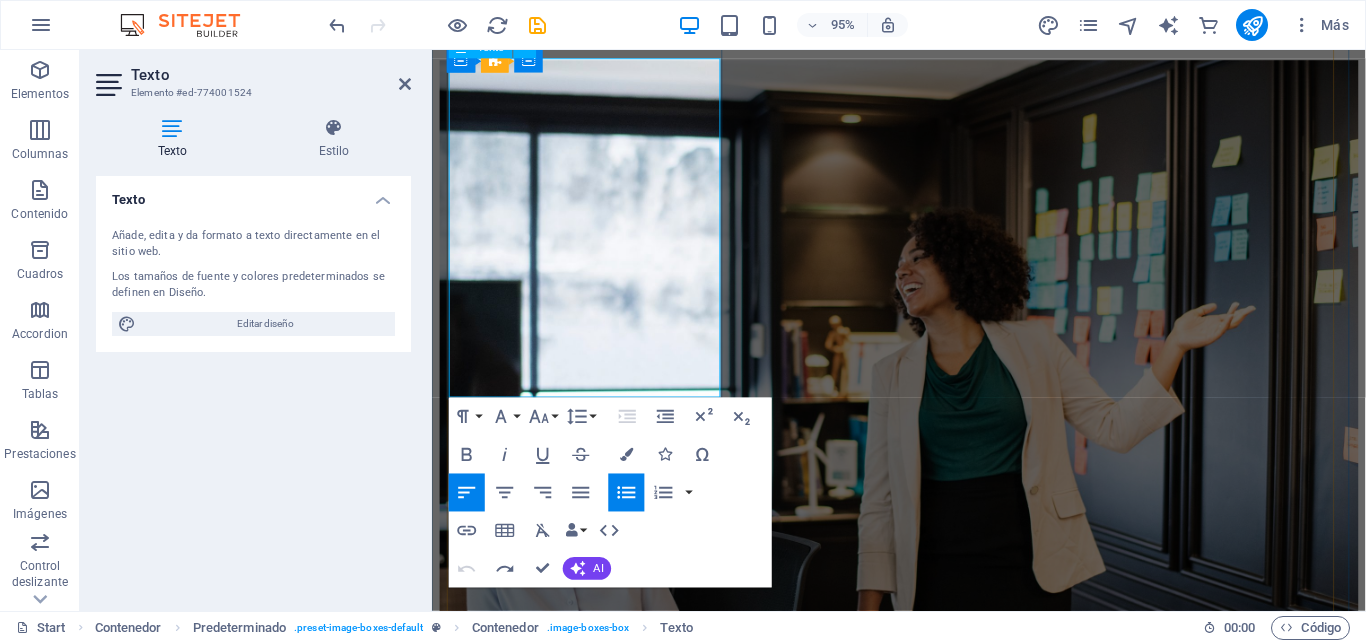 drag, startPoint x: 494, startPoint y: 392, endPoint x: 653, endPoint y: 382, distance: 159.31415 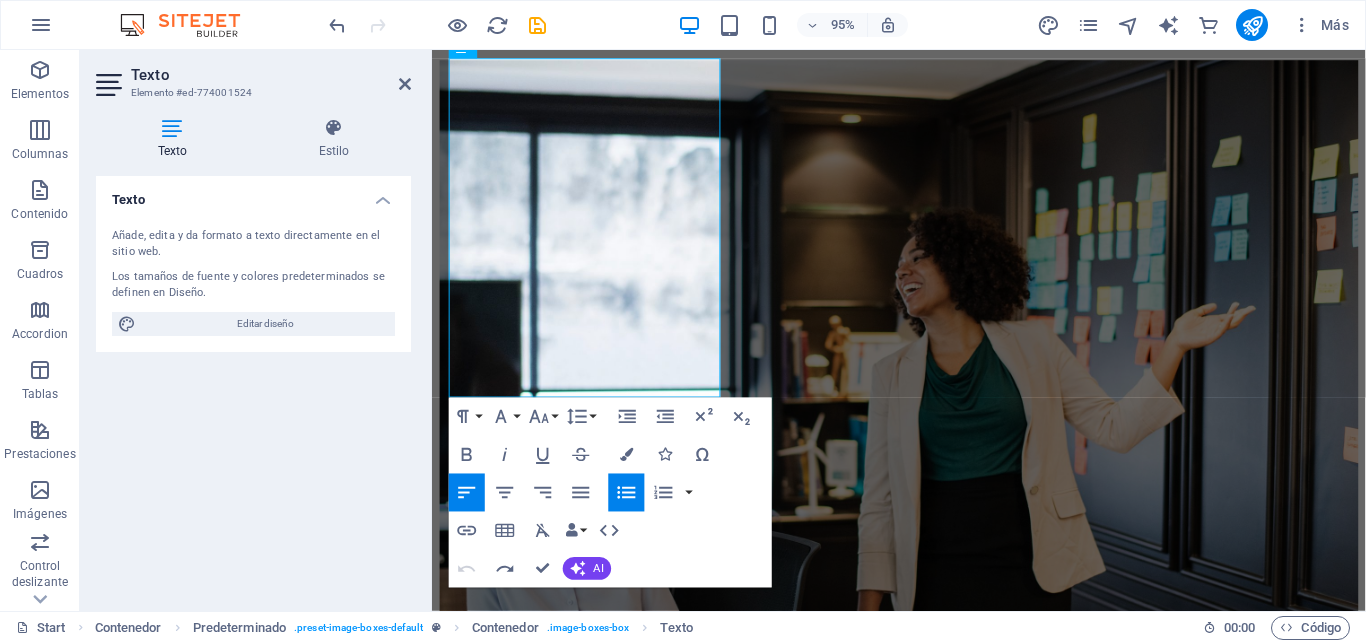 click 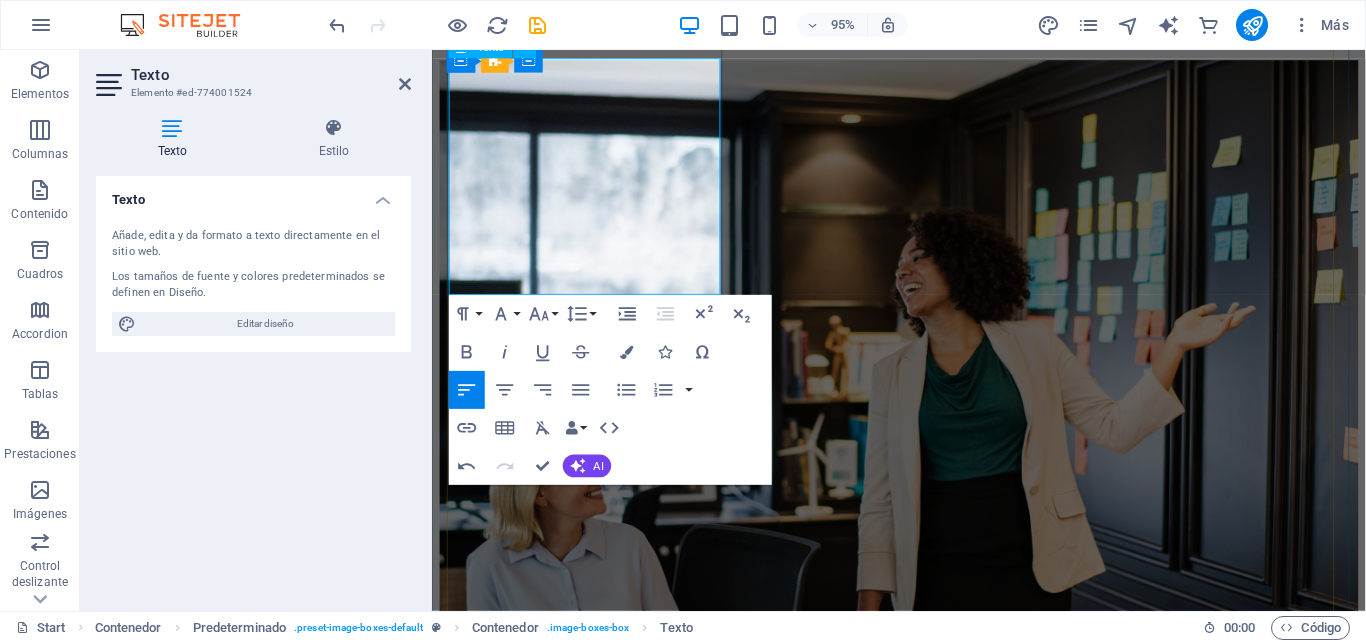 click on "Facturación electrónica." at bounding box center (923, 916) 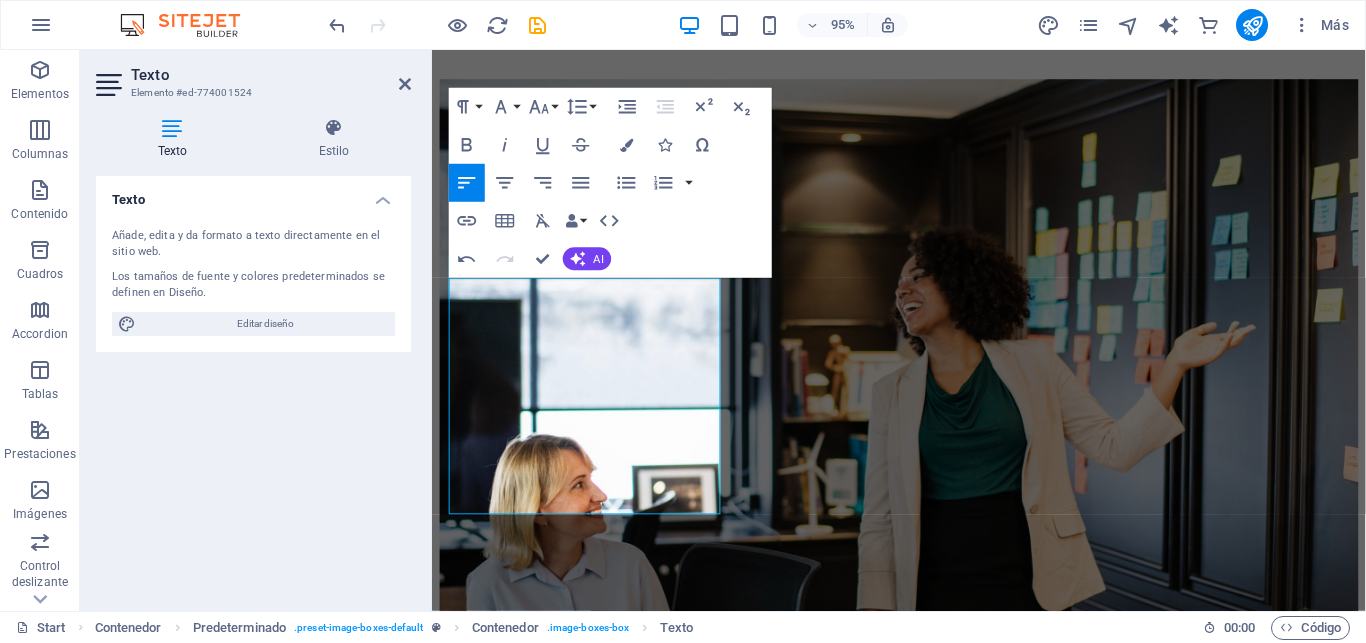 scroll, scrollTop: 920, scrollLeft: 0, axis: vertical 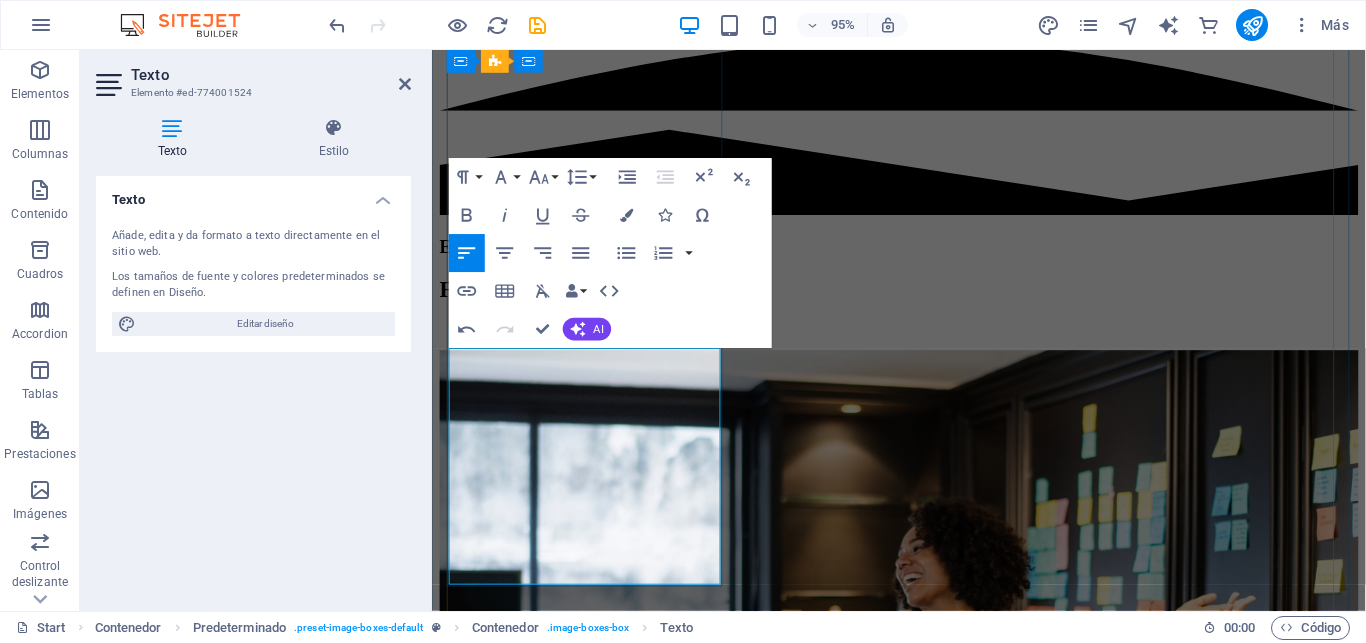 drag, startPoint x: 474, startPoint y: 376, endPoint x: 652, endPoint y: 583, distance: 273.00732 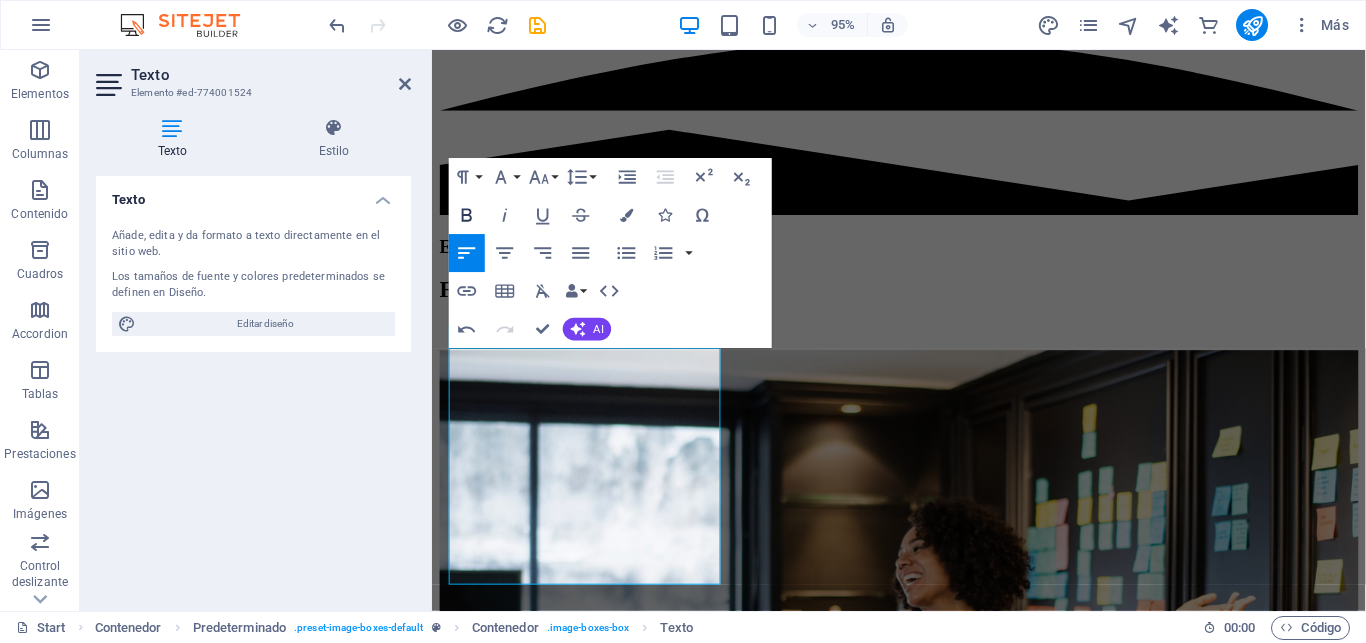 click 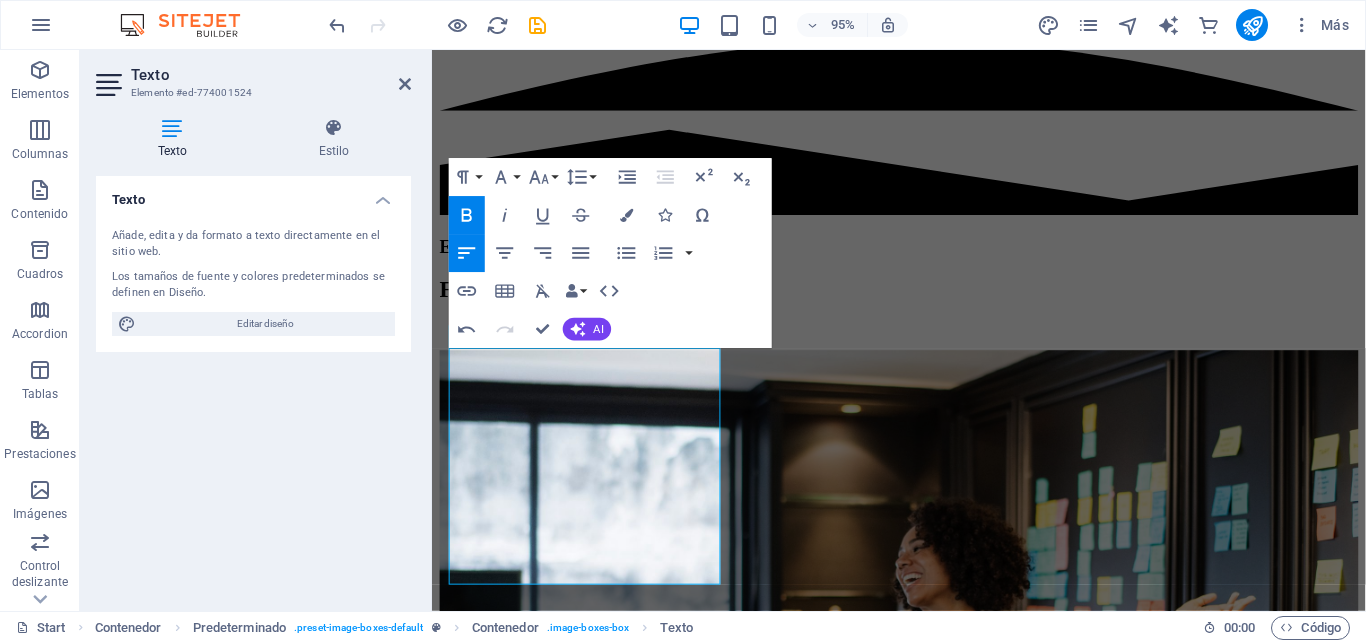click 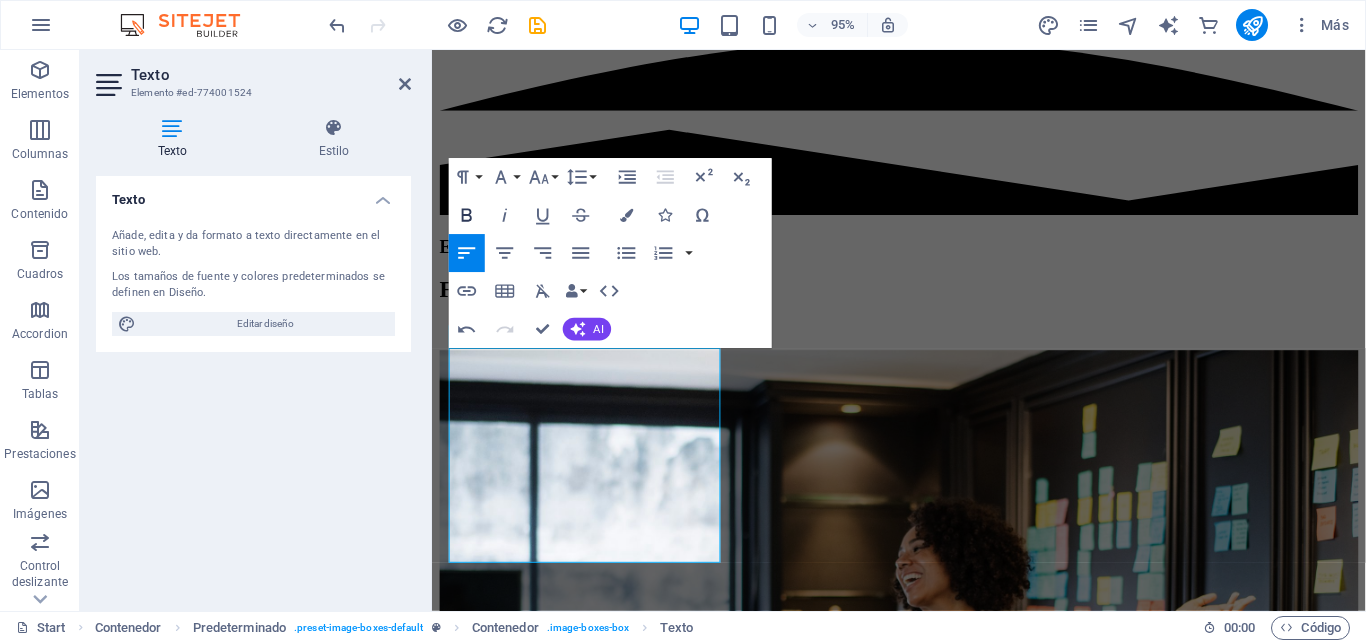 click 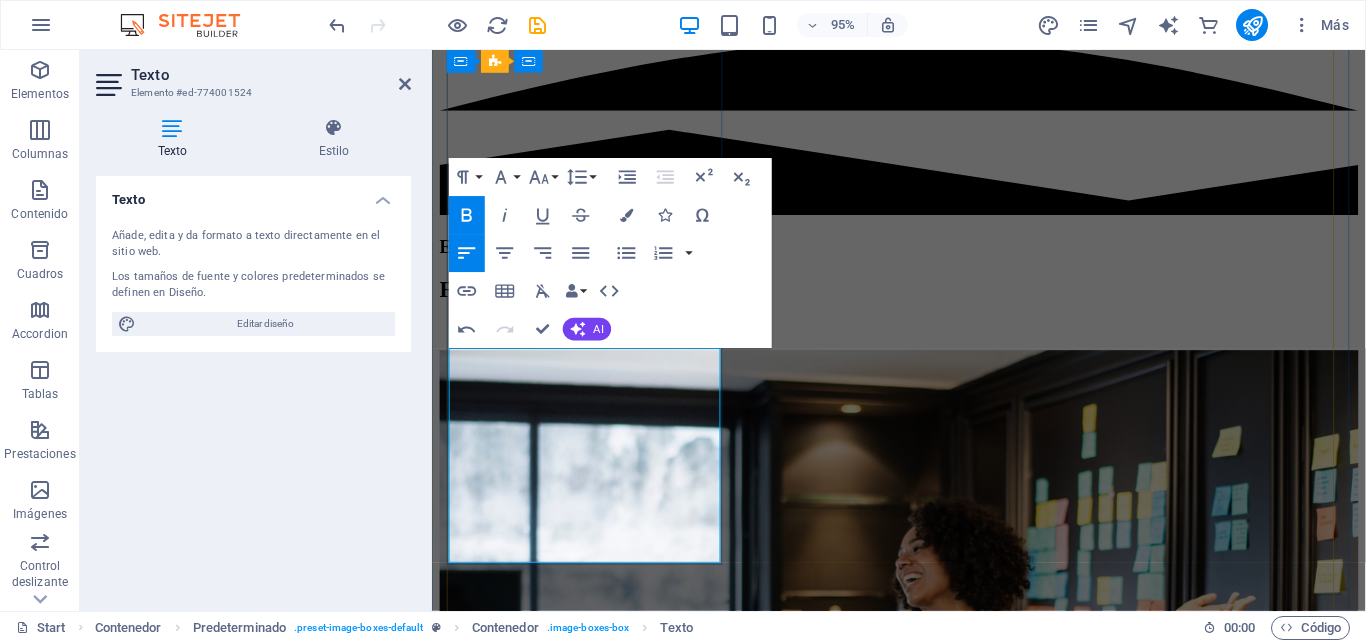 click on "Declaración de 𝗜𝗺𝗽𝘂𝗲𝘀𝘁𝗼 𝗮 𝗹𝗮 𝗥𝗲𝗻𝘁𝗮 (General y bajo Relación de Dependencia)" at bounding box center [713, 1168] 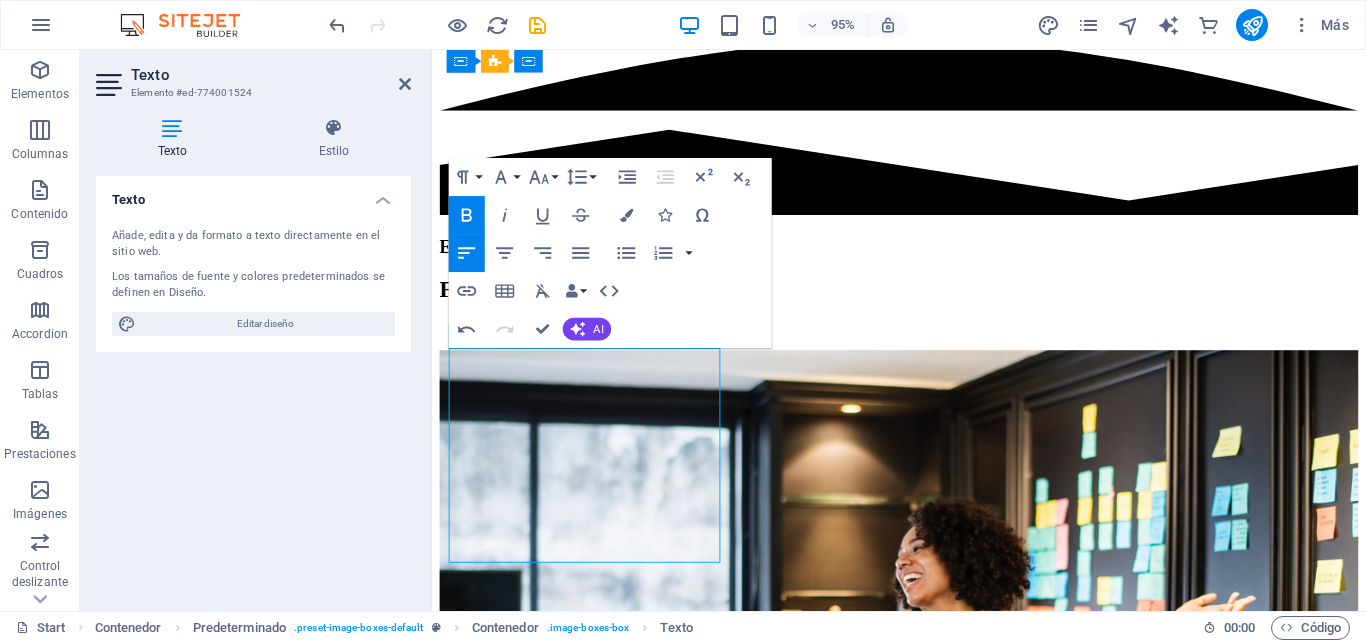 click on "Manejo del portal 𝗦𝗥𝗜.Declaración de 𝗜𝗩𝗔 𝗺𝗲𝗻𝘀𝘂𝗮𝗹 𝘆 𝘀𝗲𝗺𝗲𝘀𝘁𝗿𝗮𝗹. Declaración de 𝗜𝗺𝗽𝘂𝗲𝘀𝘁𝗼 𝗮 𝗹𝗮 𝗥𝗲𝗻𝘁𝗮 (General y bajo Relación de Dependencia)  𝗥𝗜𝗠𝗣𝗘 (negocio popular y emprendedor) Anexo de Gastos personales. Facturación electrónica." at bounding box center [923, 1186] 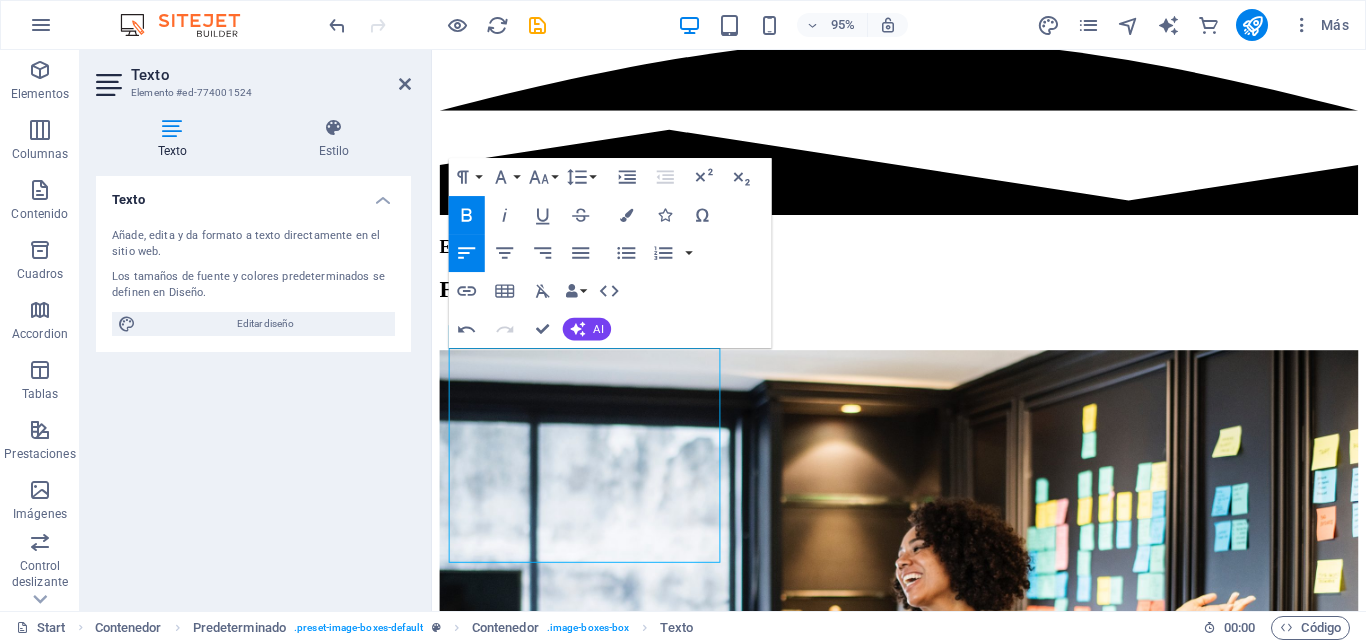 click 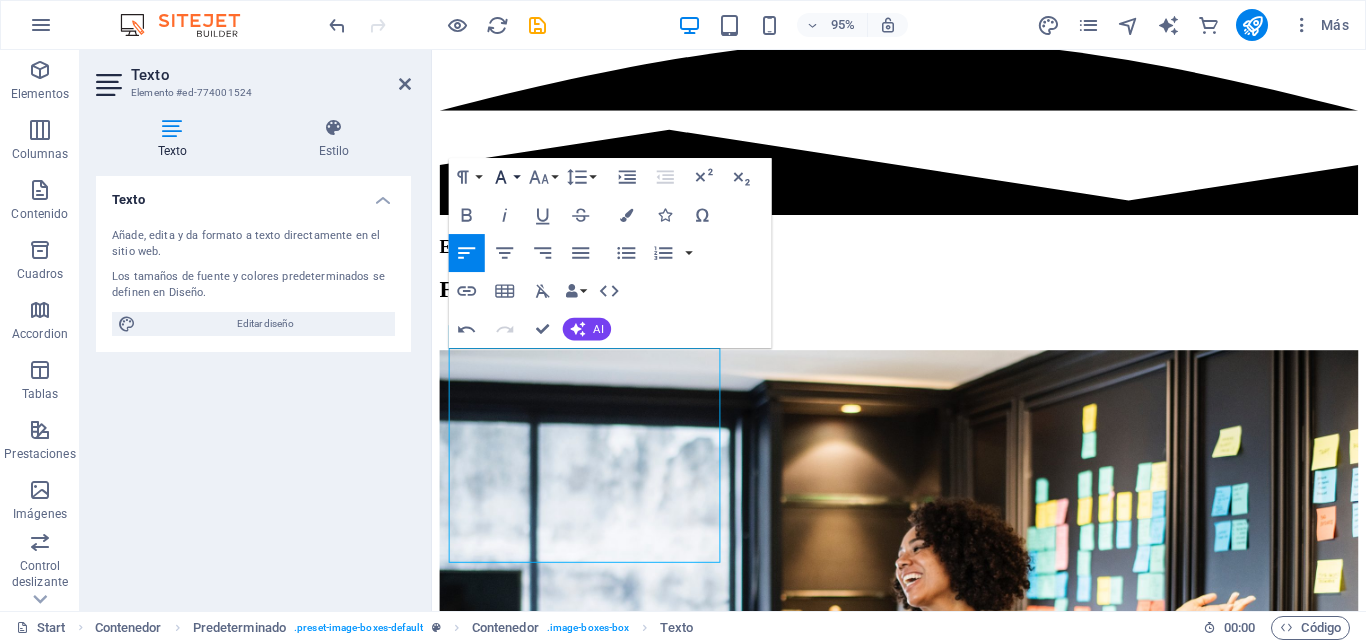 click on "Font Family" at bounding box center [505, 177] 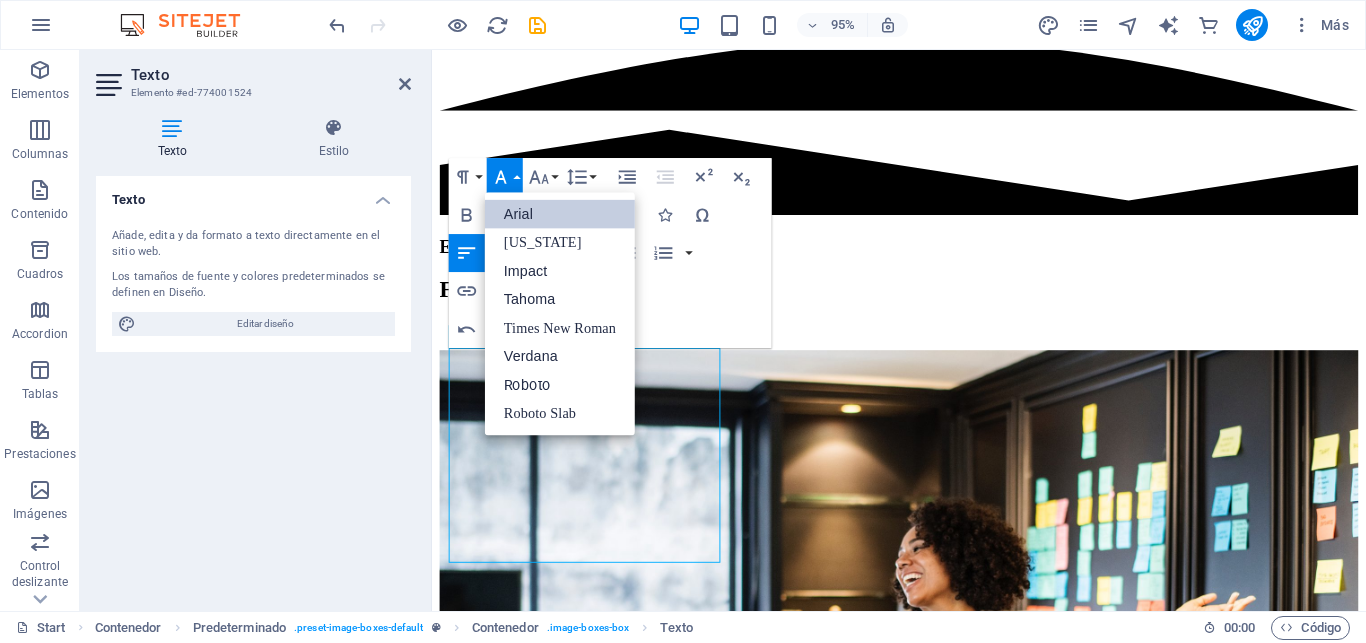 scroll, scrollTop: 0, scrollLeft: 0, axis: both 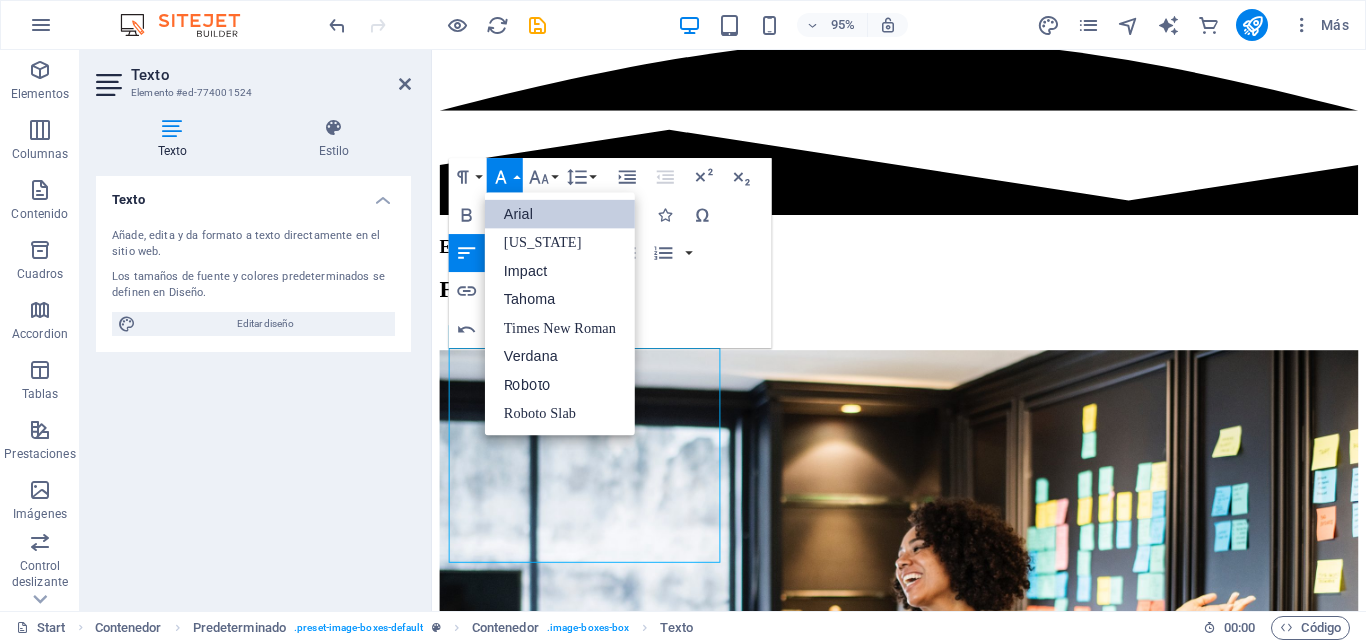 click on "Arial" at bounding box center [560, 214] 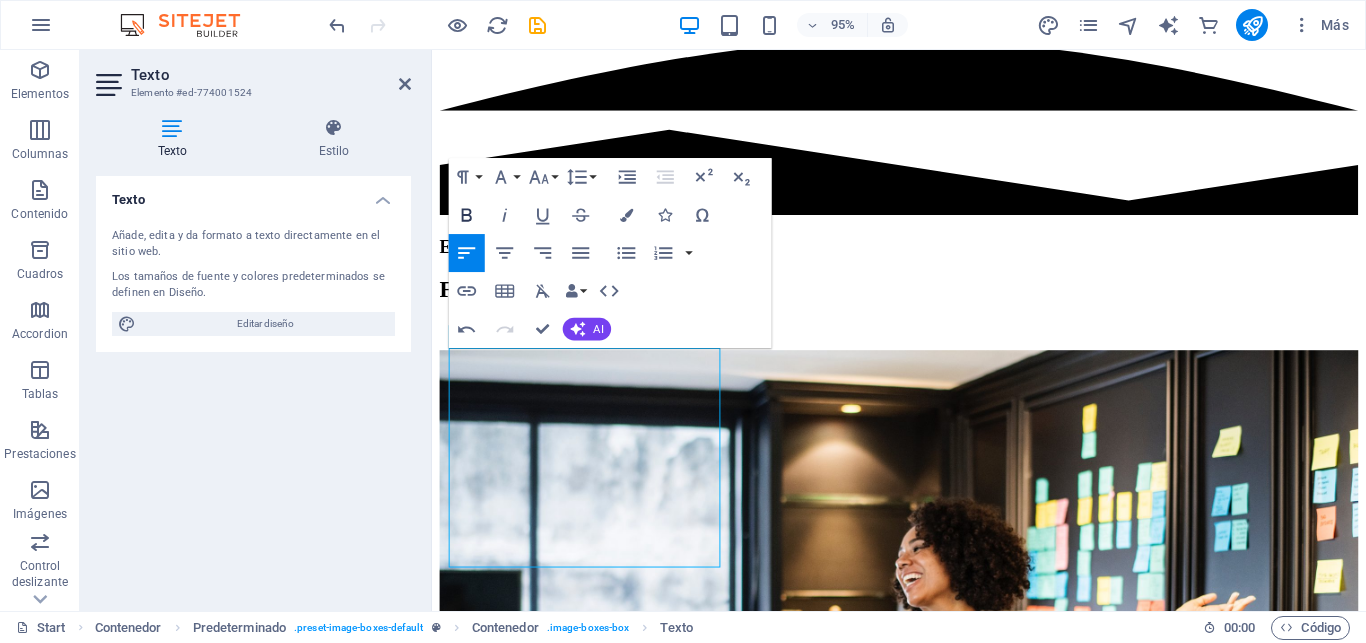 click 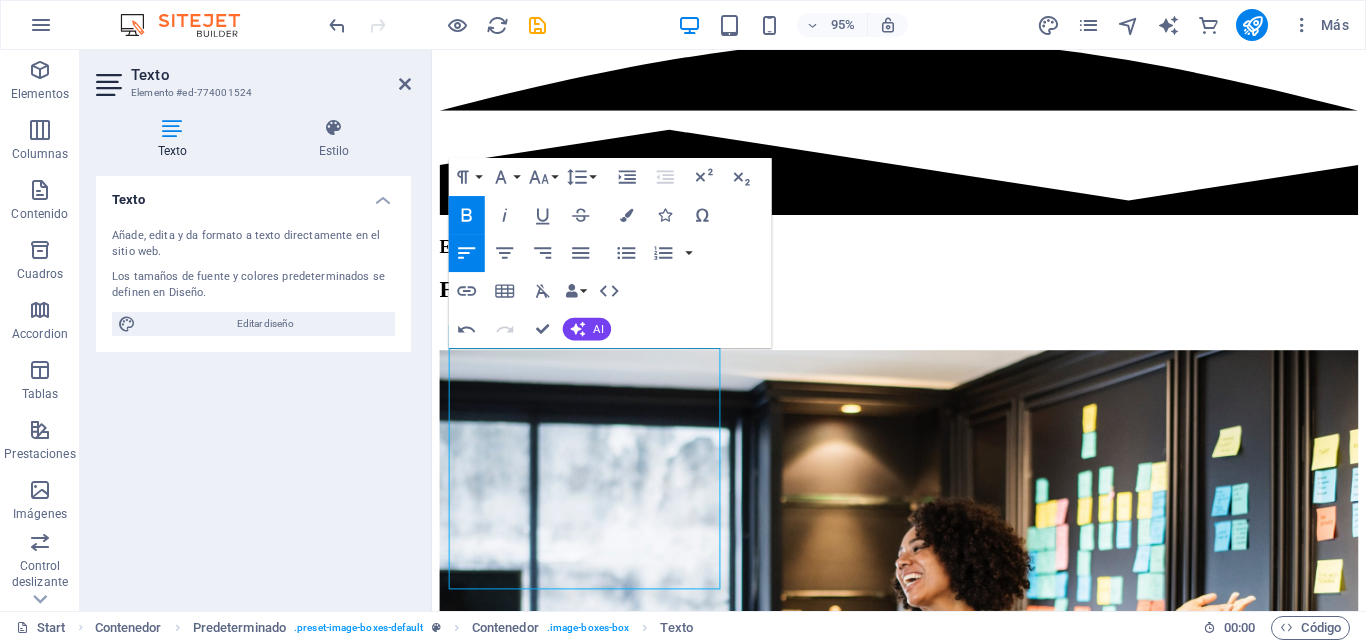 click 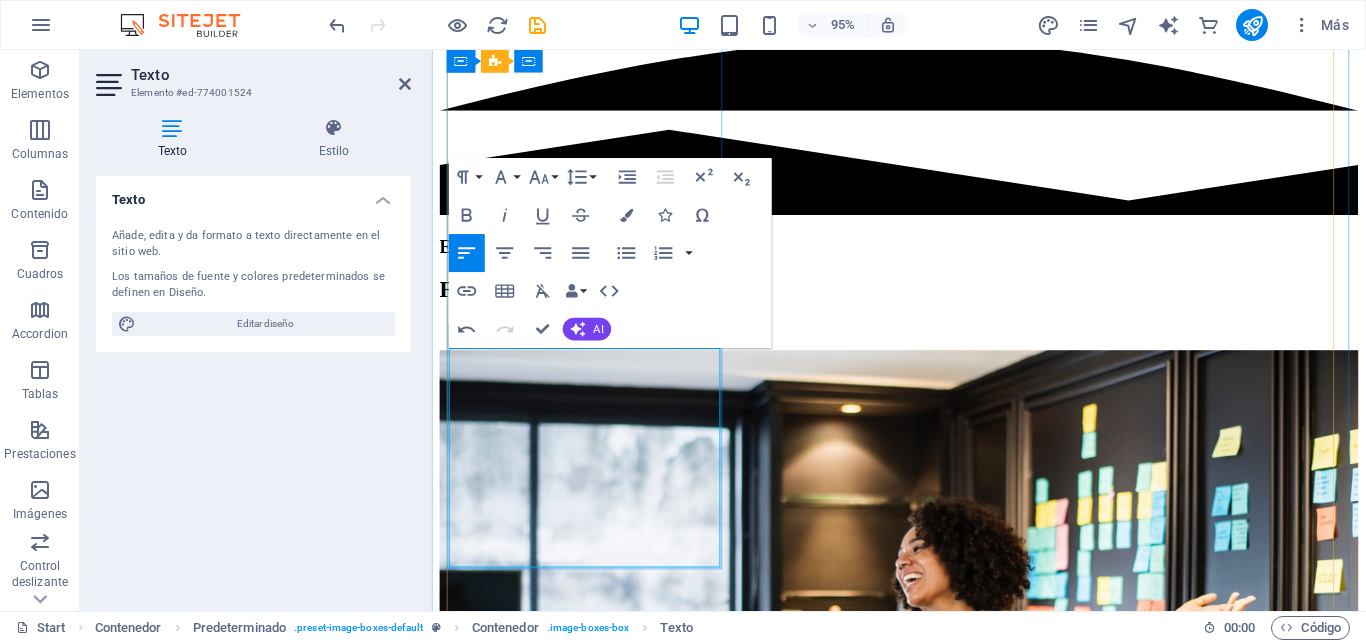 click on "Manejo del portal 𝗦𝗥𝗜.Declaración de 𝗜𝗩𝗔 𝗺𝗲𝗻𝘀𝘂𝗮𝗹 𝘆 𝘀𝗲𝗺𝗲𝘀𝘁𝗿𝗮𝗹." at bounding box center [923, 1151] 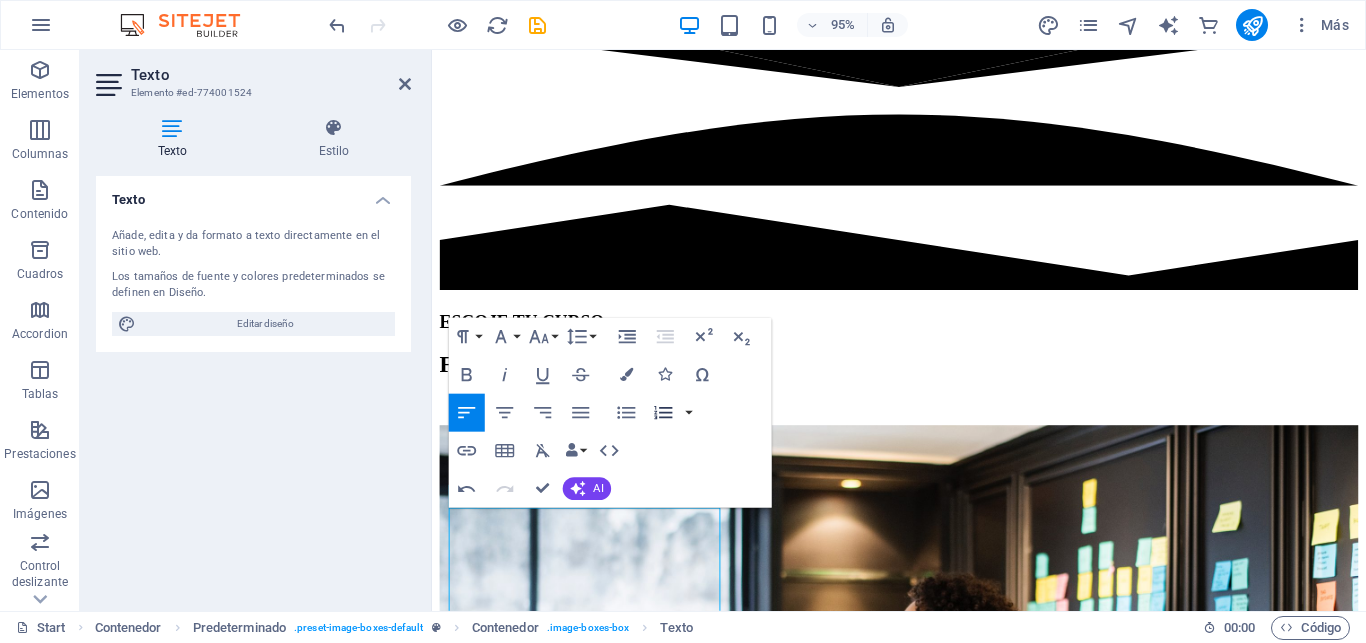 scroll, scrollTop: 920, scrollLeft: 0, axis: vertical 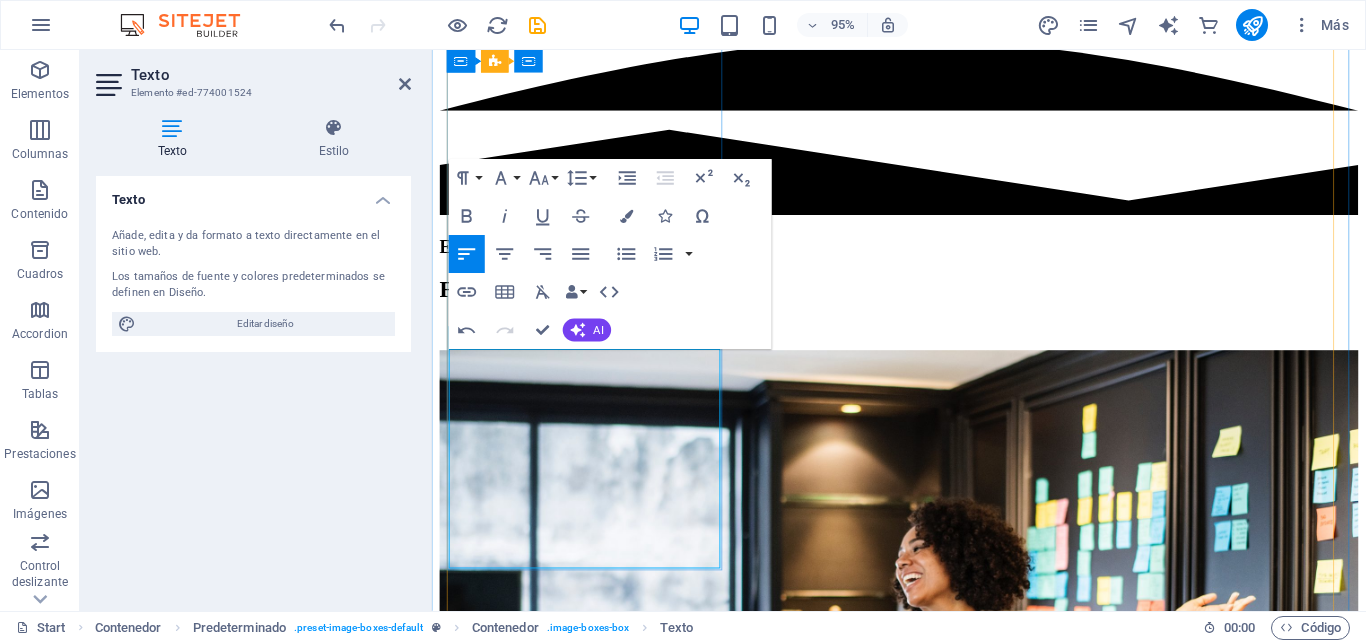 click on "Manejo del portal 𝗦𝗥𝗜.Declaración de 𝗜𝗩𝗔 𝗺𝗲𝗻𝘀𝘂𝗮𝗹 𝘆 𝘀𝗲𝗺𝗲𝘀𝘁𝗿𝗮𝗹. Declaración de 𝗜𝗺𝗽𝘂𝗲𝘀𝘁𝗼 𝗮 𝗹𝗮 𝗥𝗲𝗻𝘁𝗮 (General y bajo Relación de Dependencia)  𝗥𝗜𝗠𝗣𝗘 (negocio popular y emprendedor) Anexo de Gastos personales. Facturación electrónica." at bounding box center (923, 1186) 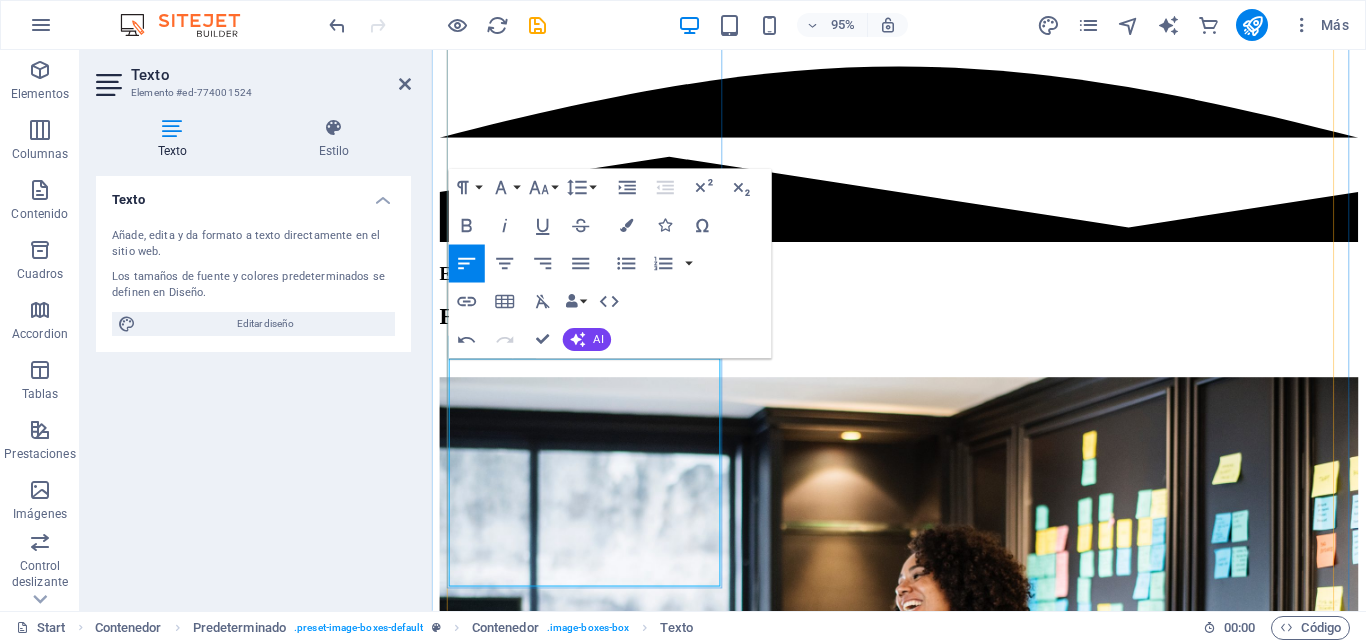 scroll, scrollTop: 920, scrollLeft: 0, axis: vertical 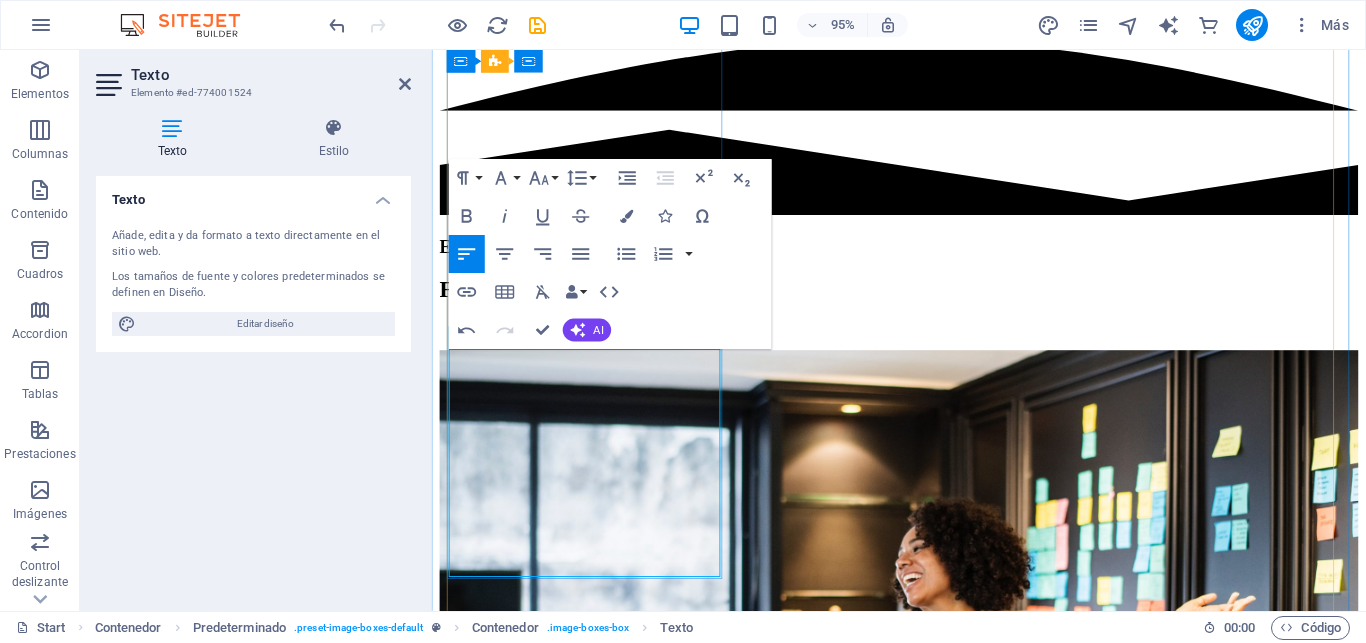 drag, startPoint x: 475, startPoint y: 373, endPoint x: 633, endPoint y: 569, distance: 251.75385 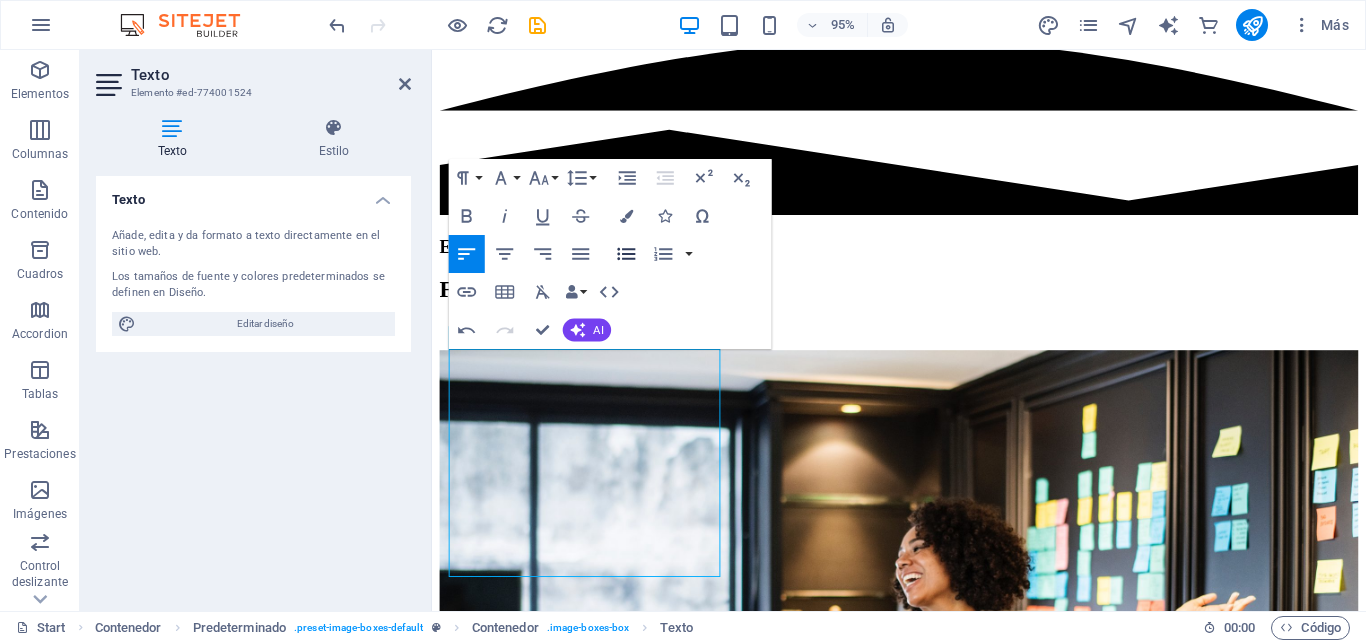 click 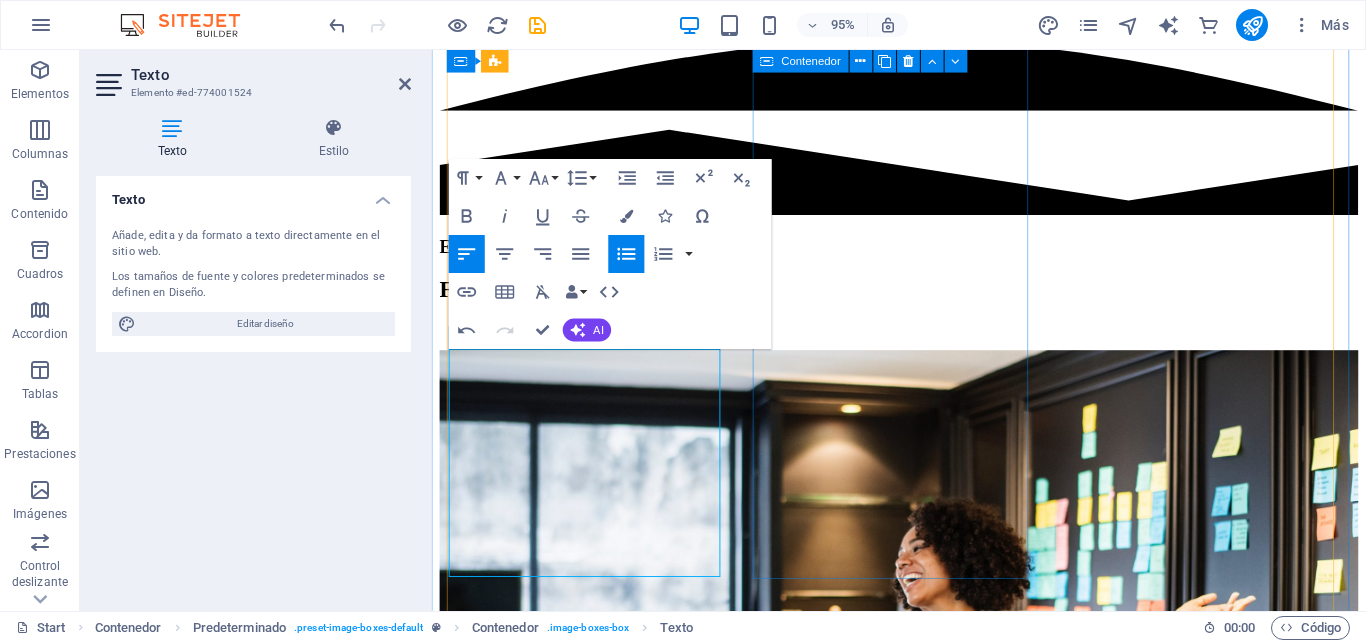 click on "Swedish  [DATE]  08:00 am - 04:00 pm Lorem ipsum dolor sit amet, consectetur adipisicing elit. Veritatis, dolorem!" at bounding box center [923, 1663] 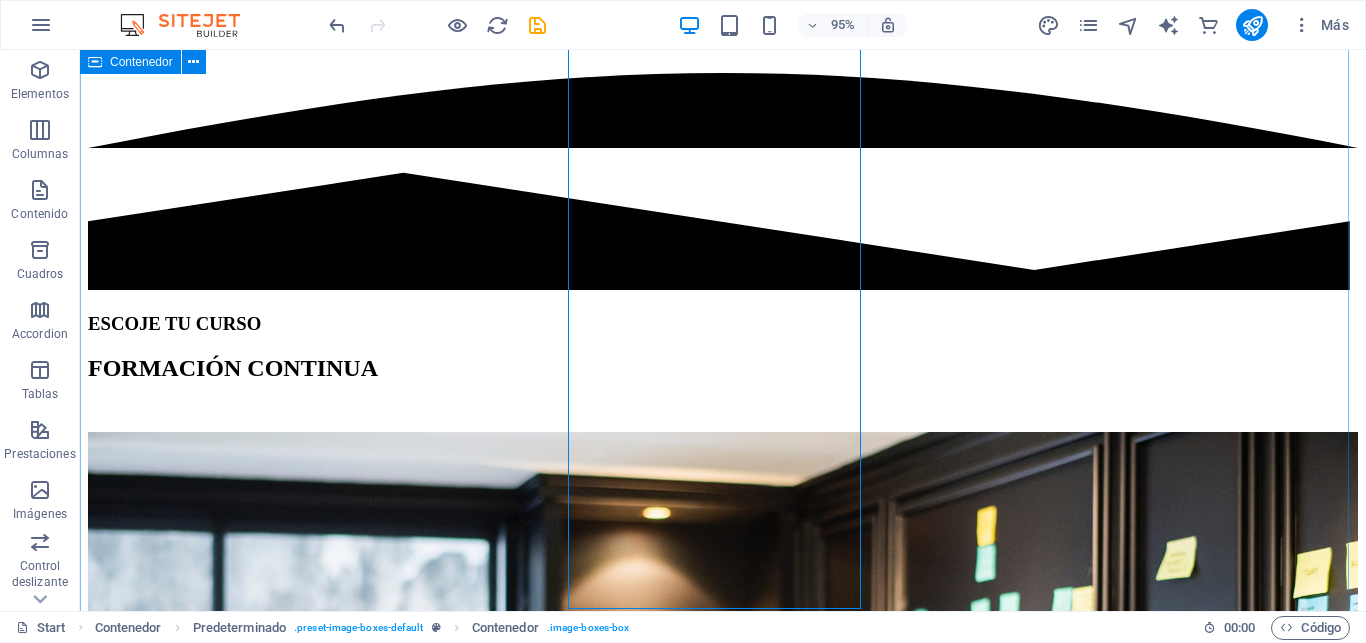 click on "ESCOJE TU CURSO FORMACIÓN CONTINUA 𝗔𝗣𝗥𝗘𝗡𝗗𝗘 𝗔 𝗥𝗘𝗔𝗟𝗜𝗭𝗔𝗥 𝗧𝗨𝗦 𝗗𝗘𝗖𝗟𝗔𝗥𝗔𝗖𝗜𝗢𝗡𝗘𝗦 𝗗𝗘 𝗜𝗠𝗣𝗨𝗘𝗦𝗧𝗢𝗦  [DATE]  08:00 am - 04:00 pm Manejo del [GEOGRAPHIC_DATA]. Declaración del IVA mensual y semestral Declaración de Impuesto a la Renta (General y bajo Relación de Dependencia) RIMPE (negocio popular y emprendedor) Anexo de Gastos personales. Facturación electrónica. Swedish  [DATE]  08:00 am - 04:00 pm Lorem ipsum dolor sit amet, consectetur adipisicing elit. Veritatis, dolorem! German  [DATE]  08:00 am - 04:00 pm Lorem ipsum dolor sit amet, consectetur adipisicing elit. Veritatis, dolorem! Italian  [DATE]  08:00 am - 04:00 pm Lorem ipsum dolor sit amet, consectetur adipisicing elit. Veritatis, dolorem! French  [DATE]  08:00 am - 04:00 pm Lorem ipsum dolor sit amet, consectetur adipisicing elit. Veritatis, dolorem! Danish" at bounding box center [723, 3364] 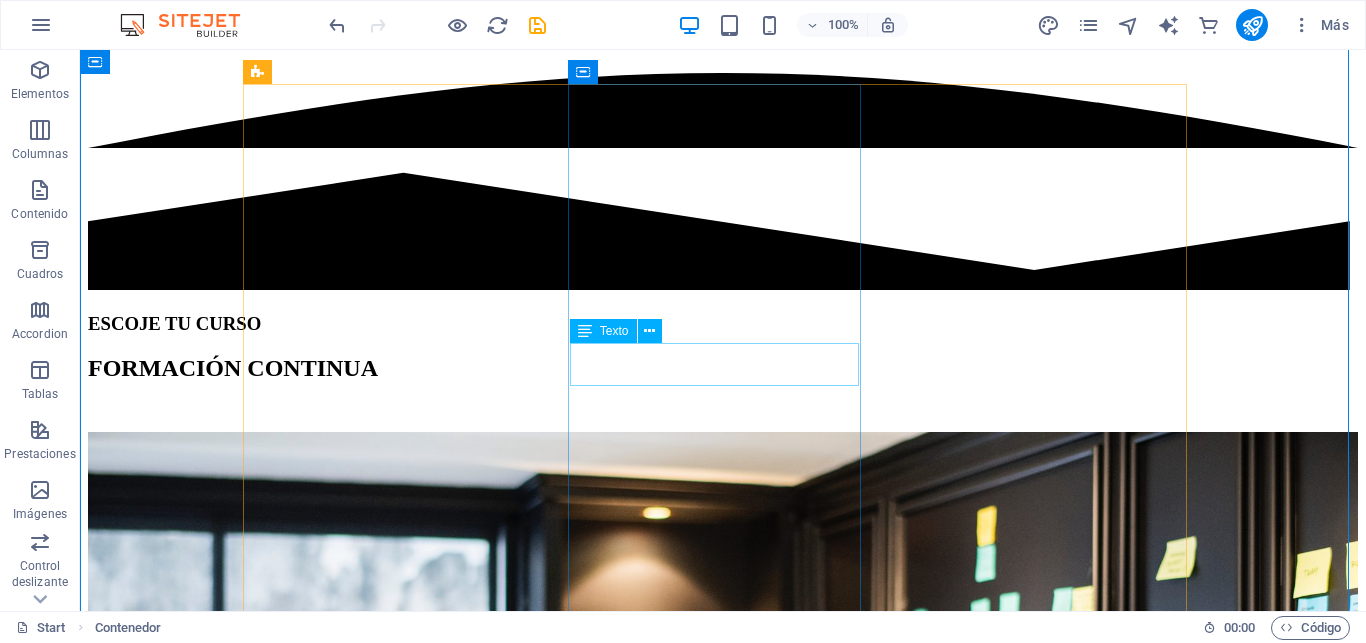 scroll, scrollTop: 818, scrollLeft: 0, axis: vertical 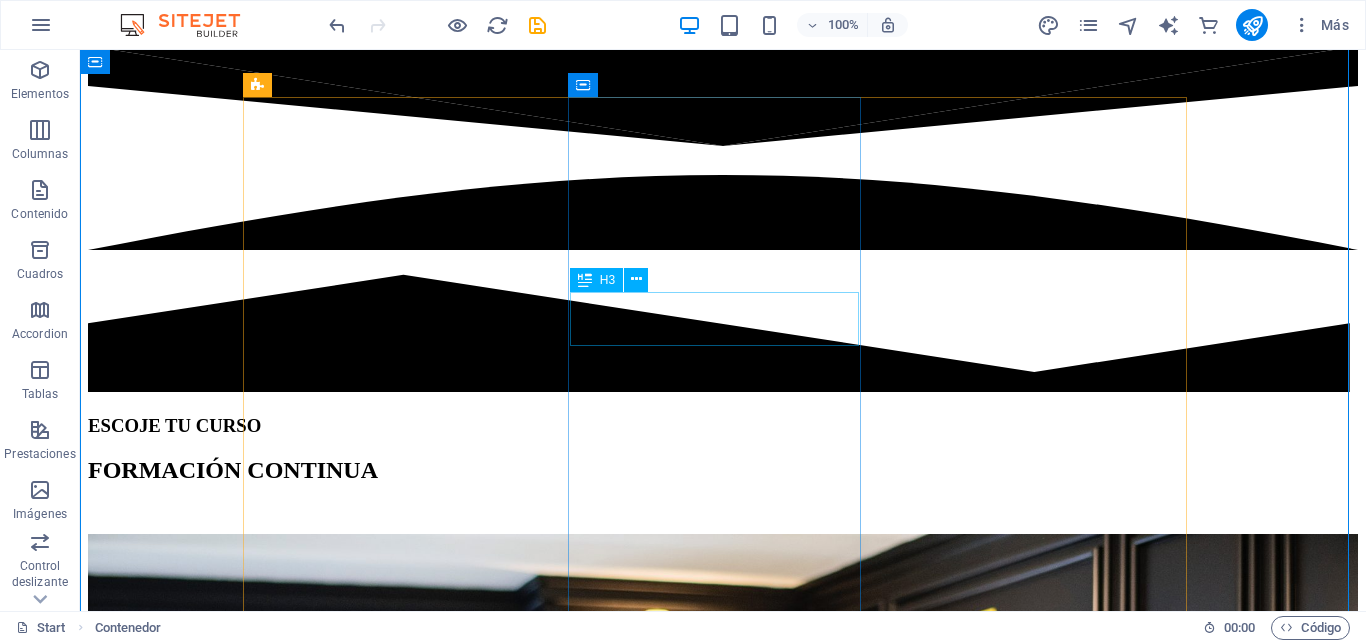 click on "Swedish" at bounding box center [723, 2517] 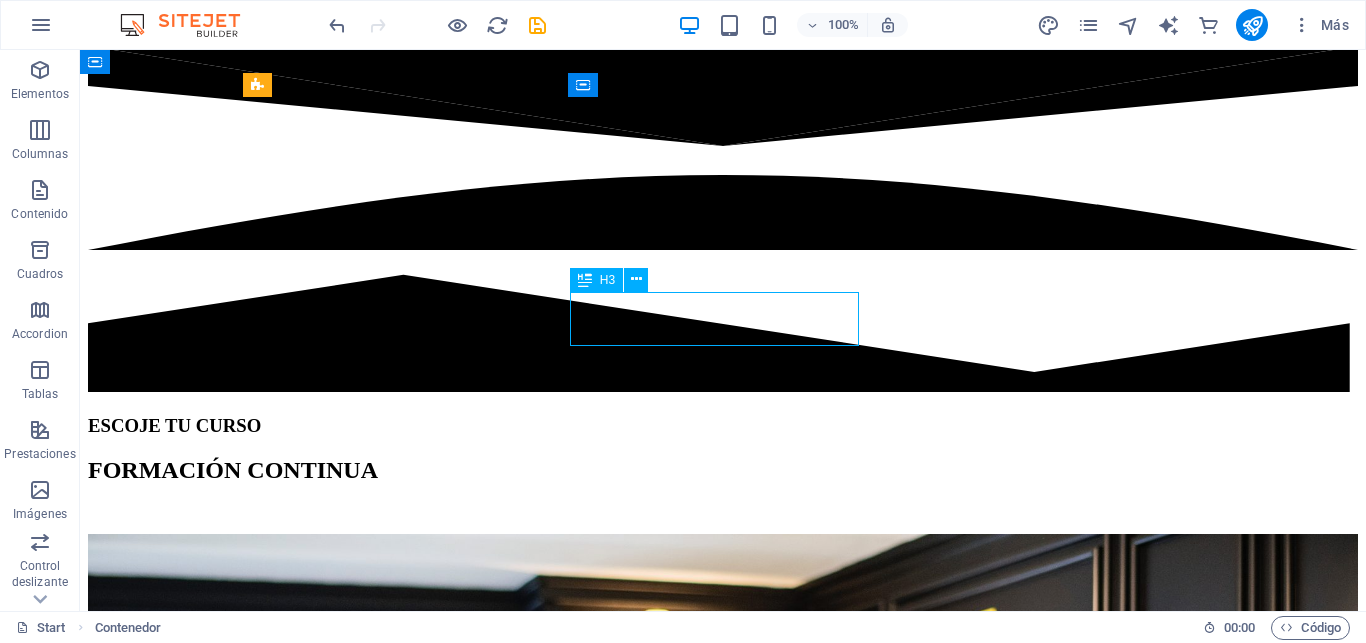 click on "Swedish" at bounding box center (723, 2517) 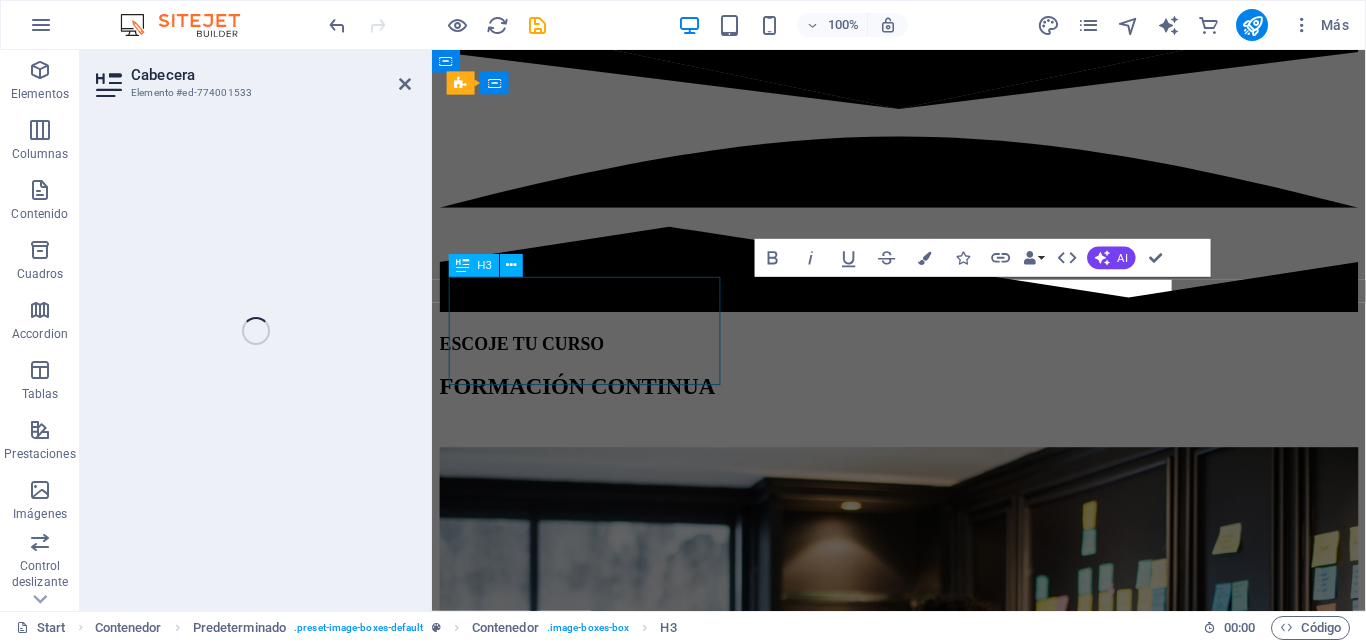 click on "Swedish" at bounding box center [923, 2047] 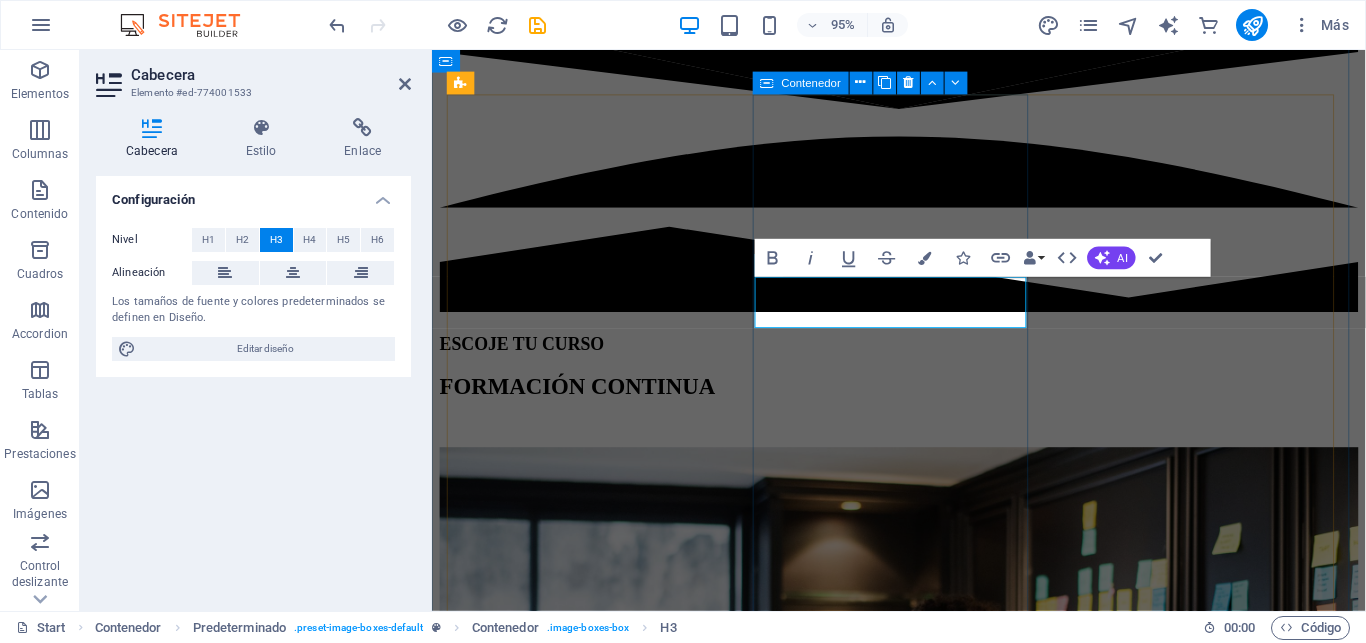 drag, startPoint x: 933, startPoint y: 328, endPoint x: 709, endPoint y: 326, distance: 224.00893 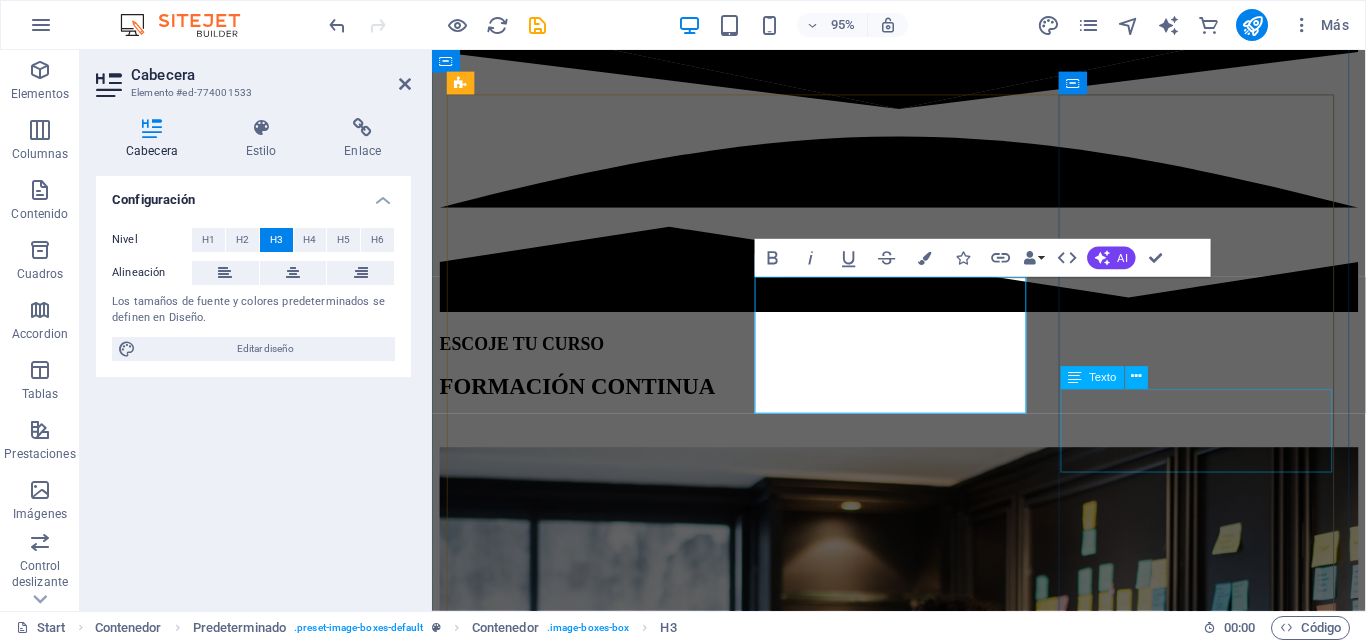 click on "Lorem ipsum dolor sit amet, consectetur adipisicing elit. Veritatis, dolorem!" at bounding box center (923, 2963) 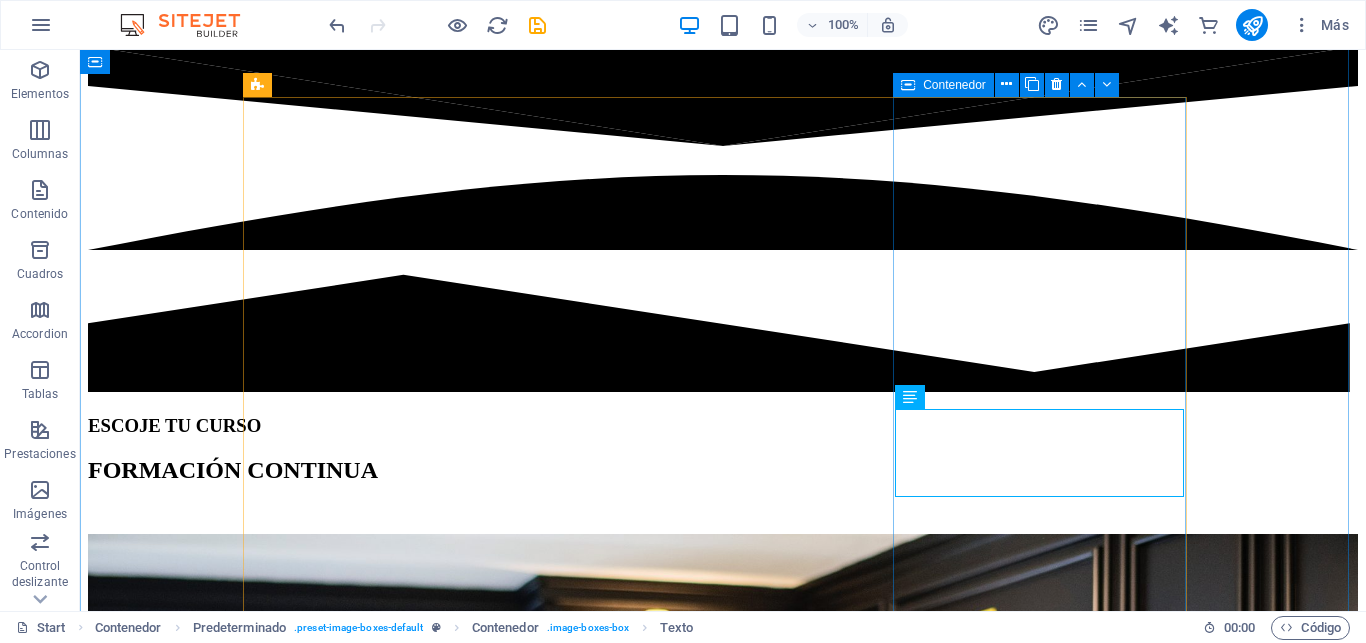 click on "German  [DATE]  08:00 am - 04:00 pm Lorem ipsum dolor sit amet, consectetur adipisicing elit. Veritatis, dolorem!" at bounding box center [723, 3147] 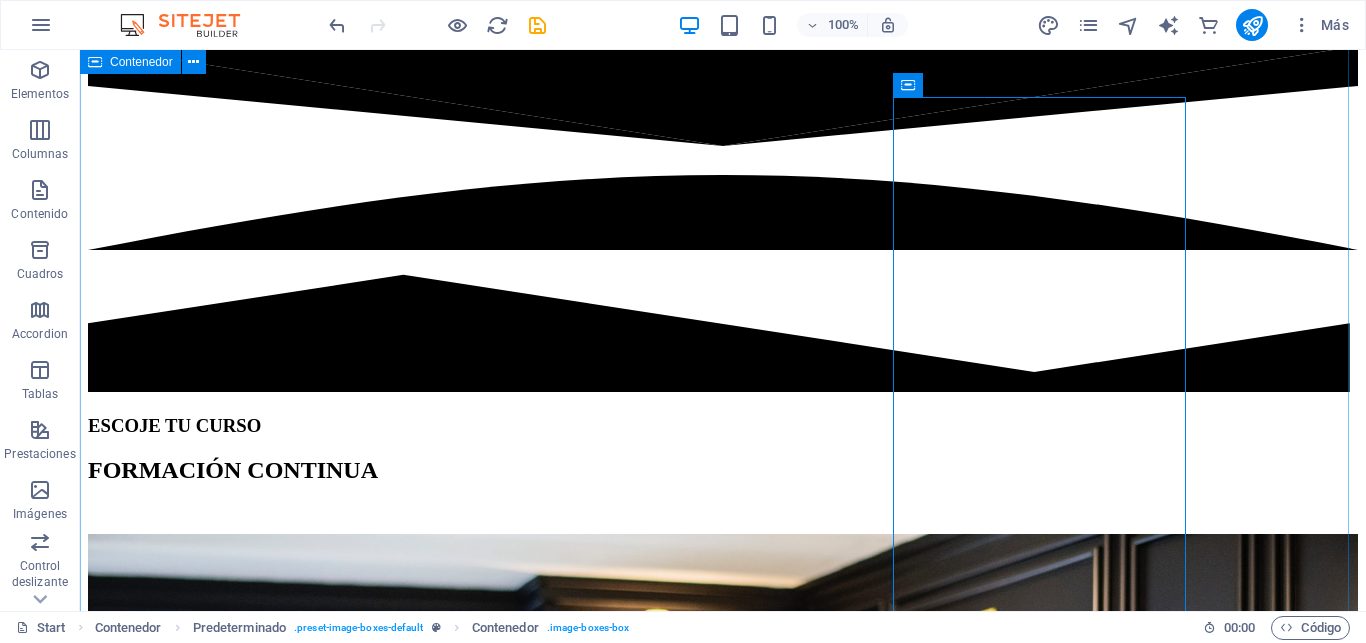 click on "ESCOJE TU CURSO FORMACIÓN CONTINUA 𝗔𝗣𝗥𝗘𝗡𝗗𝗘 𝗔 𝗥𝗘𝗔𝗟𝗜𝗭𝗔𝗥 𝗧𝗨𝗦 𝗗𝗘𝗖𝗟𝗔𝗥𝗔𝗖𝗜𝗢𝗡𝗘𝗦 𝗗𝗘 𝗜𝗠𝗣𝗨𝗘𝗦𝗧𝗢𝗦  [DATE]  08:00 am - 04:00 pm Manejo del [GEOGRAPHIC_DATA]. Declaración del IVA mensual y semestral Declaración de Impuesto a la Renta (General y bajo Relación de Dependencia) RIMPE (negocio popular y emprendedor) Anexo de Gastos personales. Facturación electrónica. 𝗔𝗦𝗜𝗦𝗧𝗘𝗡𝗧𝗘 𝗧𝗥𝗜𝗕𝗨𝗧𝗔𝗥𝗜𝗢 𝗖𝗢𝗡𝗧𝗔𝗕𝗟𝗘 𝗬 𝗟𝗔𝗕𝗢𝗥𝗔𝗟  [DATE]  08:00 am - 04:00 pm Lorem ipsum dolor sit amet, consectetur adipisicing elit. Veritatis, dolorem! German  [DATE]  08:00 am - 04:00 pm Lorem ipsum dolor sit amet, consectetur adipisicing elit. Veritatis, dolorem! Italian  [DATE]  08:00 am - 04:00 pm Lorem ipsum dolor sit amet, consectetur adipisicing elit. Veritatis, dolorem! French" at bounding box center [723, 3466] 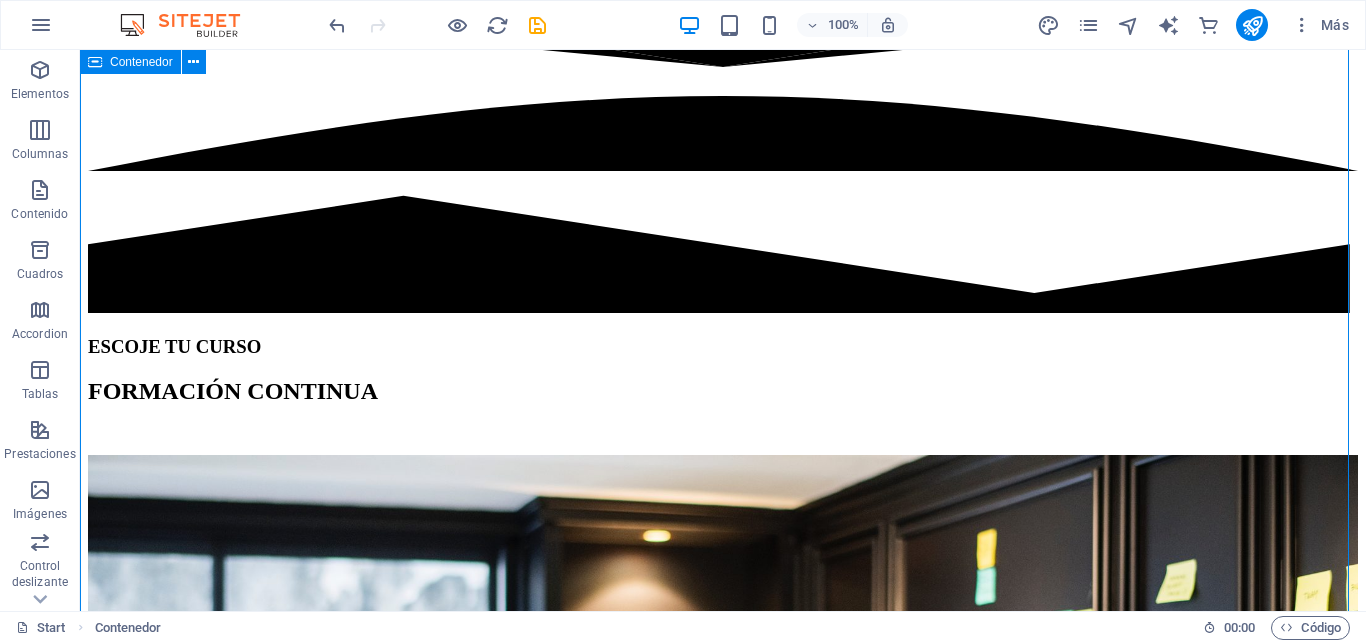 scroll, scrollTop: 920, scrollLeft: 0, axis: vertical 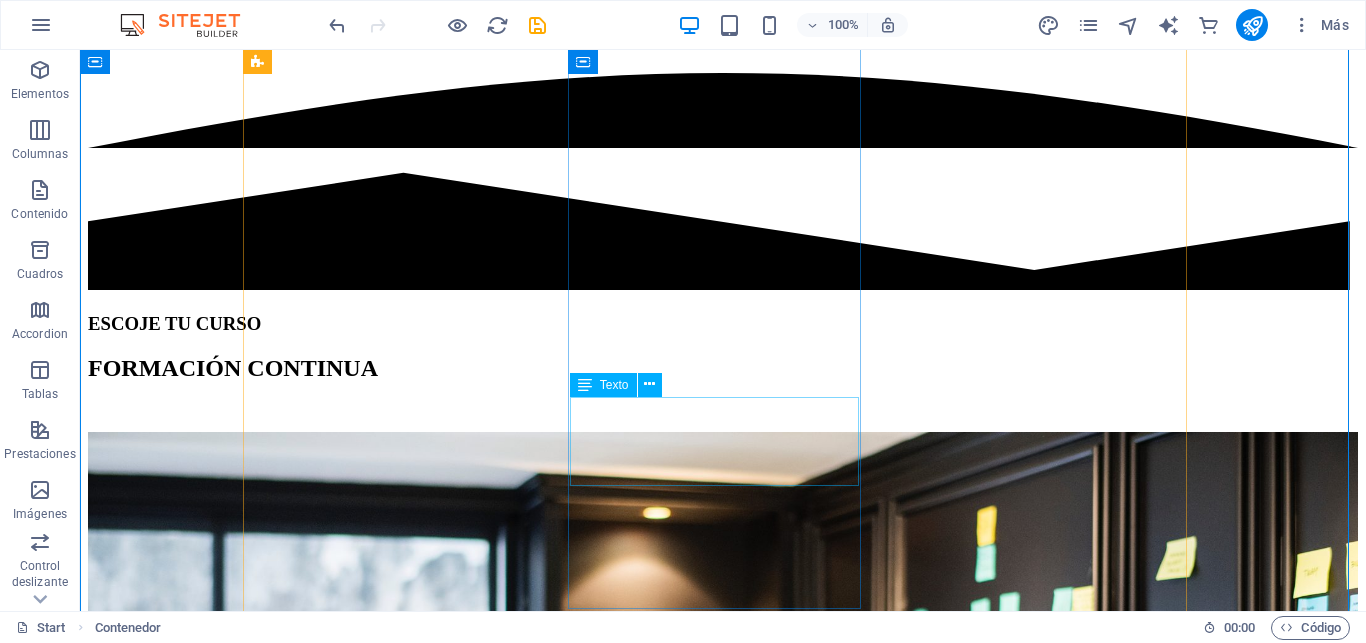 click on "Lorem ipsum dolor sit amet, consectetur adipisicing elit. Veritatis, dolorem!" at bounding box center [723, 2522] 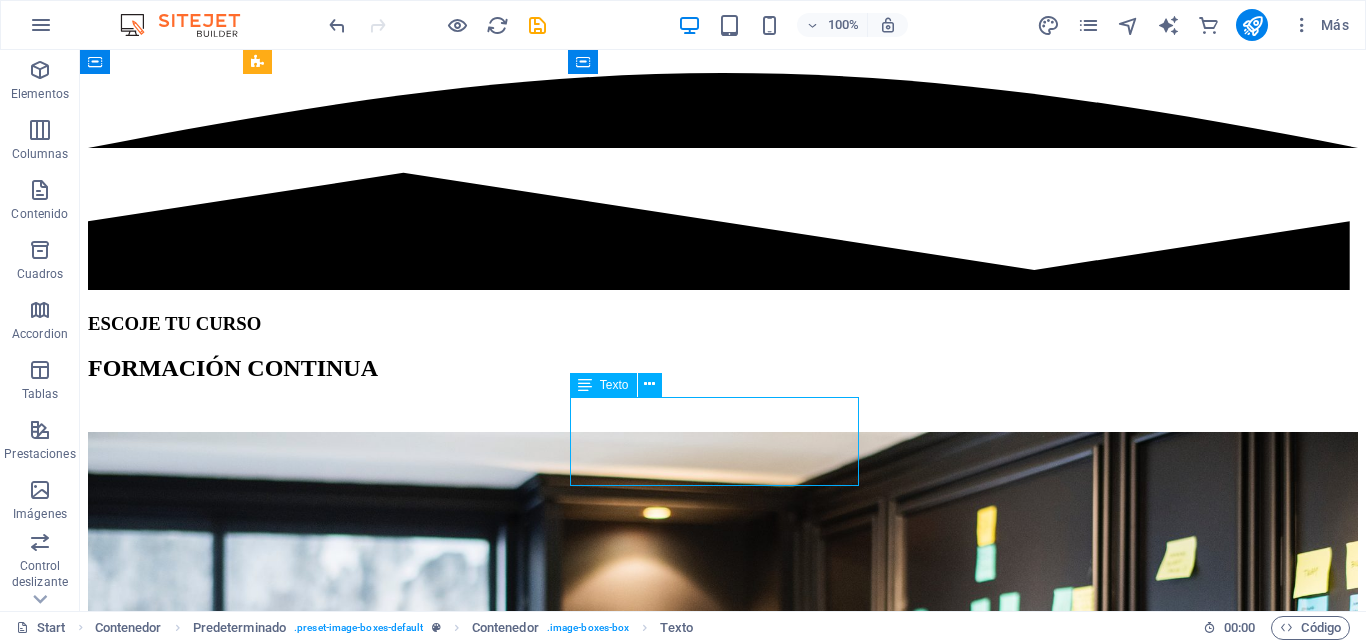 click on "Lorem ipsum dolor sit amet, consectetur adipisicing elit. Veritatis, dolorem!" at bounding box center (723, 2522) 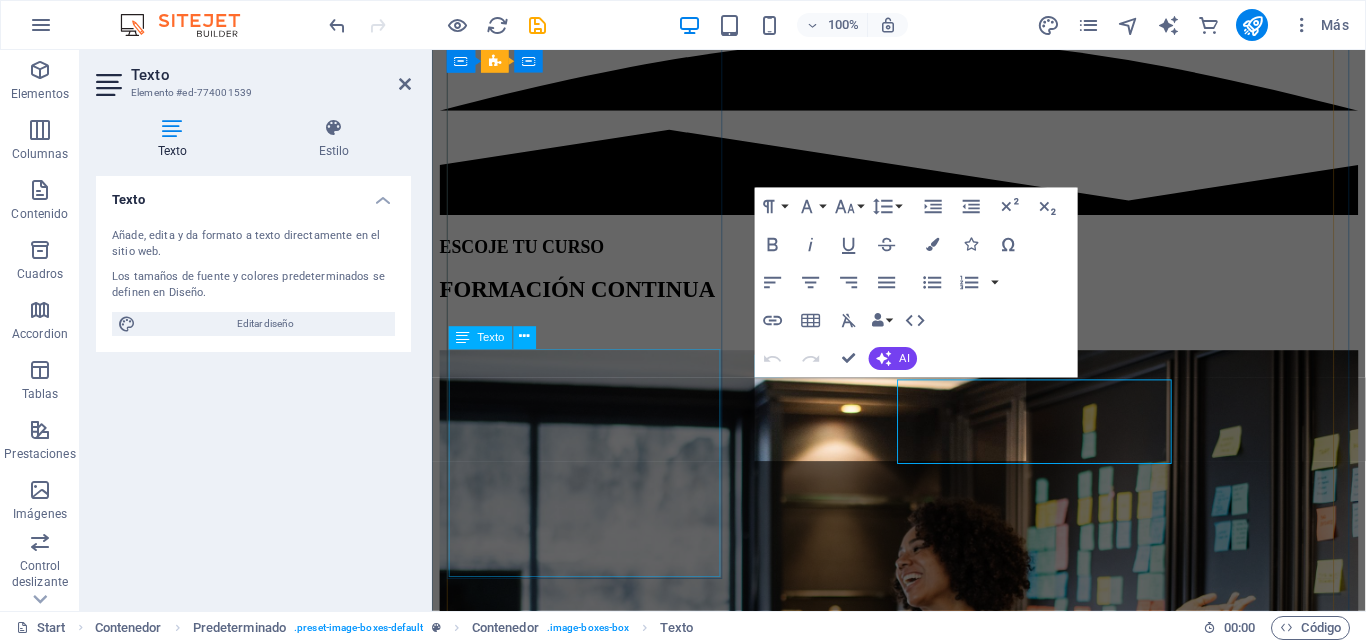 click on "Lorem ipsum dolor sit amet, consectetur adipisicing elit. Veritatis, dolorem!" at bounding box center (923, 2051) 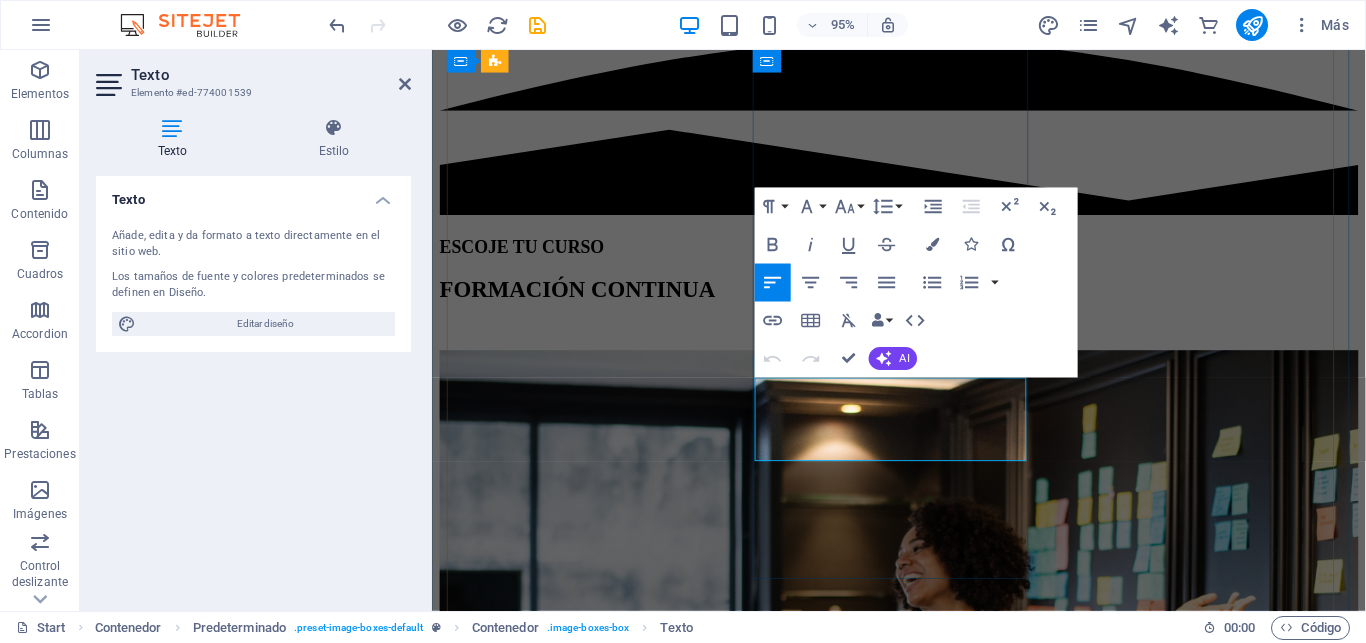 click on "Lorem ipsum dolor sit amet, consectetur adipisicing elit. Veritatis, dolorem!" at bounding box center [923, 2051] 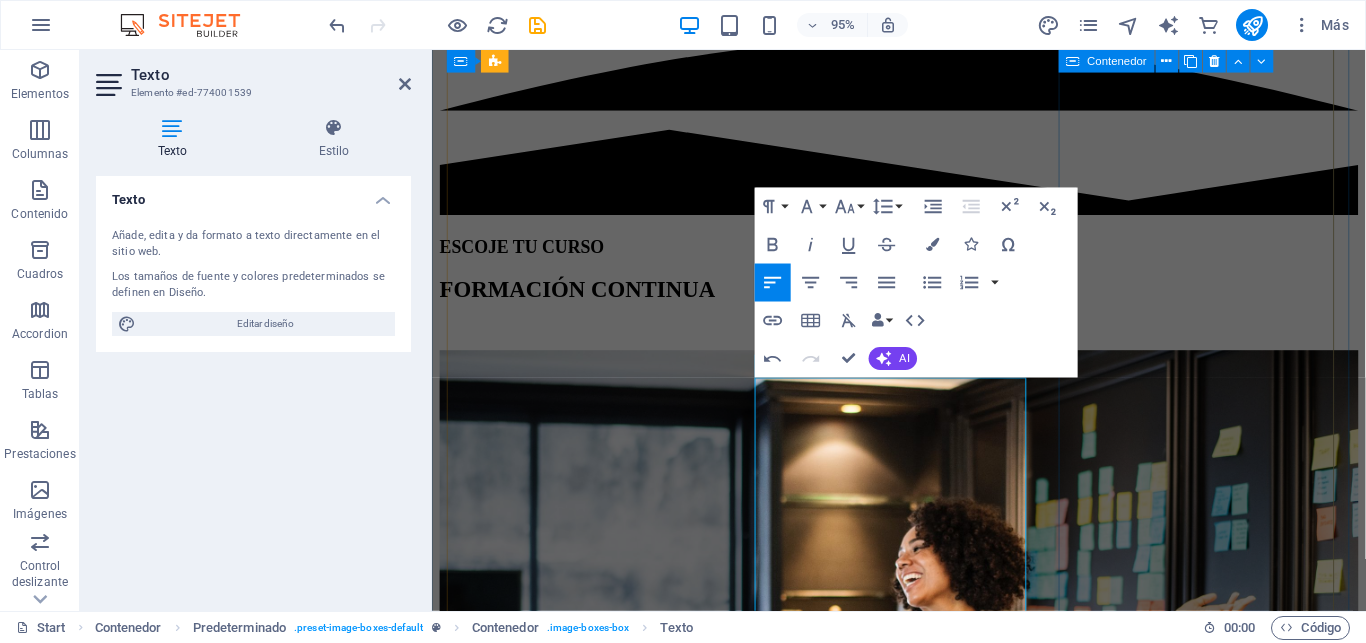 click on "German  [DATE]  08:00 am - 04:00 pm Lorem ipsum dolor sit amet, consectetur adipisicing elit. Veritatis, dolorem!" at bounding box center [923, 2983] 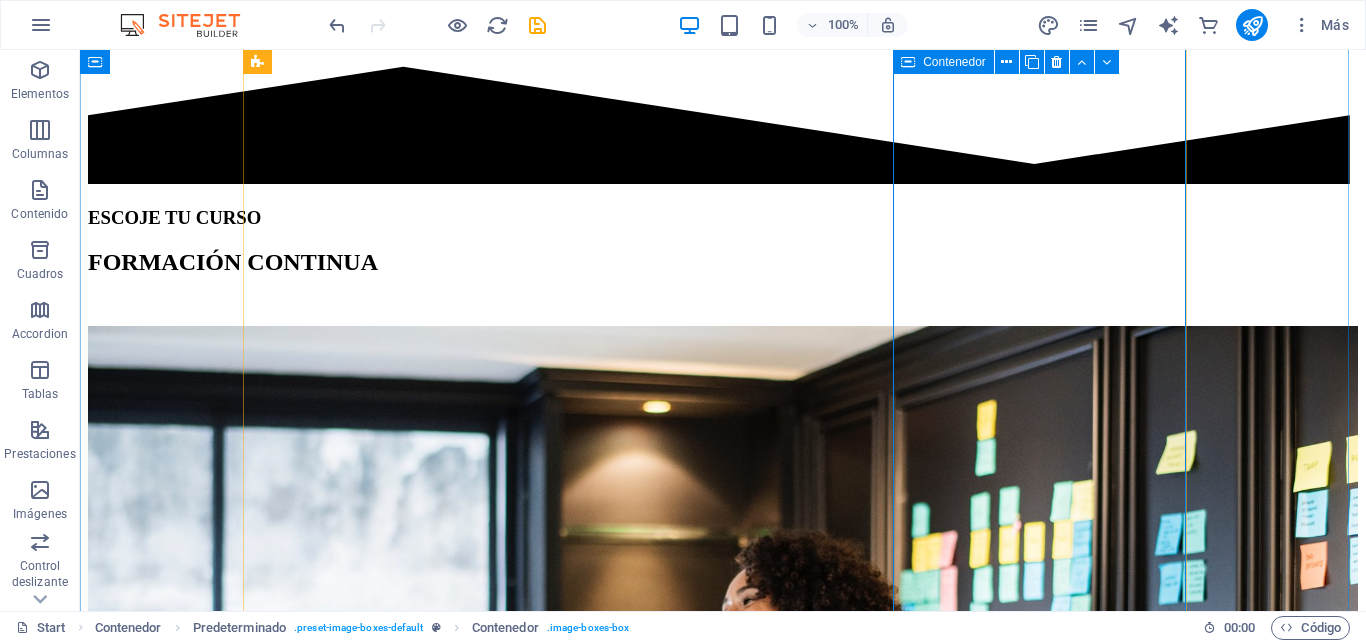 scroll, scrollTop: 920, scrollLeft: 0, axis: vertical 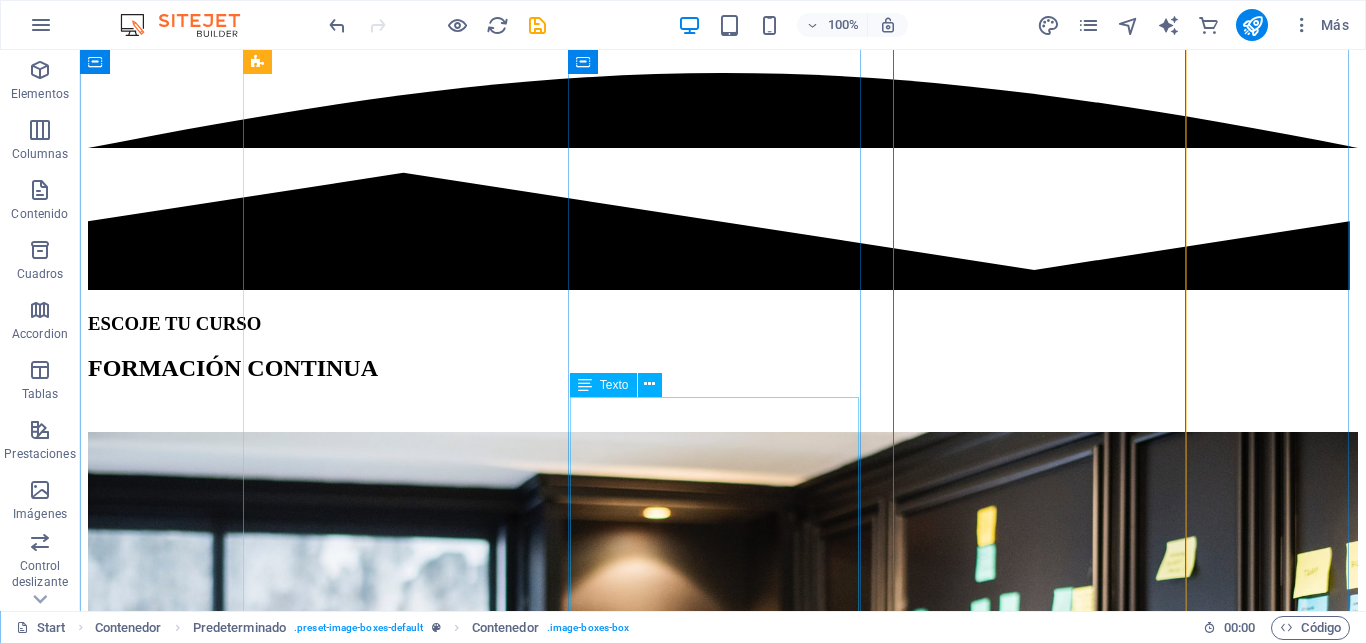 click on "Módulo Tributario Declaraciones de impuestos Devoluciones de impuestos Anexos Facturación electrónica Portal SRI Módulo Laboral Nómina Contratos y Liquidaciones Base legal Portales IESS – SUT Módulo Contable Registros contables Estados financieros Balance General Conciliación bancaria" at bounding box center (723, 2777) 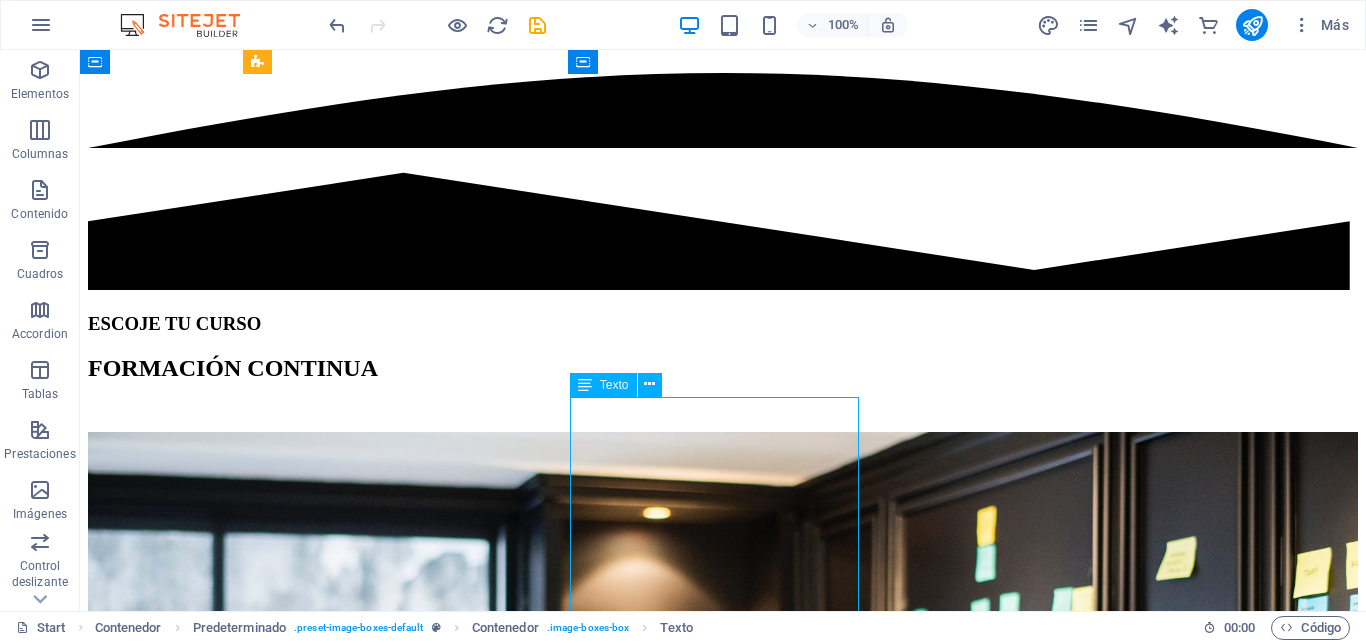 click on "Módulo Tributario Declaraciones de impuestos Devoluciones de impuestos Anexos Facturación electrónica Portal SRI Módulo Laboral Nómina Contratos y Liquidaciones Base legal Portales IESS – SUT Módulo Contable Registros contables Estados financieros Balance General Conciliación bancaria" at bounding box center (723, 2777) 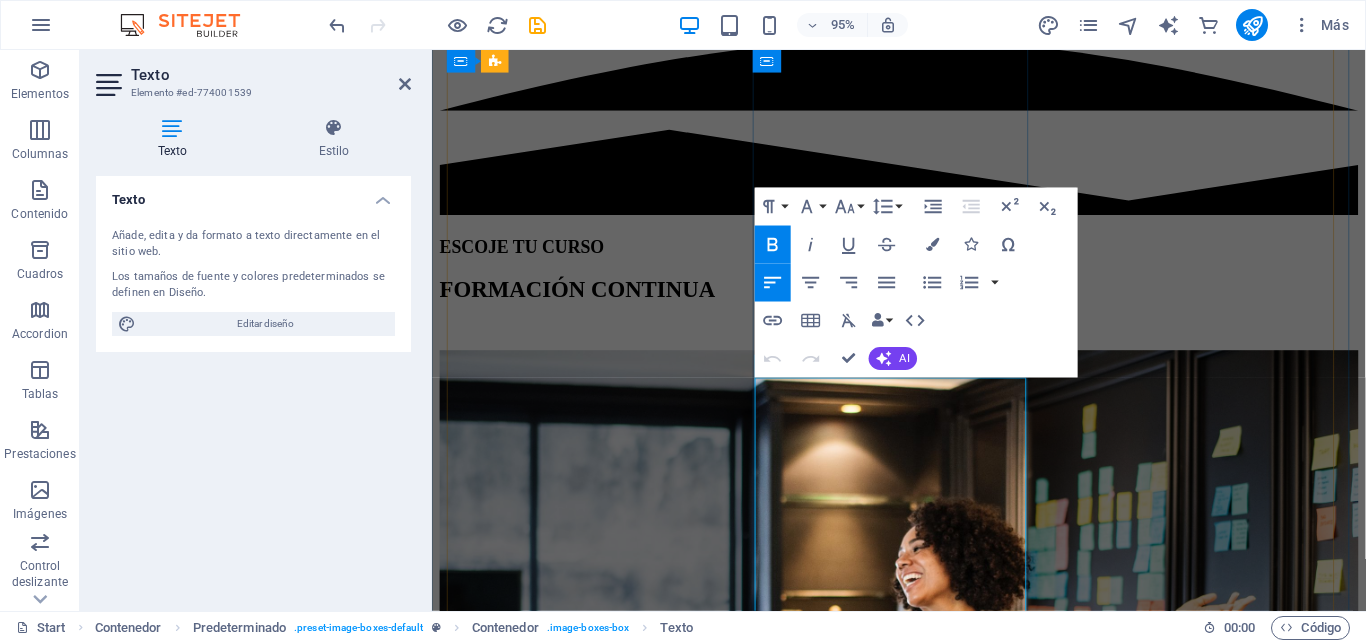 drag, startPoint x: 799, startPoint y: 427, endPoint x: 908, endPoint y: 511, distance: 137.61177 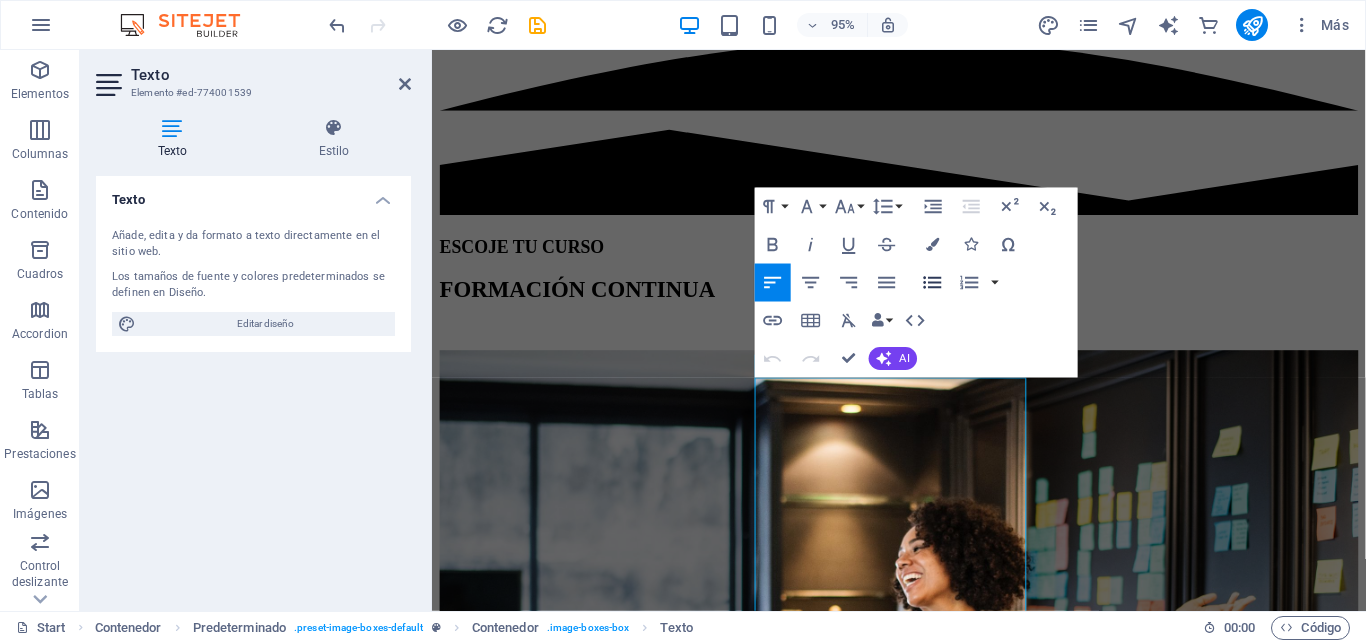 click 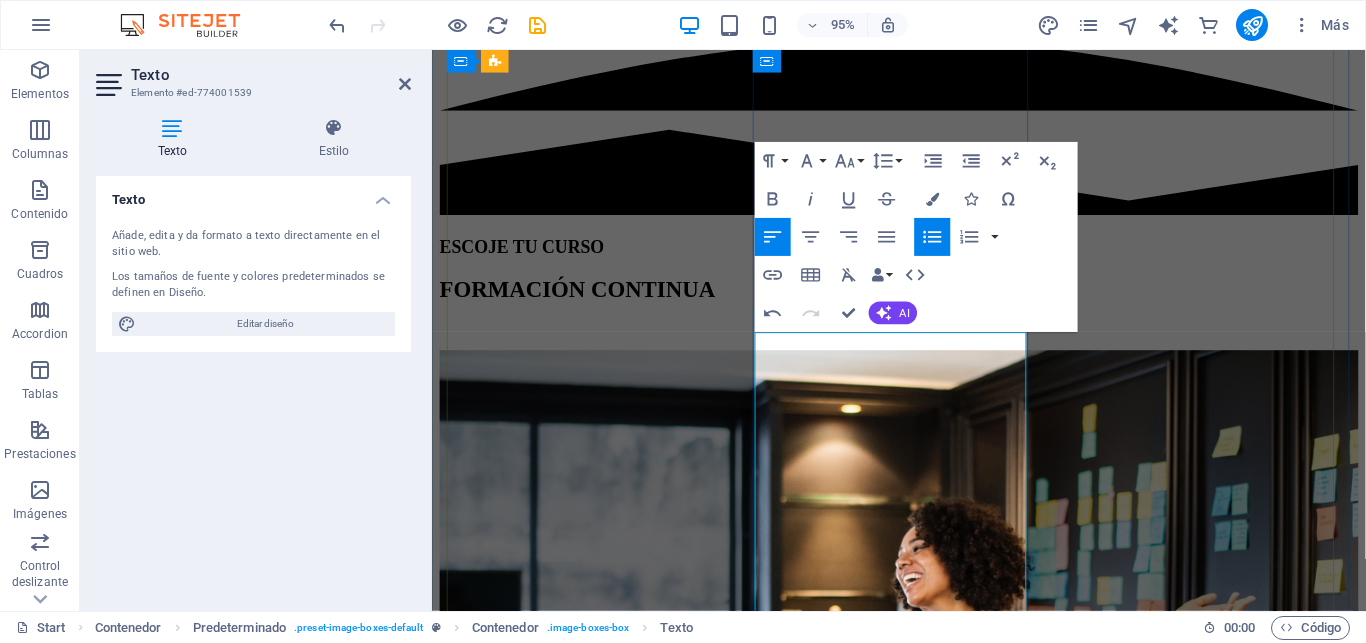 scroll, scrollTop: 1123, scrollLeft: 0, axis: vertical 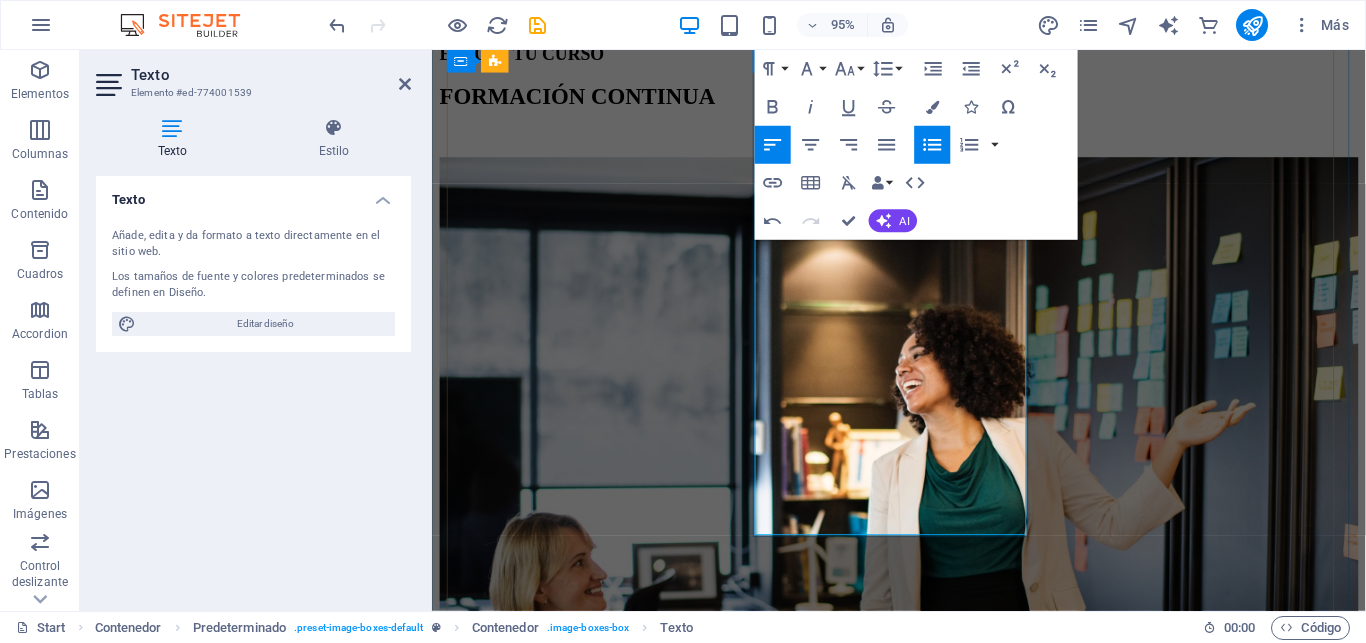 drag, startPoint x: 798, startPoint y: 354, endPoint x: 935, endPoint y: 416, distance: 150.37619 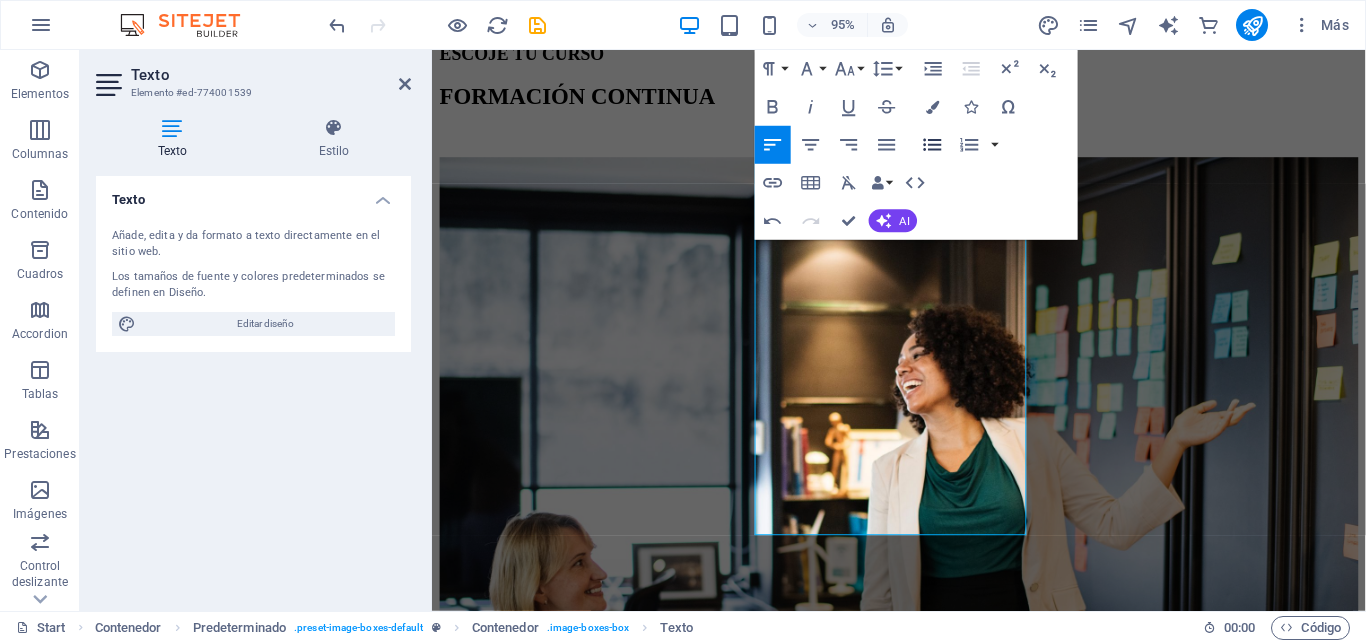 click 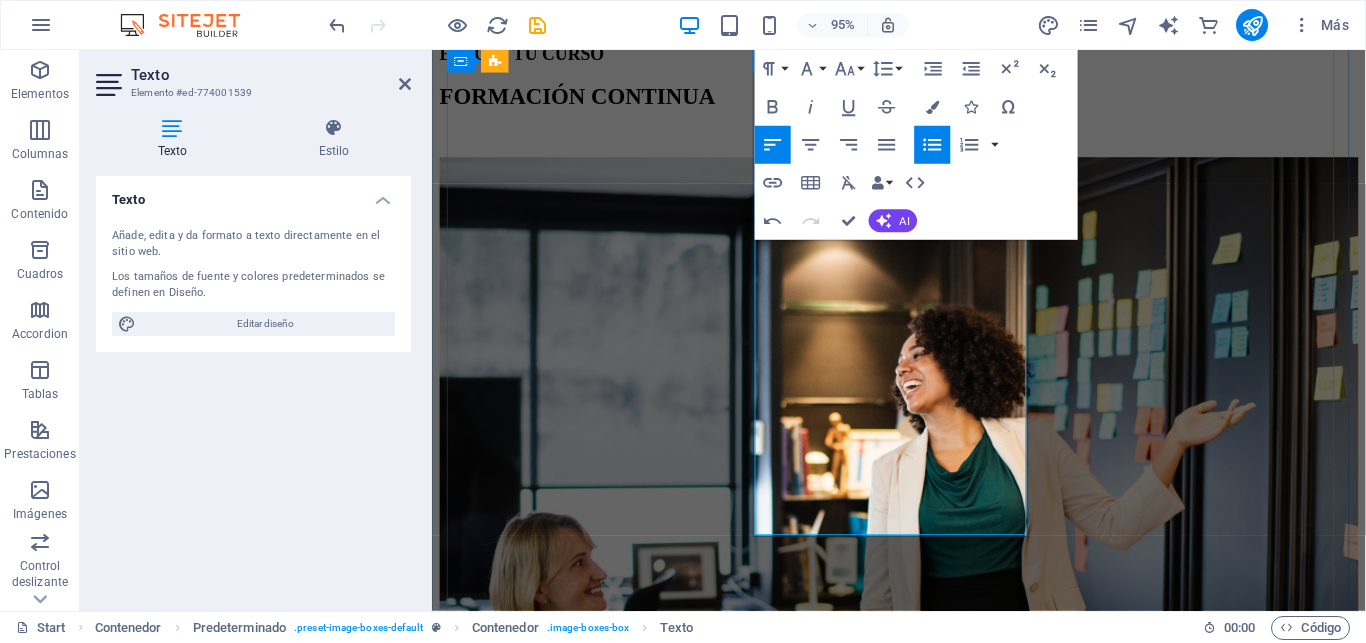 drag, startPoint x: 798, startPoint y: 462, endPoint x: 937, endPoint y: 524, distance: 152.20053 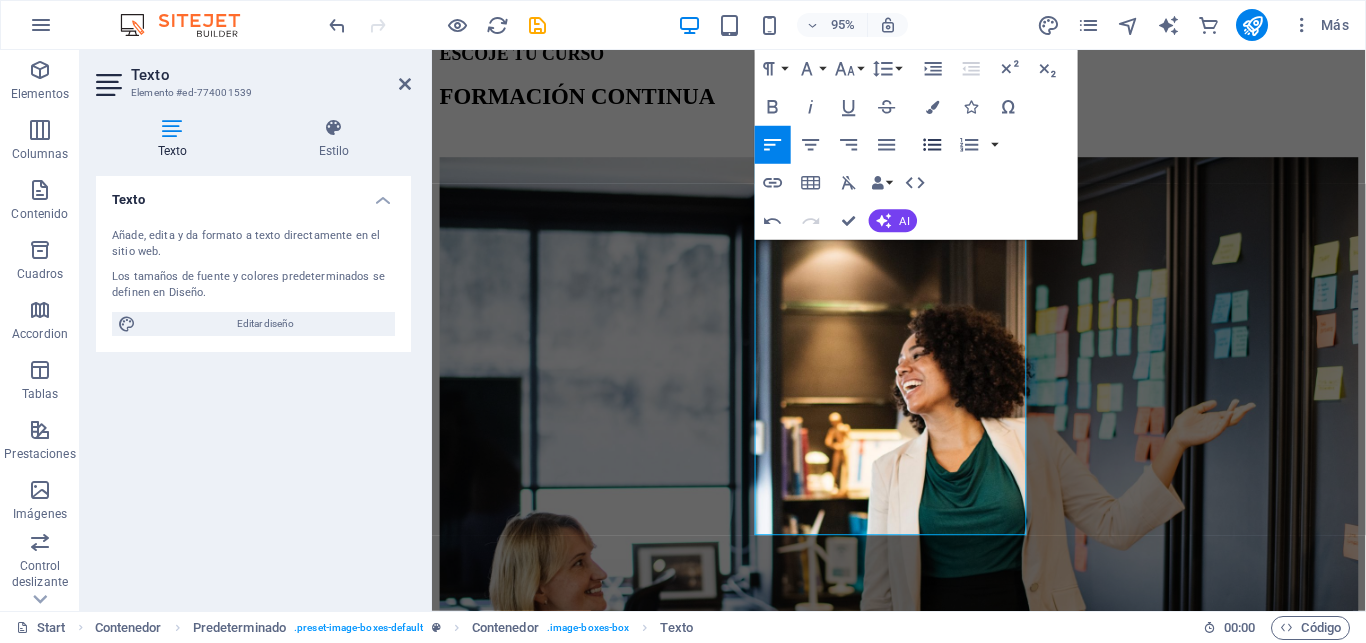 click 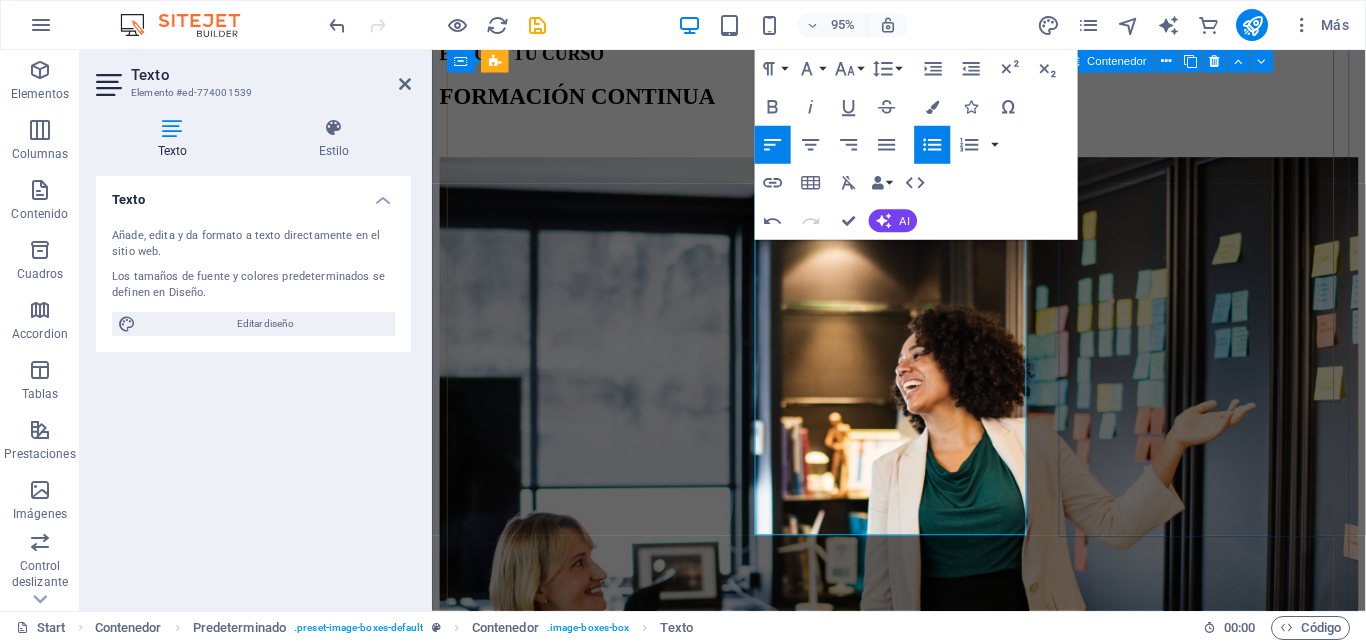 click on "German  [DATE]  08:00 am - 04:00 pm Lorem ipsum dolor sit amet, consectetur adipisicing elit. Veritatis, dolorem!" at bounding box center (923, 2620) 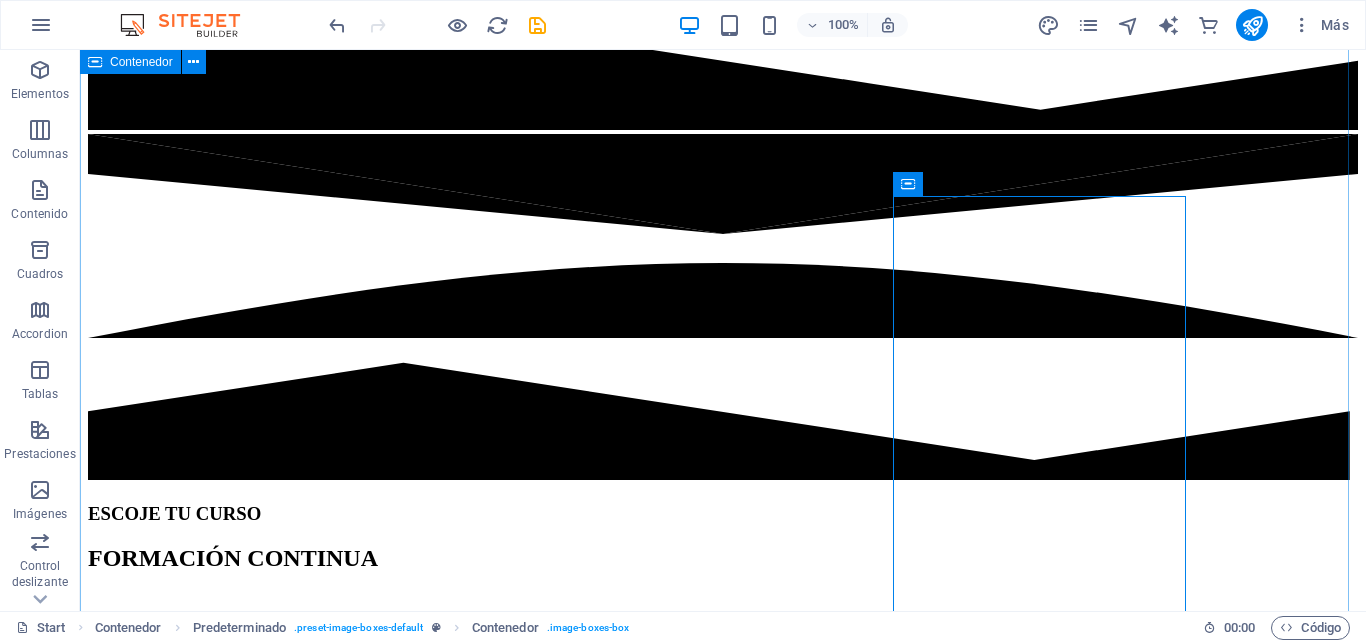 scroll, scrollTop: 718, scrollLeft: 0, axis: vertical 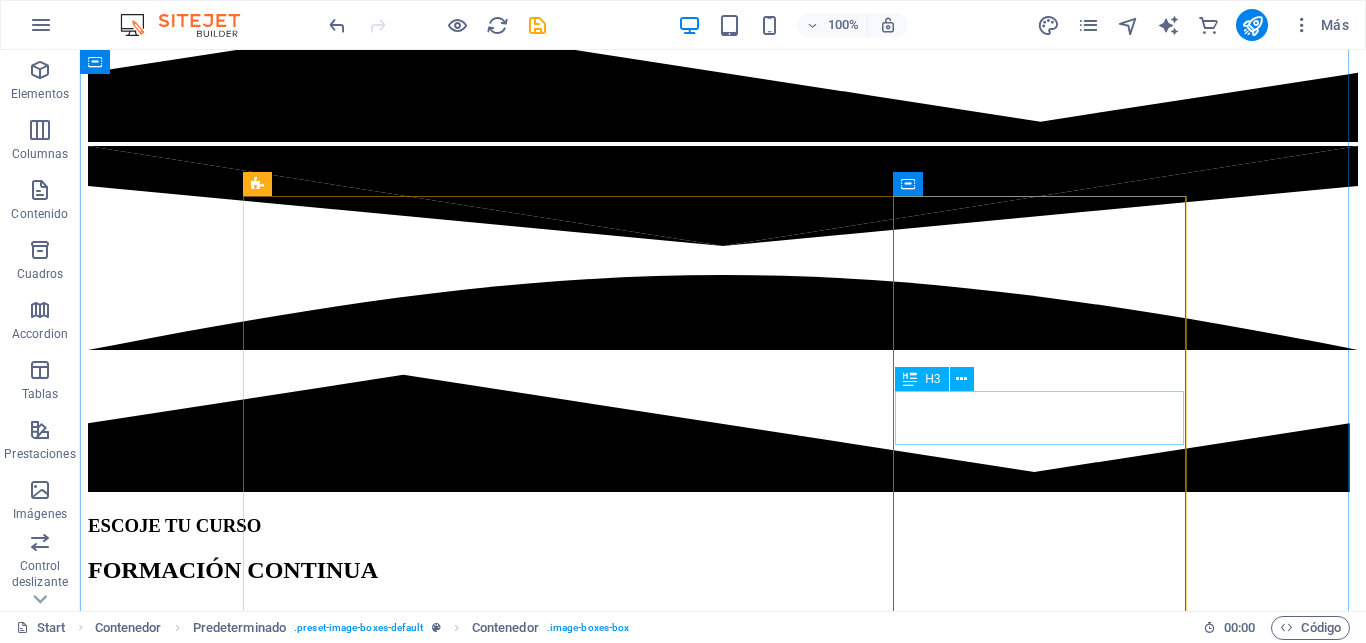 click on "German" at bounding box center (723, 3979) 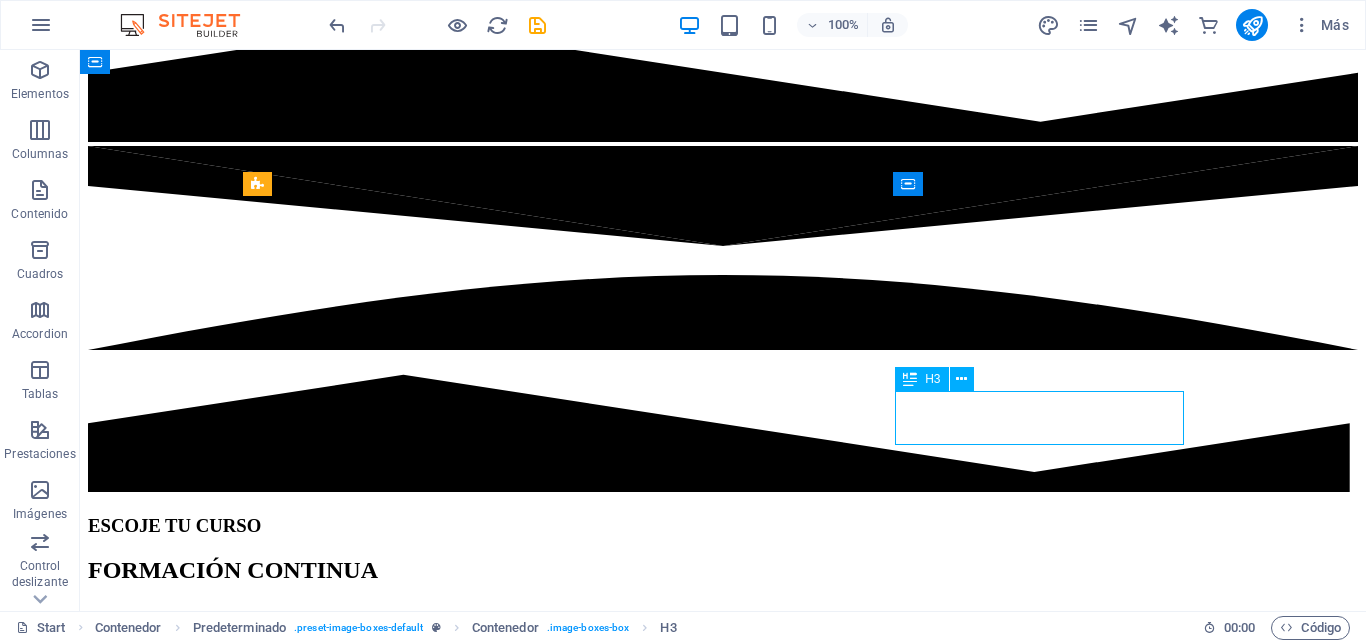 click on "German" at bounding box center (723, 3979) 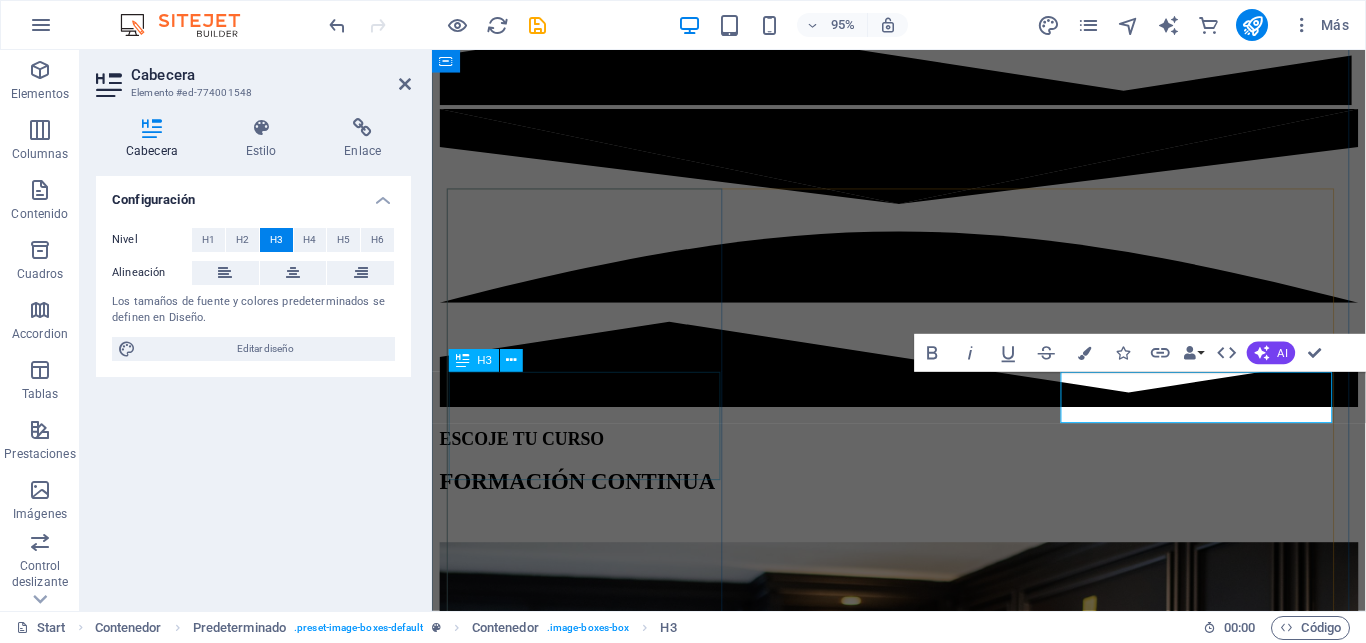 click on "𝗔𝗣𝗥𝗘𝗡𝗗𝗘 𝗔 𝗥𝗘𝗔𝗟𝗜𝗭𝗔𝗥 𝗧𝗨𝗦 𝗗𝗘𝗖𝗟𝗔𝗥𝗔𝗖𝗜𝗢𝗡𝗘𝗦 𝗗𝗘 𝗜𝗠𝗣𝗨𝗘𝗦𝗧𝗢𝗦" at bounding box center (923, 1246) 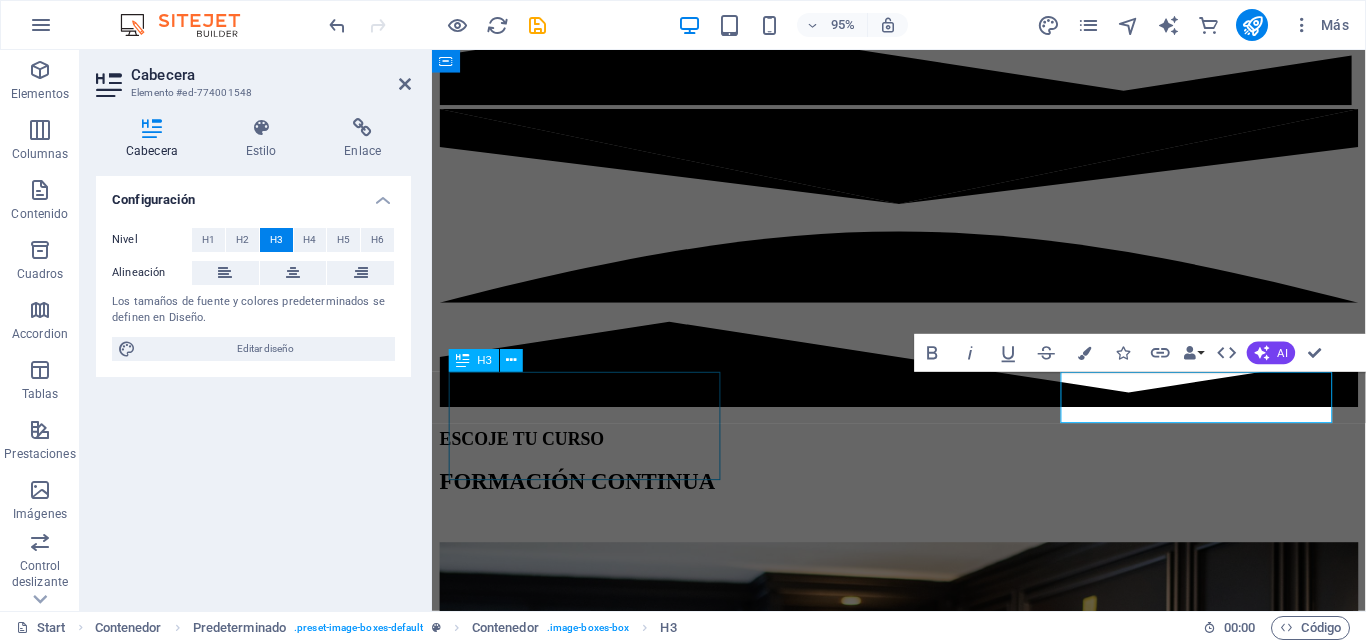 click on "𝗔𝗣𝗥𝗘𝗡𝗗𝗘 𝗔 𝗥𝗘𝗔𝗟𝗜𝗭𝗔𝗥 𝗧𝗨𝗦 𝗗𝗘𝗖𝗟𝗔𝗥𝗔𝗖𝗜𝗢𝗡𝗘𝗦 𝗗𝗘 𝗜𝗠𝗣𝗨𝗘𝗦𝗧𝗢𝗦" at bounding box center (923, 1246) 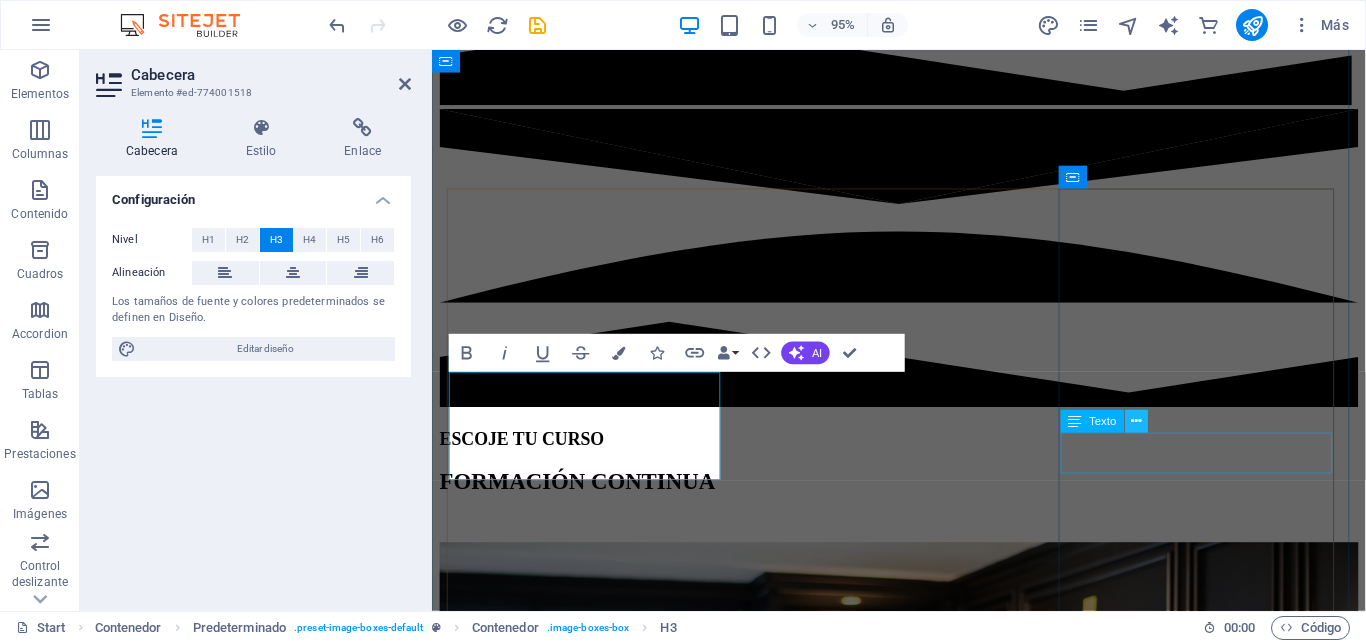 click at bounding box center [1136, 421] 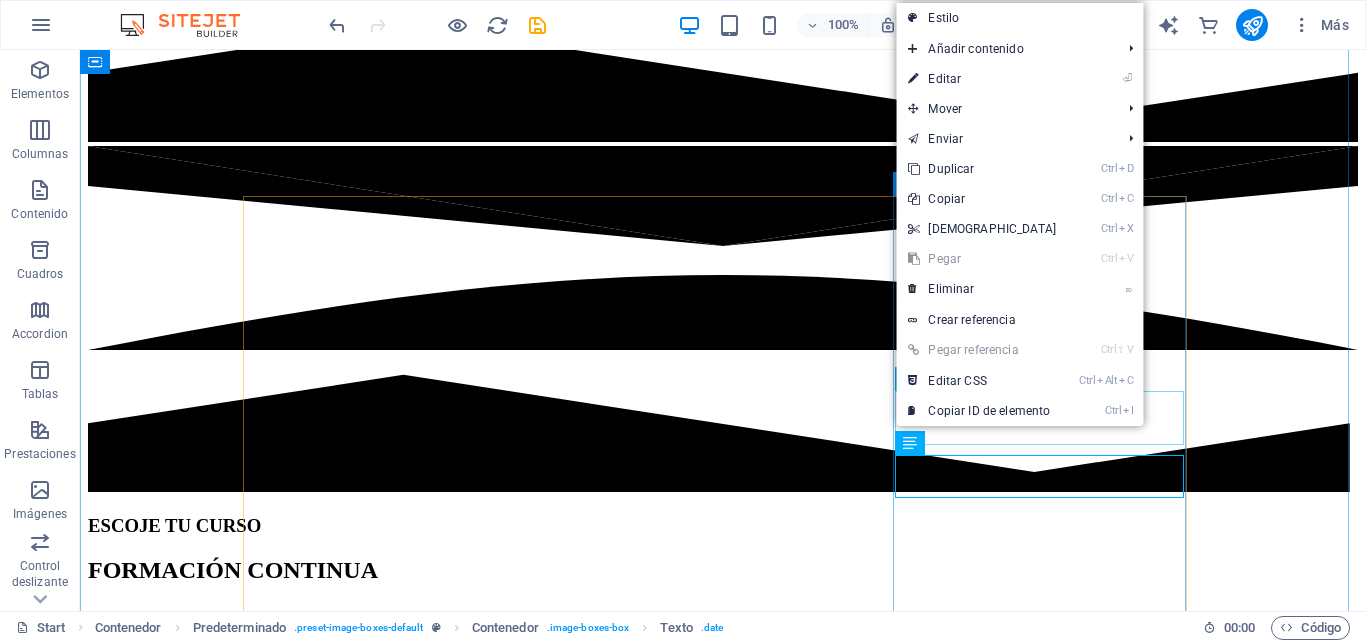 click on "German" at bounding box center [723, 3979] 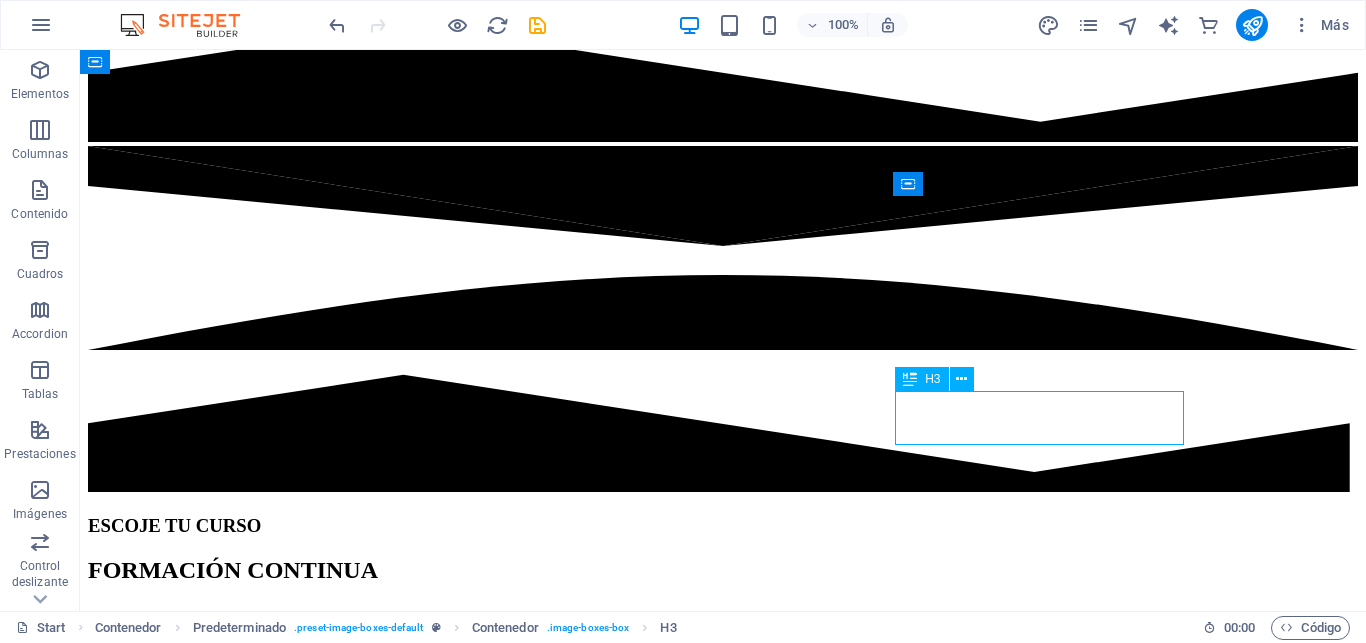 click on "German" at bounding box center (723, 3979) 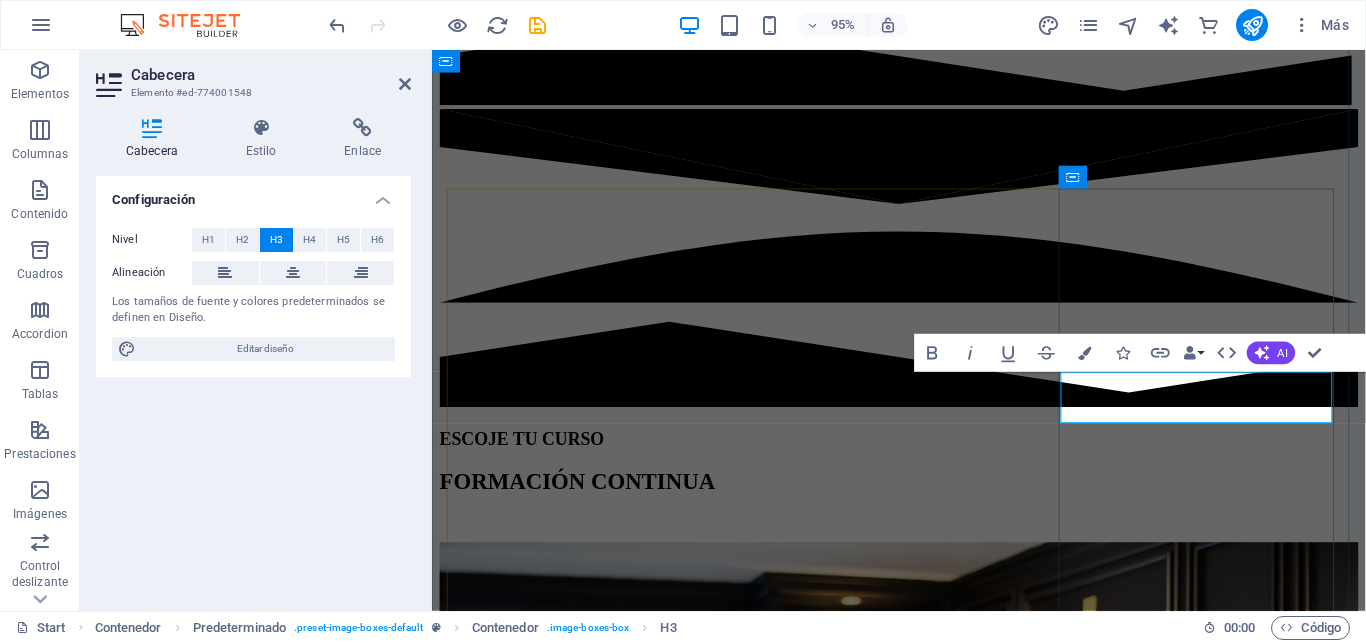type 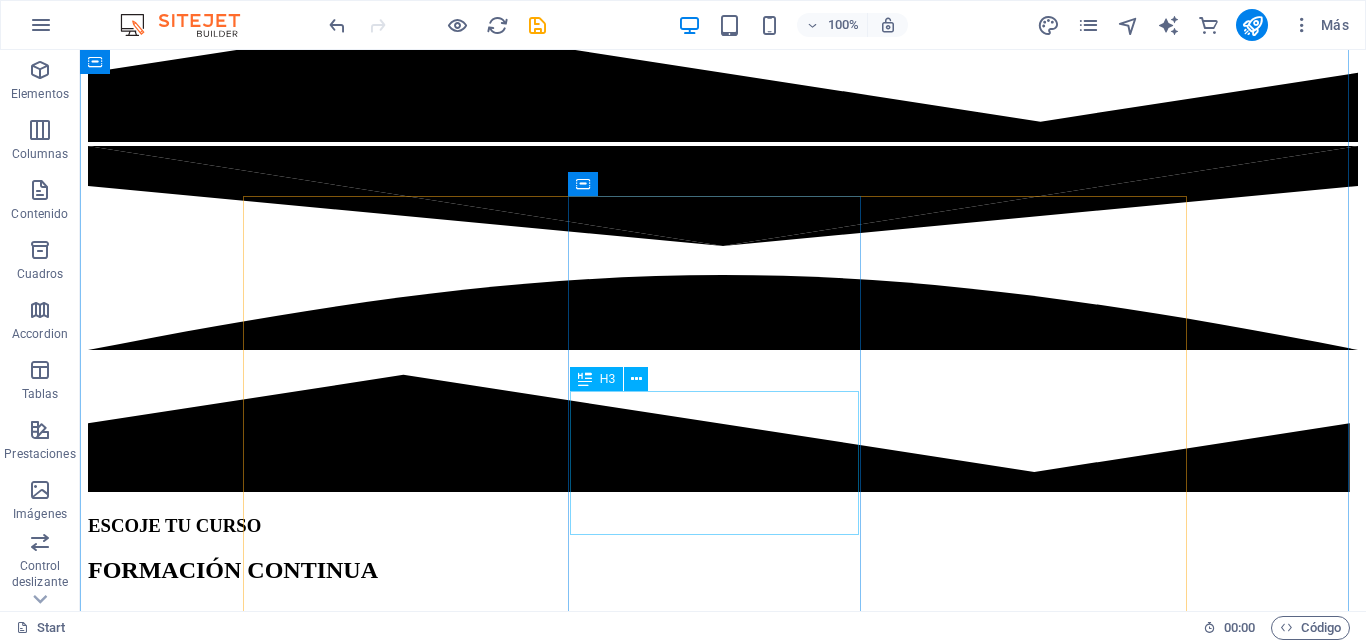click on "𝗔𝗦𝗜𝗦𝗧𝗘𝗡𝗧𝗘 𝗧𝗥𝗜𝗕𝗨𝗧𝗔𝗥𝗜𝗢 𝗖𝗢𝗡𝗧𝗔𝗕𝗟𝗘 𝗬 𝗟𝗔𝗕𝗢𝗥𝗔𝗟" at bounding box center [723, 2617] 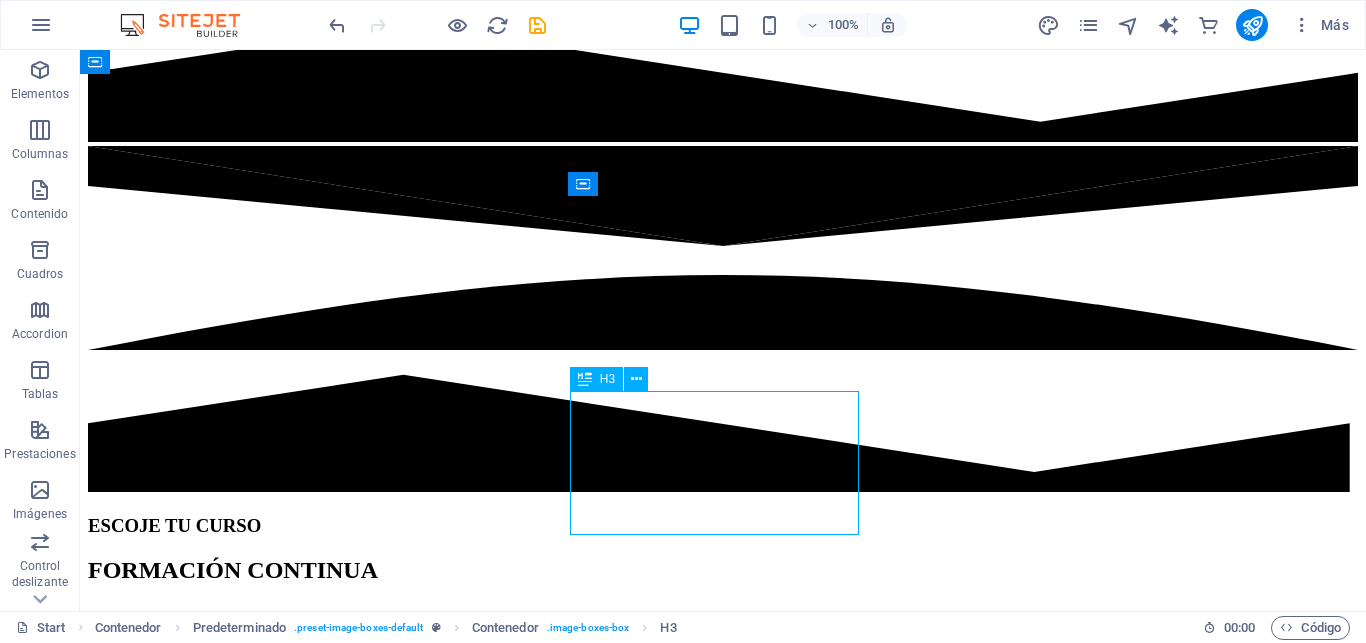 click on "𝗔𝗦𝗜𝗦𝗧𝗘𝗡𝗧𝗘 𝗧𝗥𝗜𝗕𝗨𝗧𝗔𝗥𝗜𝗢 𝗖𝗢𝗡𝗧𝗔𝗕𝗟𝗘 𝗬 𝗟𝗔𝗕𝗢𝗥𝗔𝗟" at bounding box center [723, 2617] 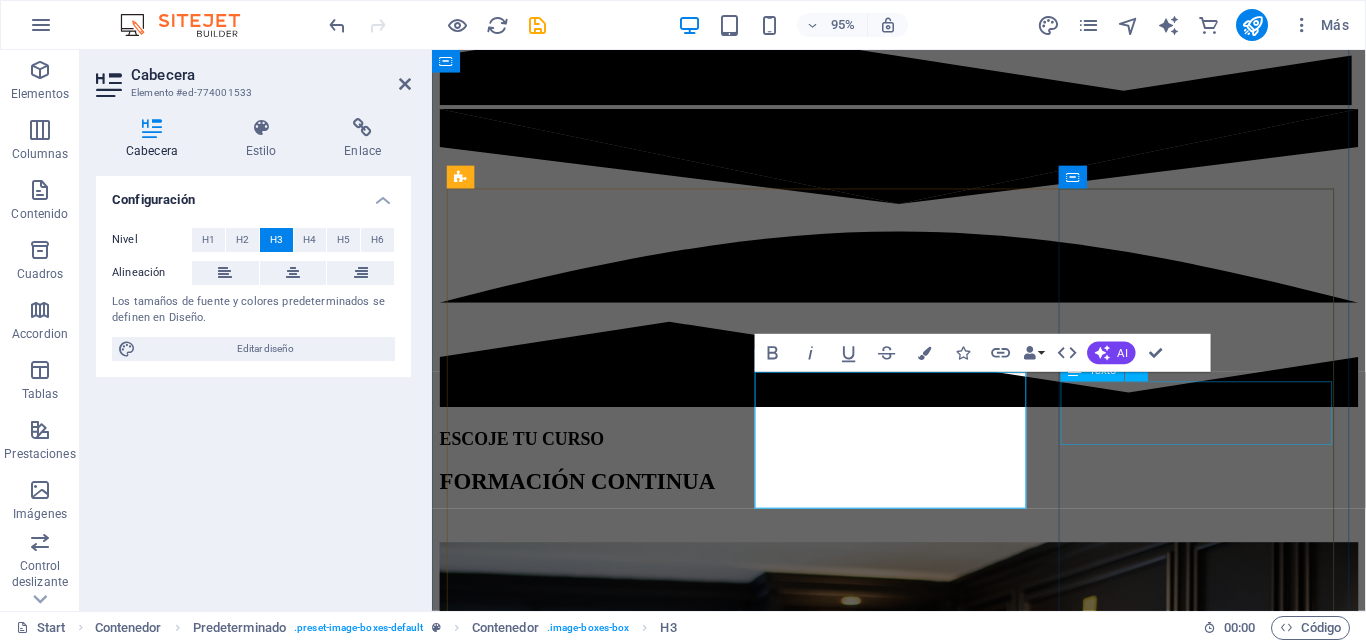click on "[DATE]  08:00 am - 04:00 pm" at bounding box center [923, 3319] 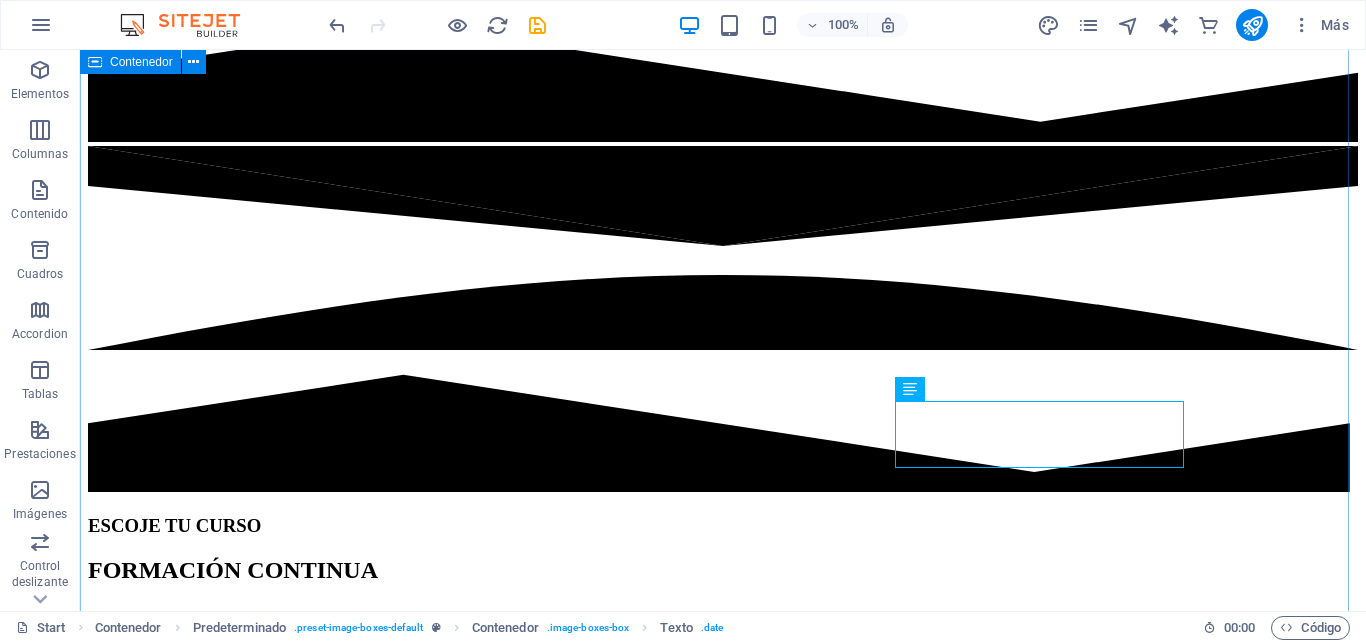 click on "ESCOJE TU CURSO FORMACIÓN CONTINUA 𝗔𝗣𝗥𝗘𝗡𝗗𝗘 𝗔 𝗥𝗘𝗔𝗟𝗜𝗭𝗔𝗥 𝗧𝗨𝗦 𝗗𝗘𝗖𝗟𝗔𝗥𝗔𝗖𝗜𝗢𝗡𝗘𝗦 𝗗𝗘 𝗜𝗠𝗣𝗨𝗘𝗦𝗧𝗢𝗦  [DATE]  08:00 am - 04:00 pm Manejo del [GEOGRAPHIC_DATA]. Declaración del IVA mensual y semestral Declaración de Impuesto a la Renta (General y bajo Relación de Dependencia) RIMPE (negocio popular y emprendedor) Anexo de Gastos personales. Facturación electrónica. 𝗔𝗦𝗜𝗦𝗧𝗘𝗡𝗧𝗘 𝗧𝗥𝗜𝗕𝗨𝗧𝗔𝗥𝗜𝗢 𝗖𝗢𝗡𝗧𝗔𝗕𝗟𝗘 𝗬 𝗟𝗔𝗕𝗢𝗥𝗔𝗟  [DATE]  08:00 am - 04:00 pm Módulo Tributario Declaraciones de impuestos Devoluciones de impuestos Anexos Facturación electrónica Portal SRI Módulo Laboral Nómina Contratos y Liquidaciones Base legal Portales IESS – SUT Módulo Contable Registros contables Estados financieros Balance General Conciliación bancaria  [DATE]  08:00 am - 04:00 pm Italian" at bounding box center (723, 3719) 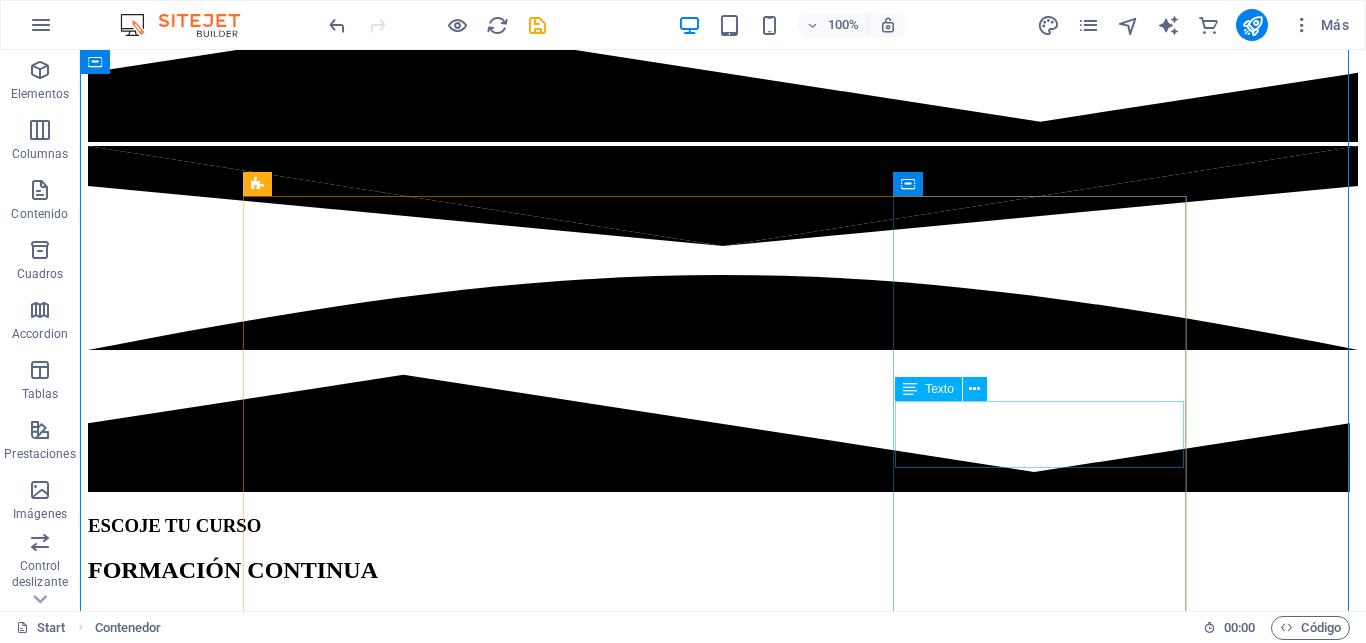 click on "[DATE]  08:00 am - 04:00 pm" at bounding box center (723, 3991) 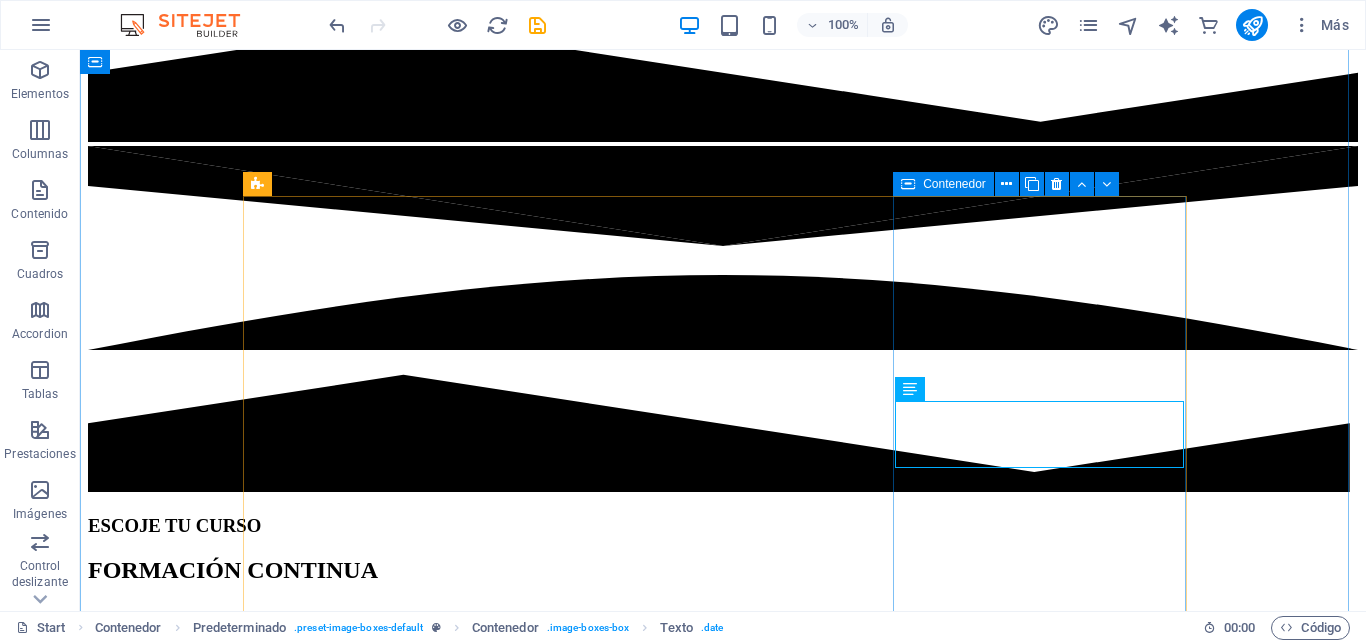 click on "[DATE]  08:00 am - 04:00 pm Lorem ipsum dolor sit amet, consectetur adipisicing elit. Veritatis, dolorem!" at bounding box center [723, 3575] 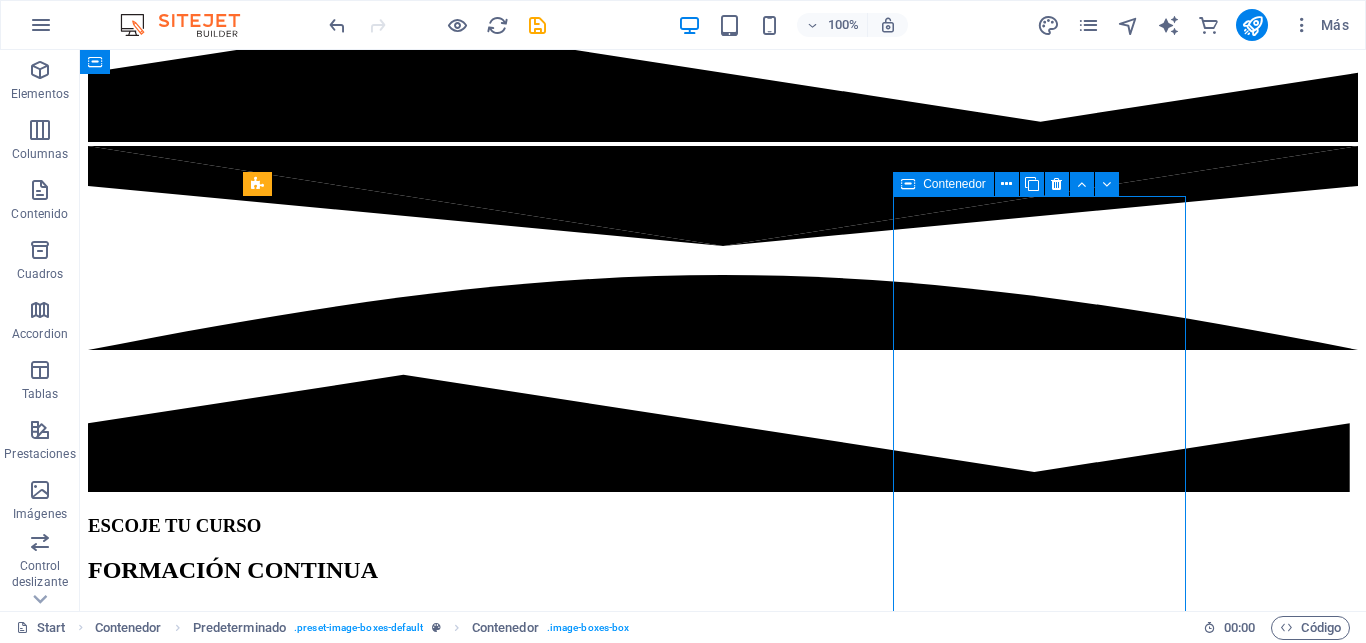 click on "[DATE]  08:00 am - 04:00 pm Lorem ipsum dolor sit amet, consectetur adipisicing elit. Veritatis, dolorem!" at bounding box center [723, 3575] 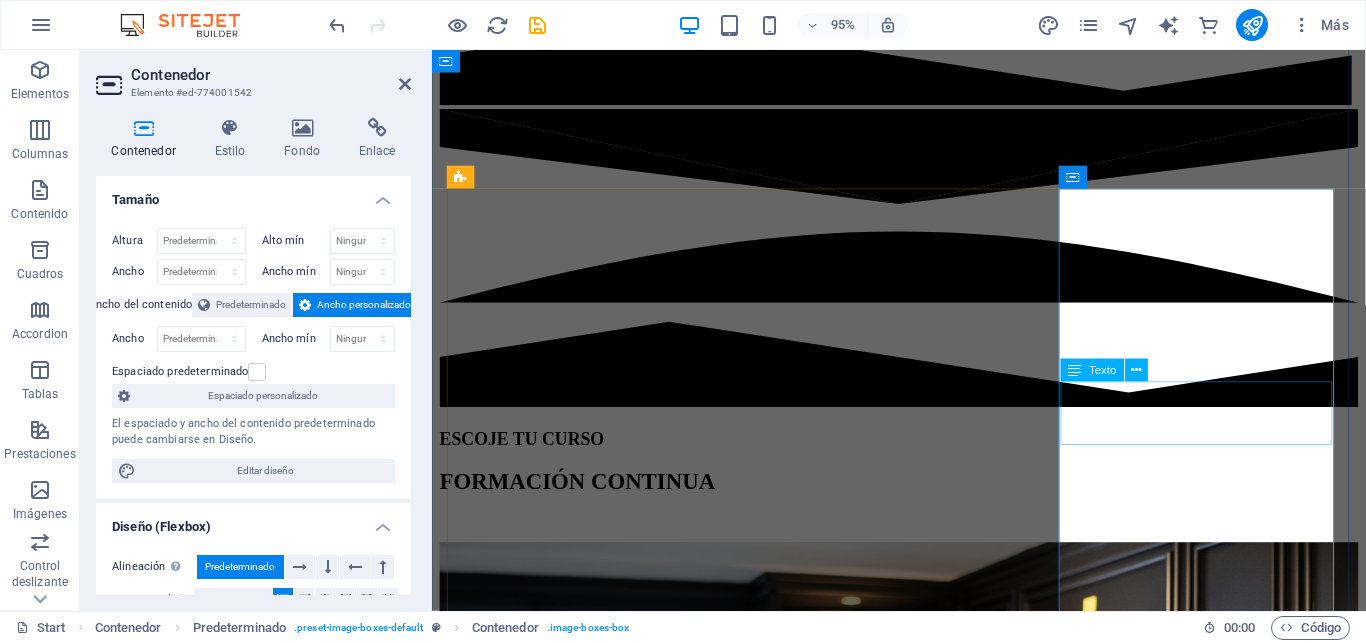 click on "[DATE]  08:00 am - 04:00 pm" at bounding box center (923, 3319) 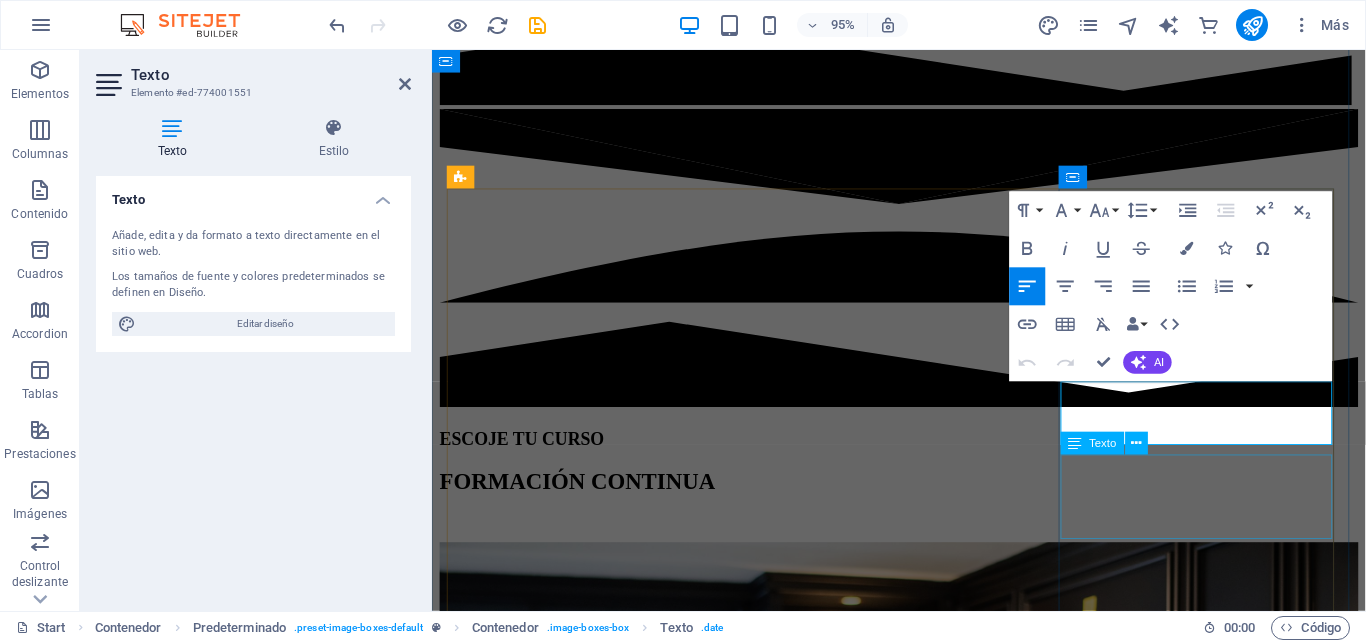 click on "Lorem ipsum dolor sit amet, consectetur adipisicing elit. Veritatis, dolorem!" at bounding box center (923, 3370) 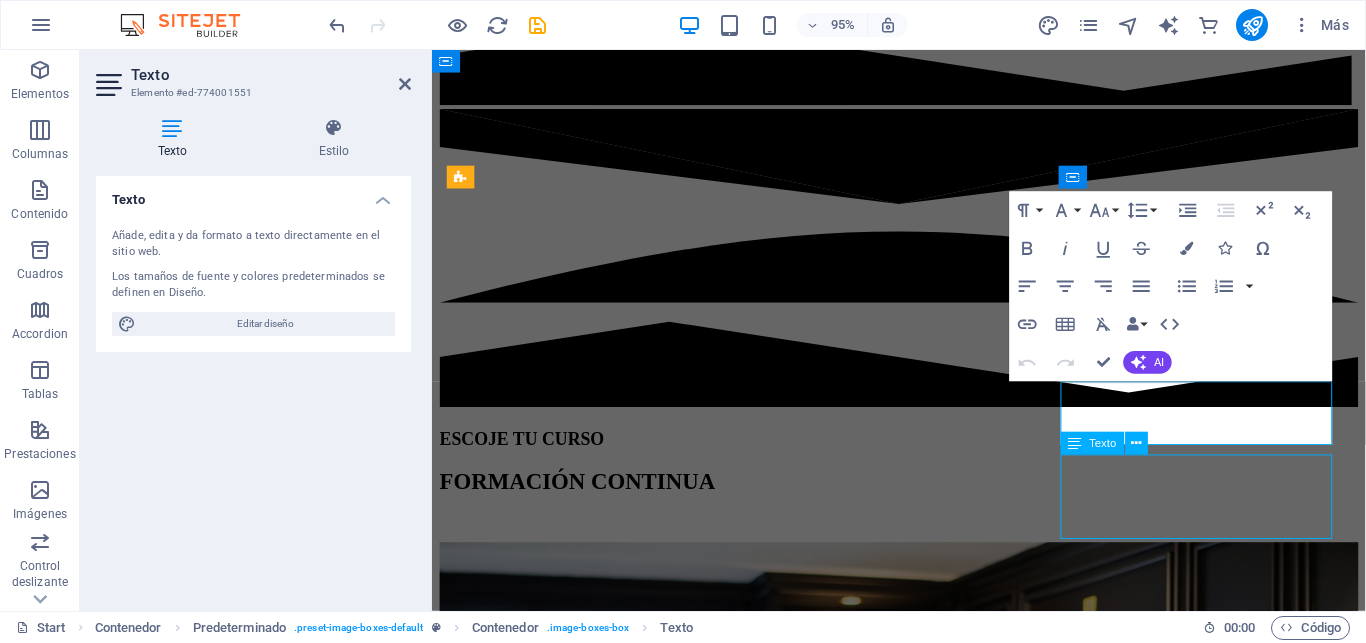 click on "Lorem ipsum dolor sit amet, consectetur adipisicing elit. Veritatis, dolorem!" at bounding box center [923, 3370] 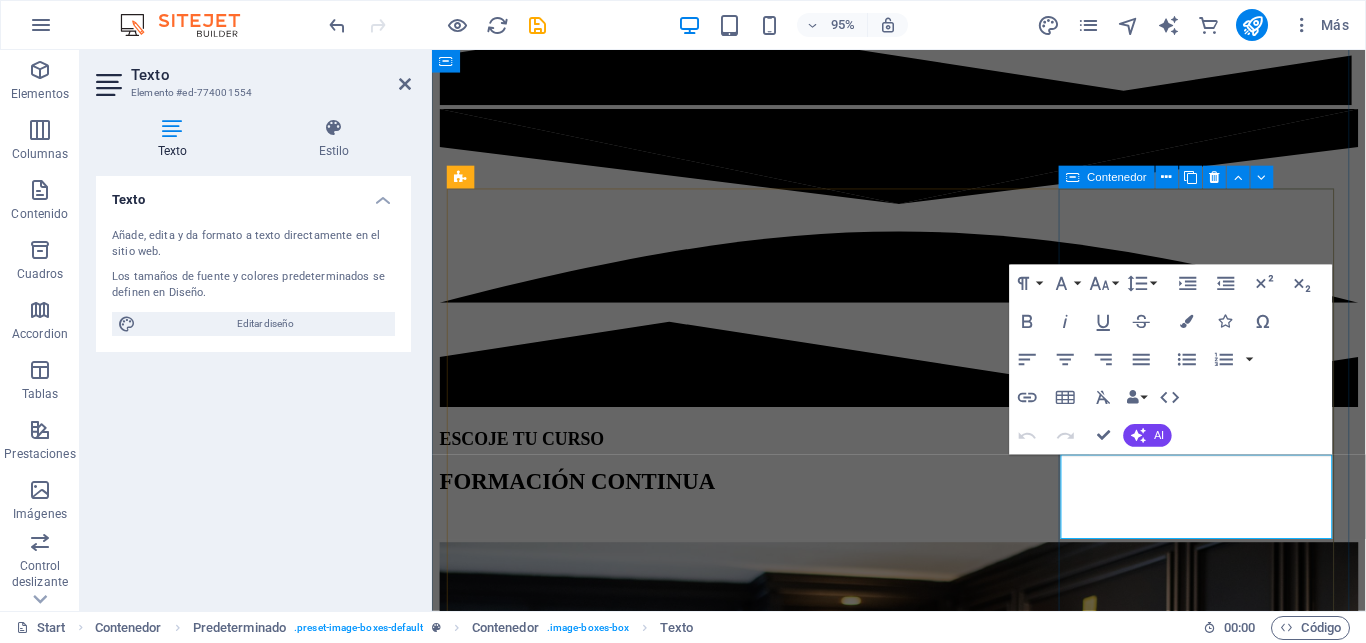 click on "𝗔𝗦𝗜𝗦𝗧𝗘𝗡𝗧𝗘 𝗧𝗥𝗜𝗕𝗨𝗧𝗔𝗥𝗜𝗢 𝗖𝗢𝗡𝗧𝗔𝗕𝗟𝗘 𝗬 𝗟𝗔𝗕𝗢𝗥𝗔𝗟" at bounding box center [923, 2147] 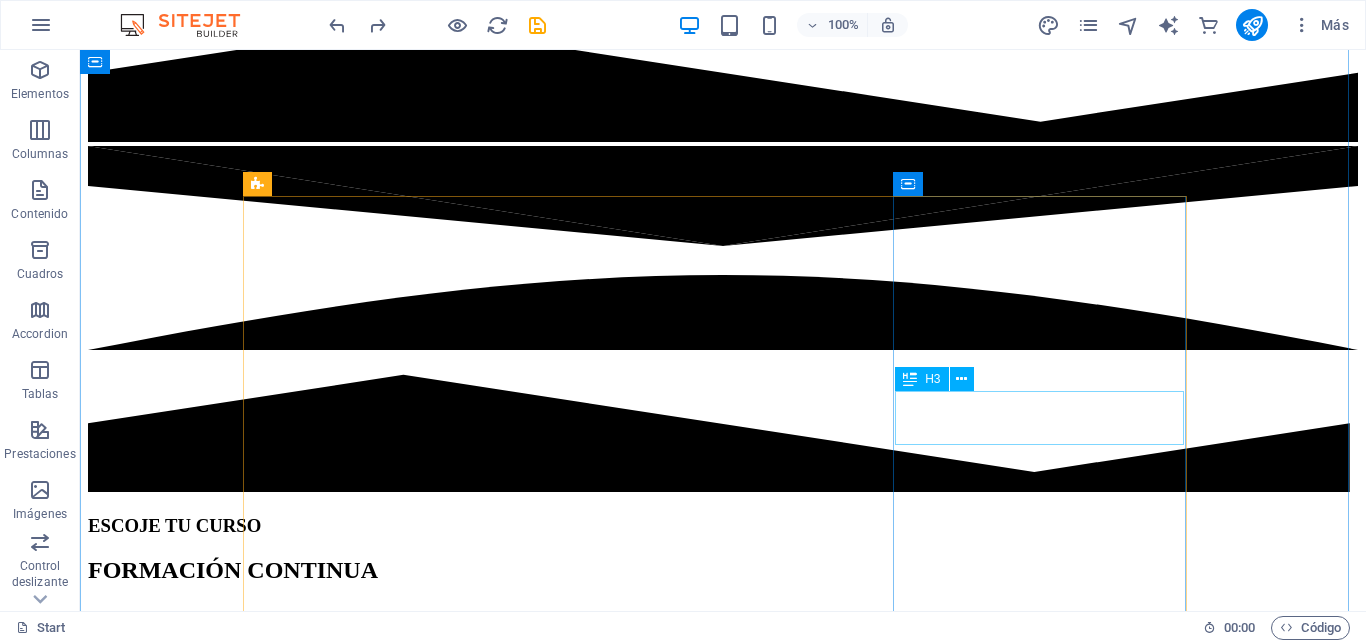click on "German" at bounding box center (723, 3979) 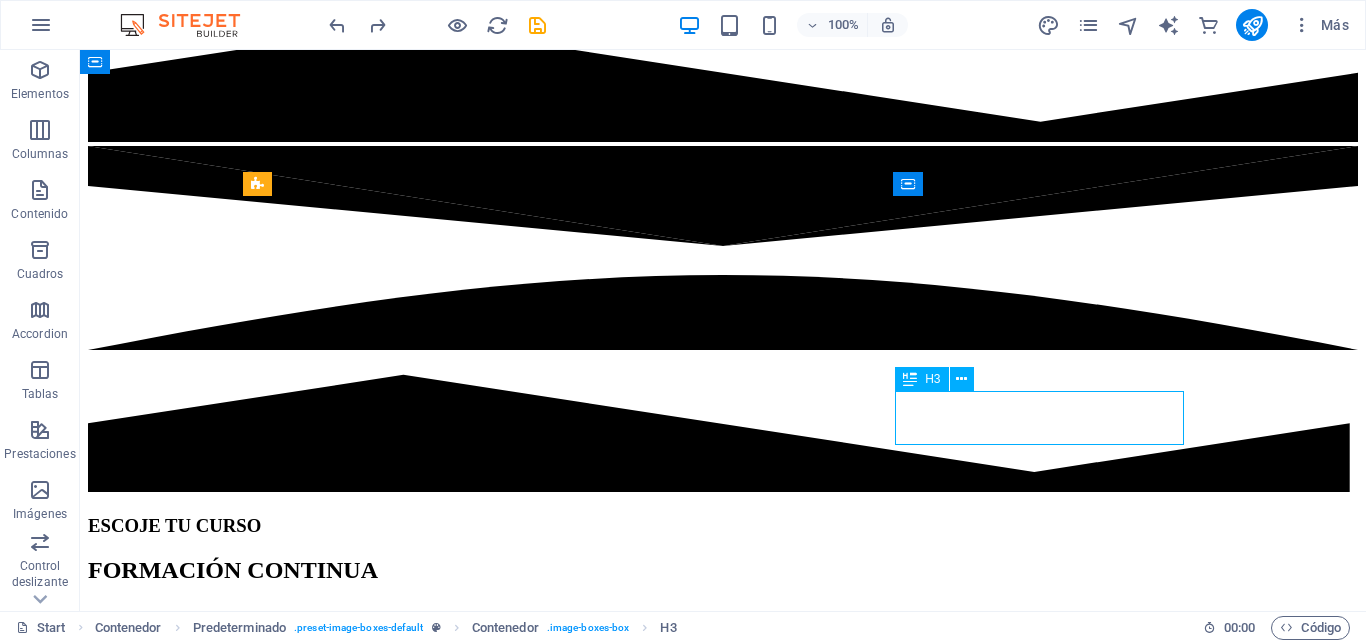 click on "German" at bounding box center [723, 3979] 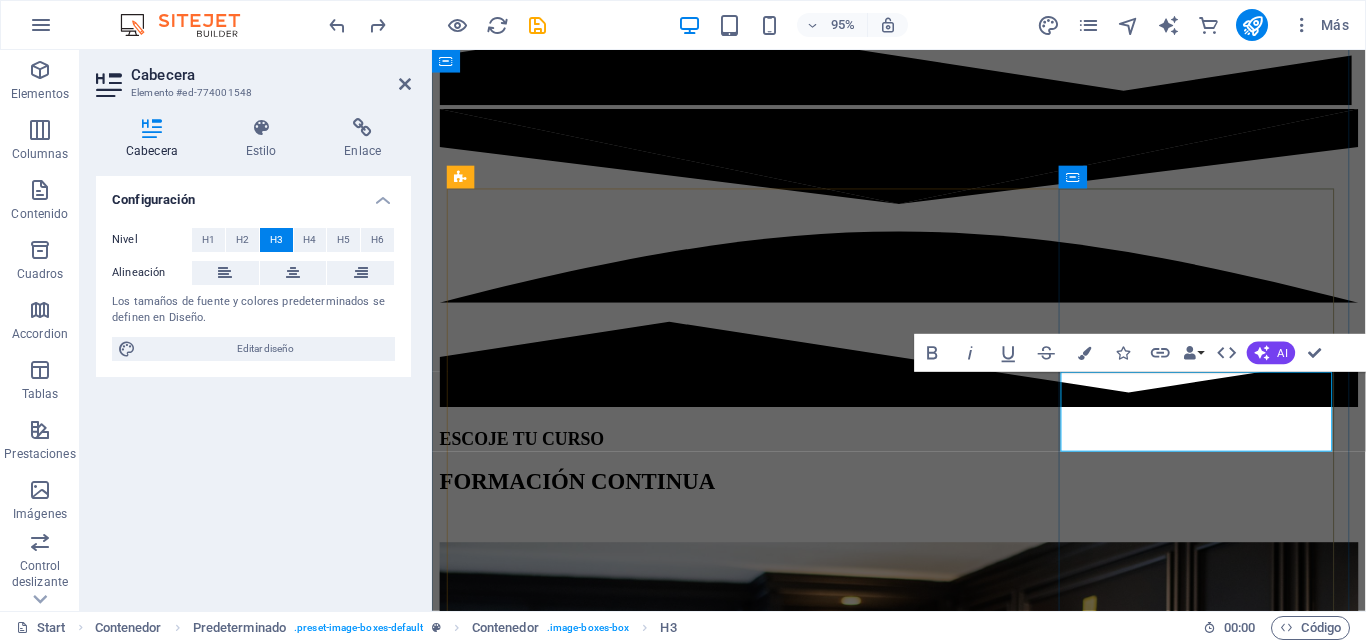 type 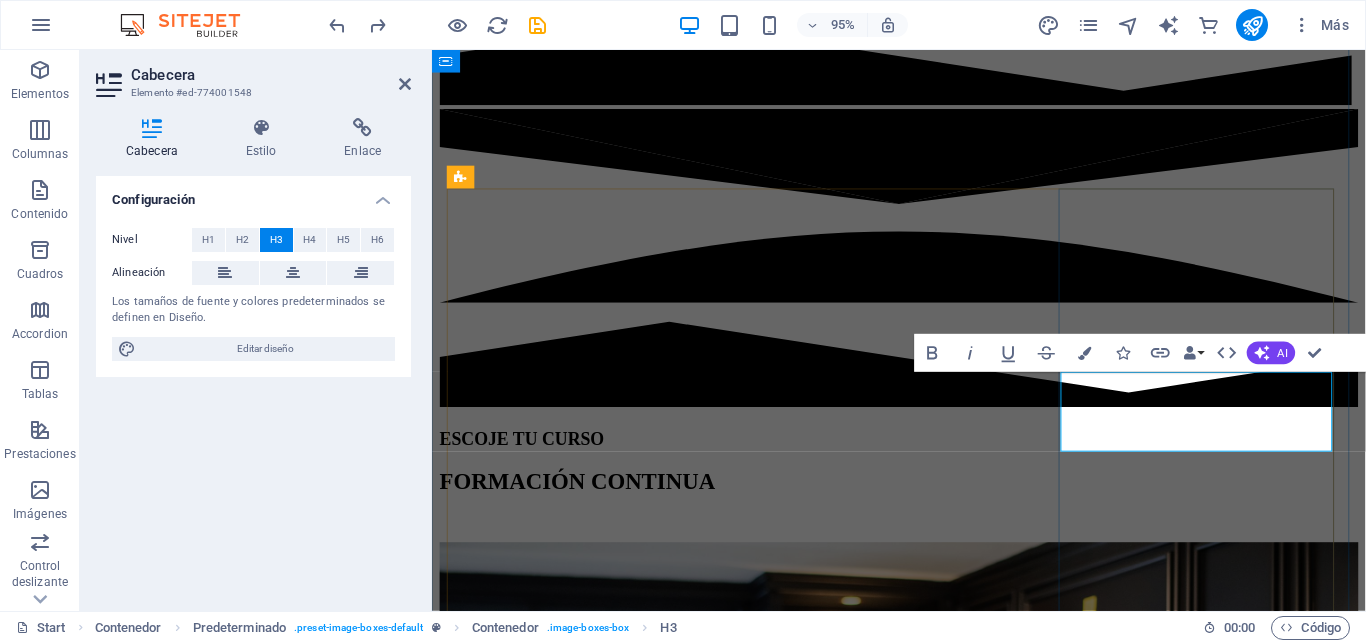 click on "𝗔𝗦𝗜𝗦𝗧𝗘𝗡𝗧𝗘 𝗧𝗥𝗜𝗕𝗨𝗧𝗔𝗥𝗜𝗢 �" at bounding box center [923, 3307] 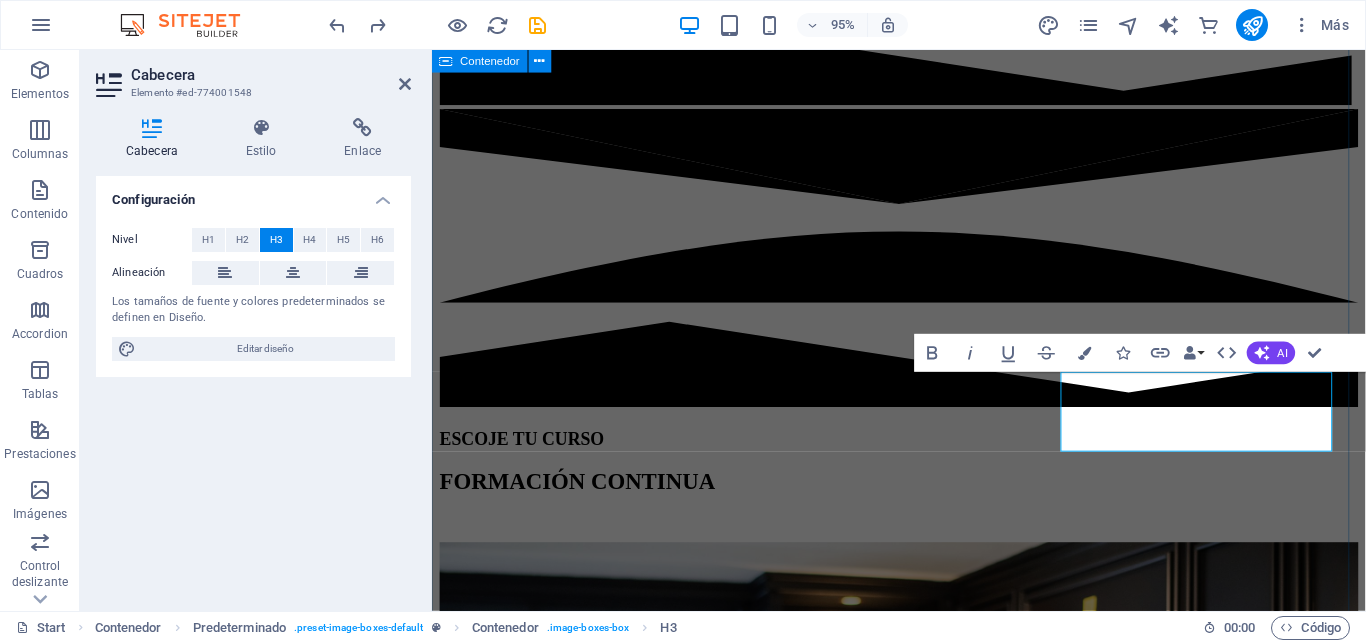 click on "ESCOJE TU CURSO FORMACIÓN CONTINUA 𝗔𝗣𝗥𝗘𝗡𝗗𝗘 𝗔 𝗥𝗘𝗔𝗟𝗜𝗭𝗔𝗥 𝗧𝗨𝗦 𝗗𝗘𝗖𝗟𝗔𝗥𝗔𝗖𝗜𝗢𝗡𝗘𝗦 𝗗𝗘 𝗜𝗠𝗣𝗨𝗘𝗦𝗧𝗢𝗦  [DATE]  08:00 am - 04:00 pm Manejo del [GEOGRAPHIC_DATA]. Declaración del IVA mensual y semestral Declaración de Impuesto a la Renta (General y bajo Relación de Dependencia) RIMPE (negocio popular y emprendedor) Anexo de Gastos personales. Facturación electrónica. 𝗔𝗦𝗜𝗦𝗧𝗘𝗡𝗧𝗘 𝗧𝗥𝗜𝗕𝗨𝗧𝗔𝗥𝗜𝗢 𝗖𝗢𝗡𝗧𝗔𝗕𝗟𝗘 𝗬 𝗟𝗔𝗕𝗢𝗥𝗔𝗟  [DATE]  08:00 am - 04:00 pm Módulo Tributario Declaraciones de impuestos Devoluciones de impuestos Anexos Facturación electrónica Portal SRI Módulo Laboral Nómina Contratos y Liquidaciones Base legal Portales IESS – SUT Módulo Contable Registros contables Estados financieros Balance General Conciliación bancaria TALENTO HUMANO DESDE CERO  [DATE]" at bounding box center [923, 3170] 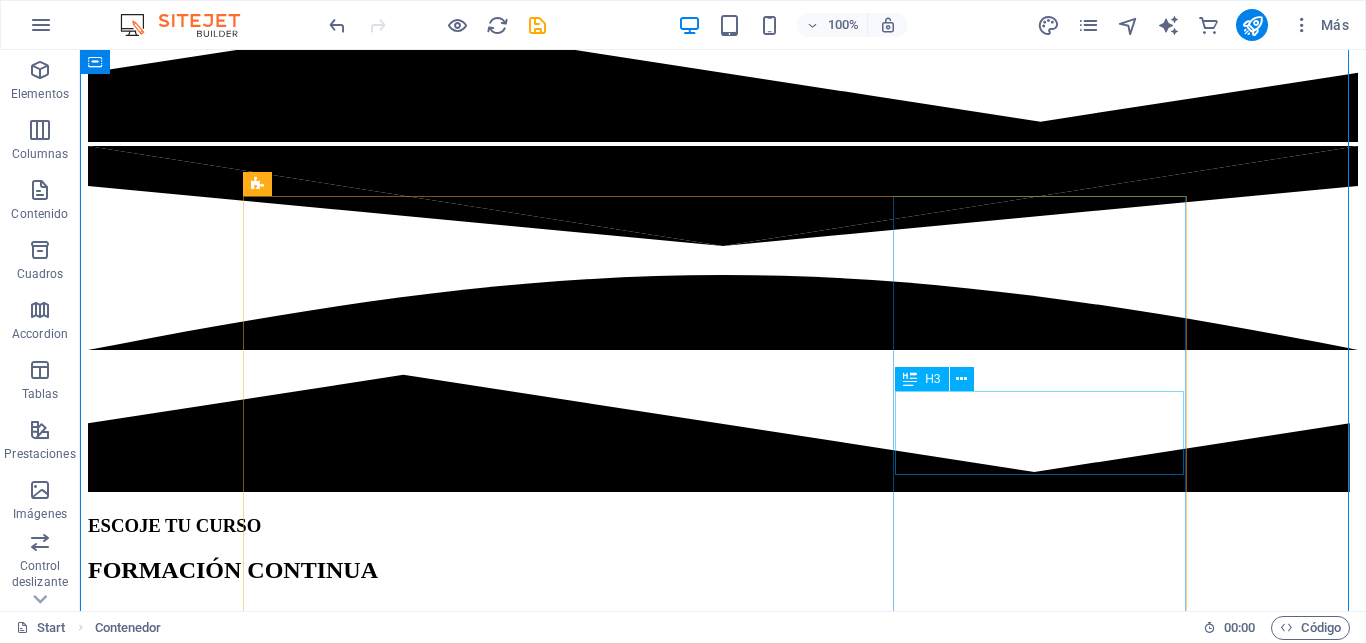 click on "TALENTO HUMANO DESDE CERO" at bounding box center [723, 3979] 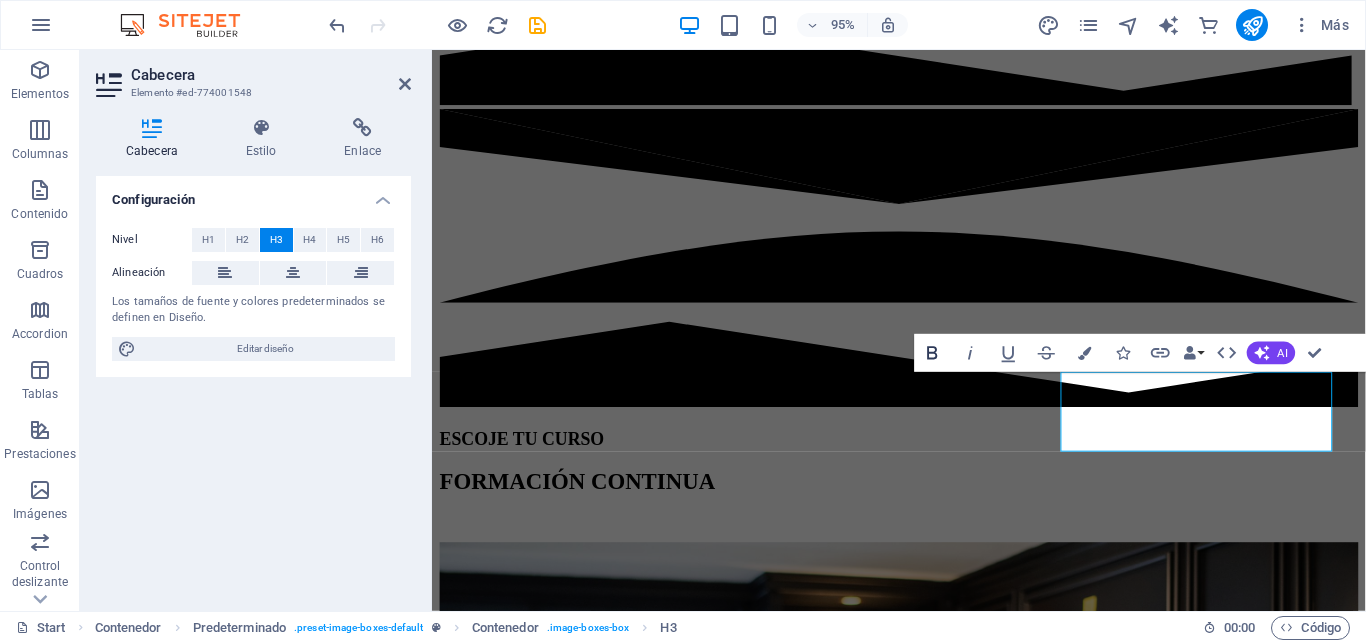 click 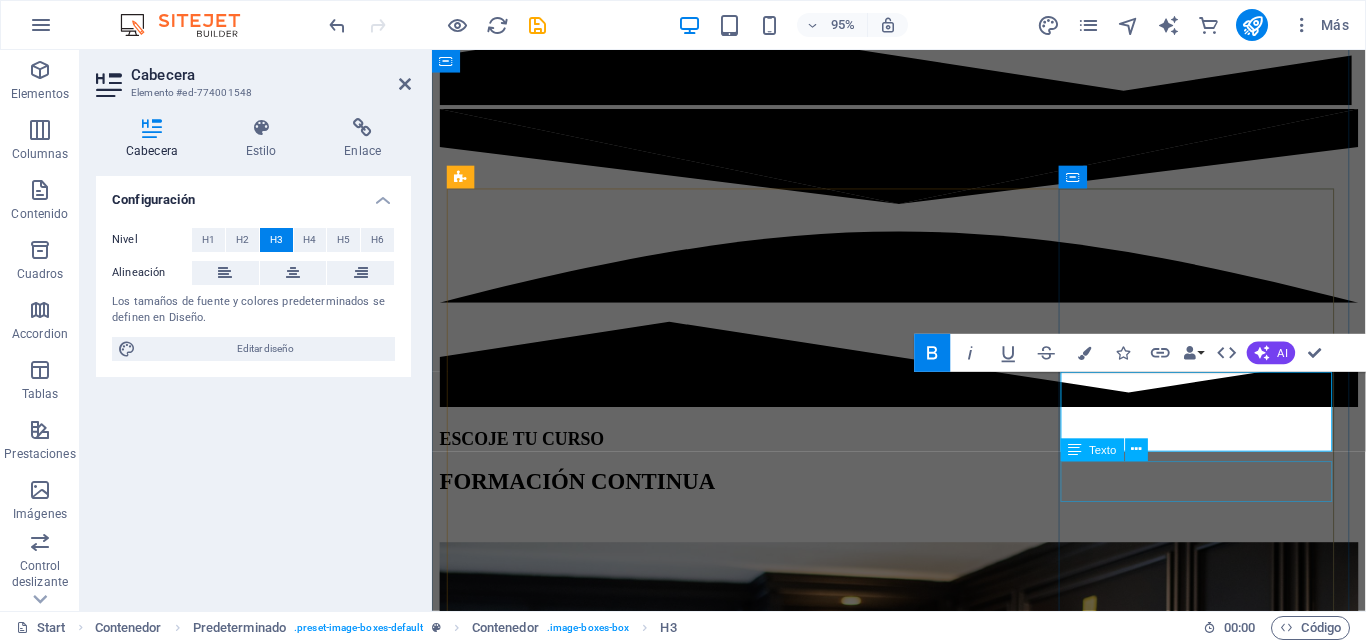click on "[DATE]  08:00 am - 04:00 pm" at bounding box center [923, 3362] 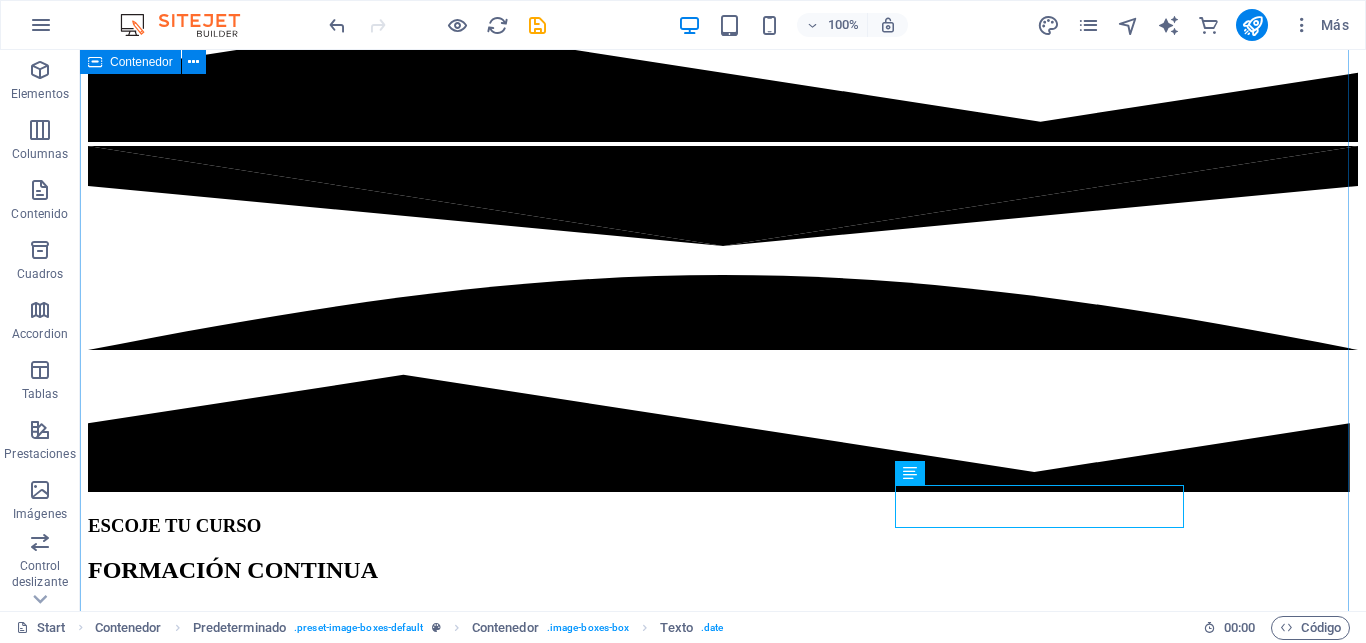 click on "ESCOJE TU CURSO FORMACIÓN CONTINUA 𝗔𝗣𝗥𝗘𝗡𝗗𝗘 𝗔 𝗥𝗘𝗔𝗟𝗜𝗭𝗔𝗥 𝗧𝗨𝗦 𝗗𝗘𝗖𝗟𝗔𝗥𝗔𝗖𝗜𝗢𝗡𝗘𝗦 𝗗𝗘 𝗜𝗠𝗣𝗨𝗘𝗦𝗧𝗢𝗦  [DATE]  08:00 am - 04:00 pm Manejo del [GEOGRAPHIC_DATA]. Declaración del IVA mensual y semestral Declaración de Impuesto a la Renta (General y bajo Relación de Dependencia) RIMPE (negocio popular y emprendedor) Anexo de Gastos personales. Facturación electrónica. 𝗔𝗦𝗜𝗦𝗧𝗘𝗡𝗧𝗘 𝗧𝗥𝗜𝗕𝗨𝗧𝗔𝗥𝗜𝗢 𝗖𝗢𝗡𝗧𝗔𝗕𝗟𝗘 𝗬 𝗟𝗔𝗕𝗢𝗥𝗔𝗟  [DATE]  08:00 am - 04:00 pm Módulo Tributario Declaraciones de impuestos Devoluciones de impuestos Anexos Facturación electrónica Portal SRI Módulo Laboral Nómina Contratos y Liquidaciones Base legal Portales IESS – SUT Módulo Contable Registros contables Estados financieros Balance General Conciliación bancaria TALENTO HUMANO DESDE CERO  [DATE]" at bounding box center (723, 3741) 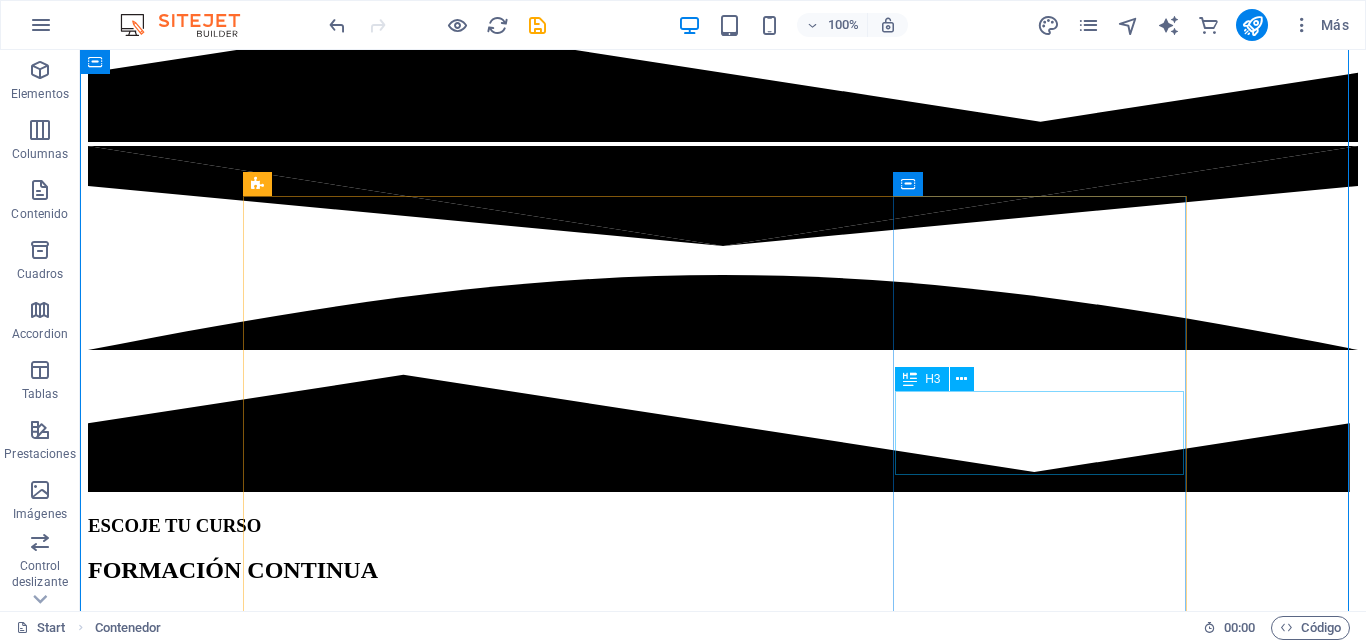 click on "TALENTO HUMANO DESDE CERO" at bounding box center [723, 3979] 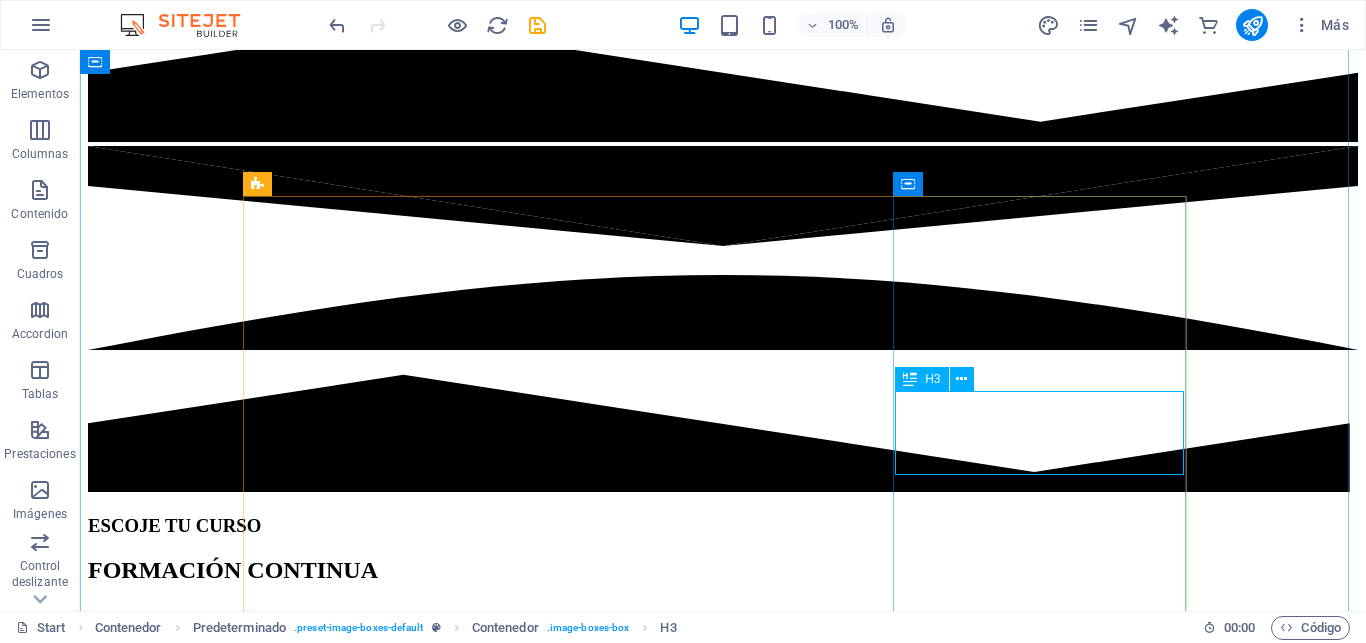 click on "TALENTO HUMANO DESDE CERO" at bounding box center (723, 3979) 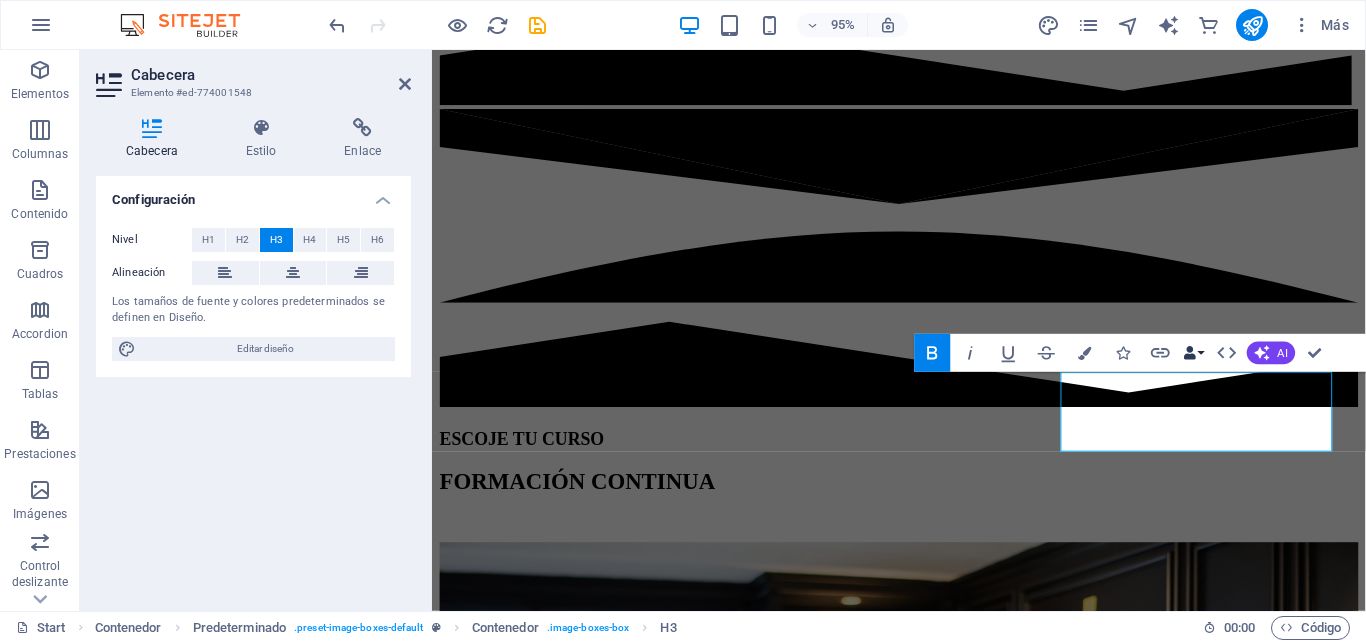 click on "Data Bindings" at bounding box center [1194, 353] 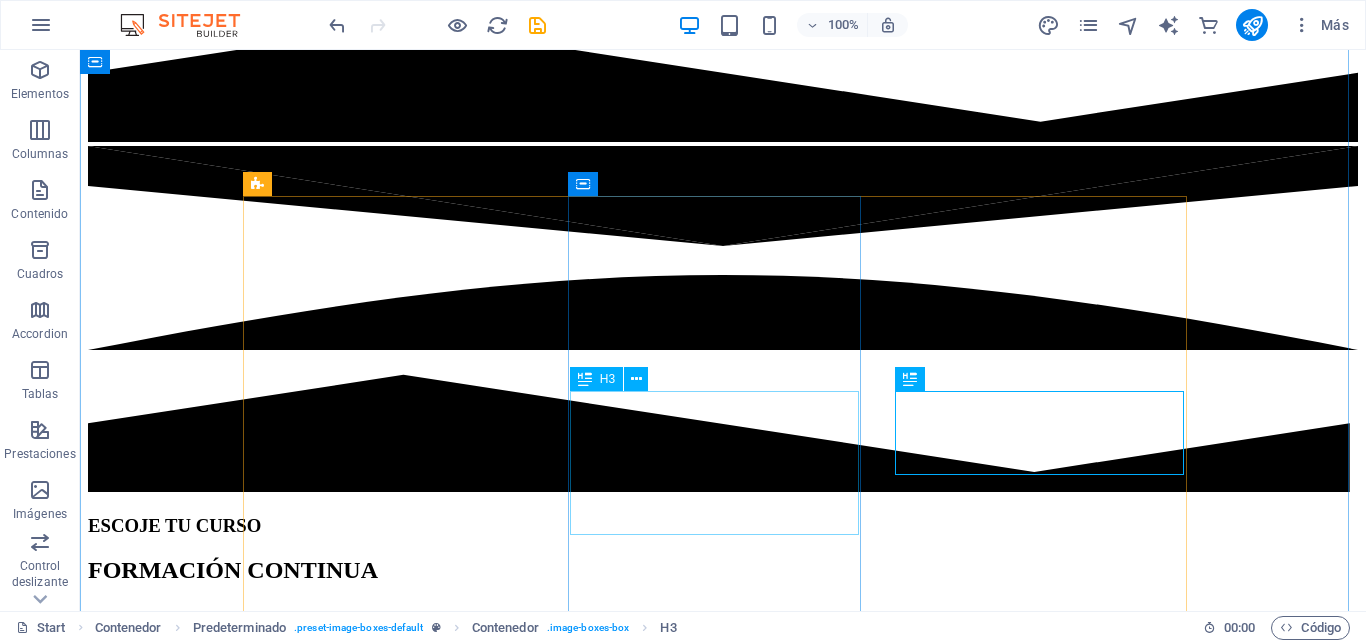 click on "𝗔𝗦𝗜𝗦𝗧𝗘𝗡𝗧𝗘 𝗧𝗥𝗜𝗕𝗨𝗧𝗔𝗥𝗜𝗢 𝗖𝗢𝗡𝗧𝗔𝗕𝗟𝗘 𝗬 𝗟𝗔𝗕𝗢𝗥𝗔𝗟" at bounding box center (723, 2617) 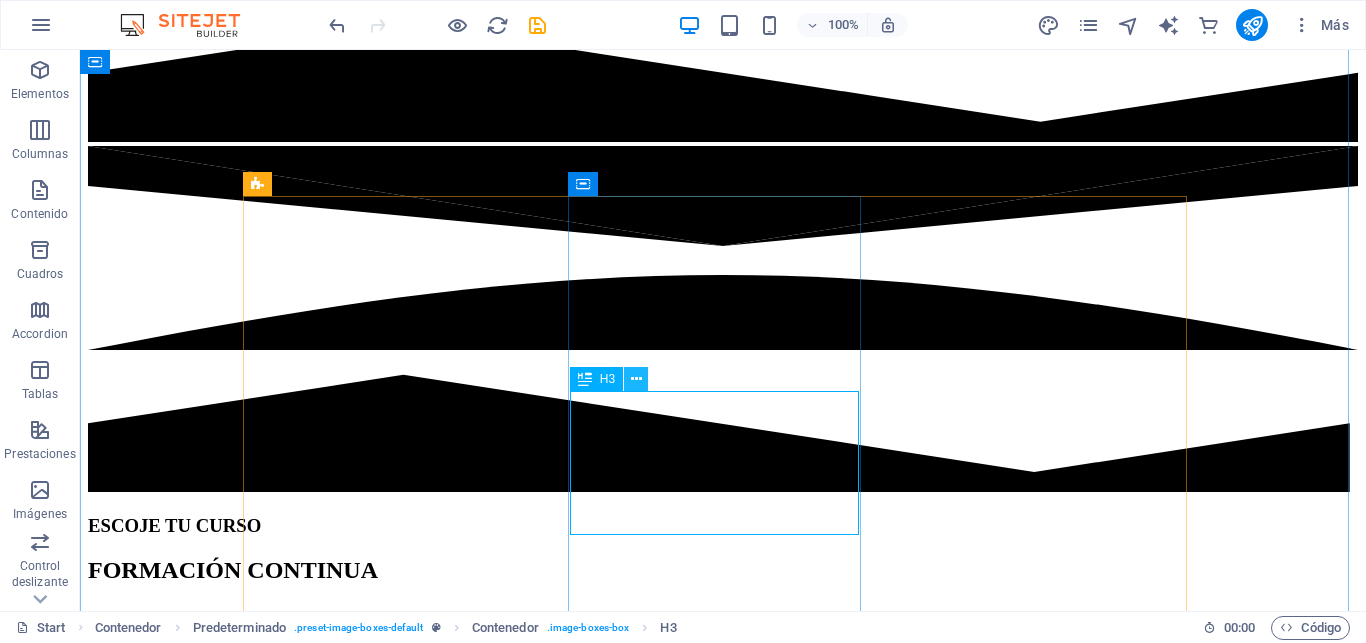 click at bounding box center [636, 379] 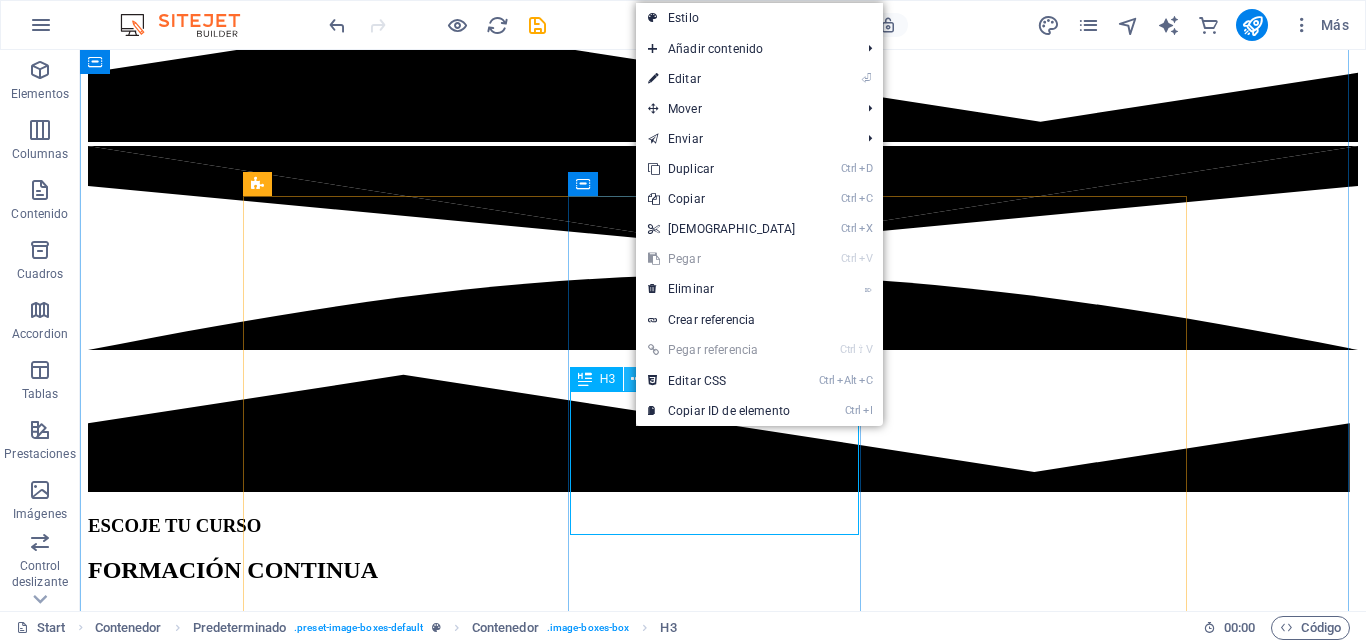 type 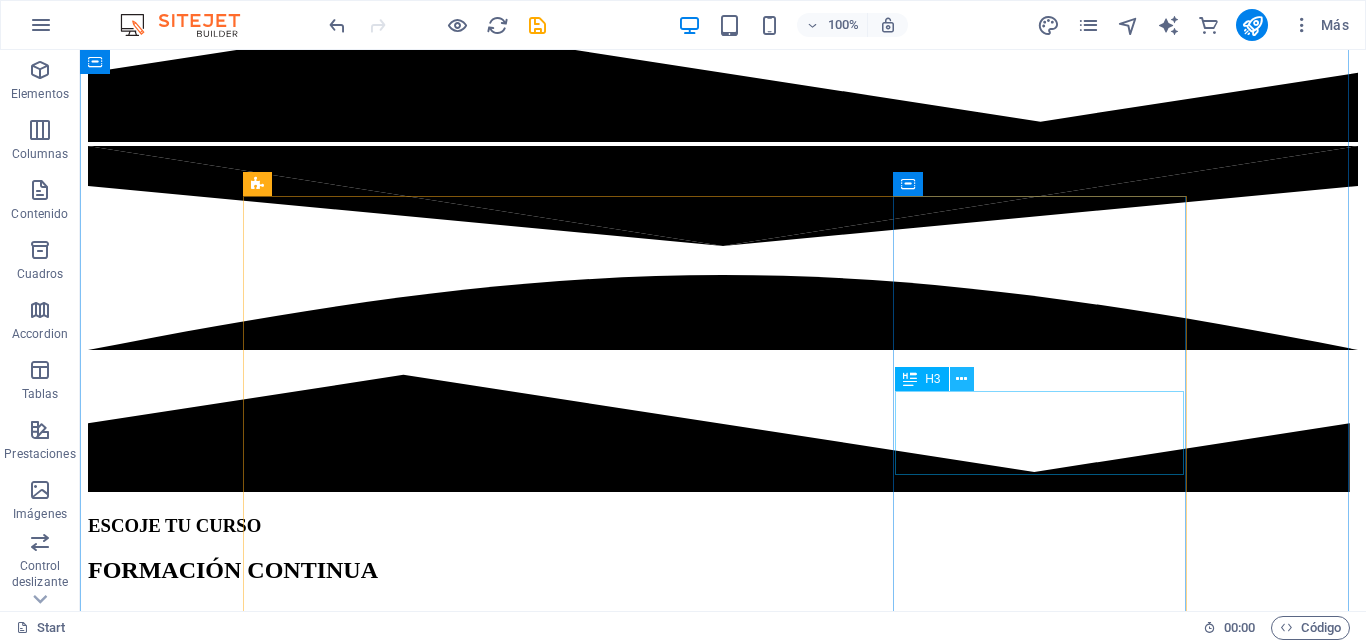 click at bounding box center (961, 379) 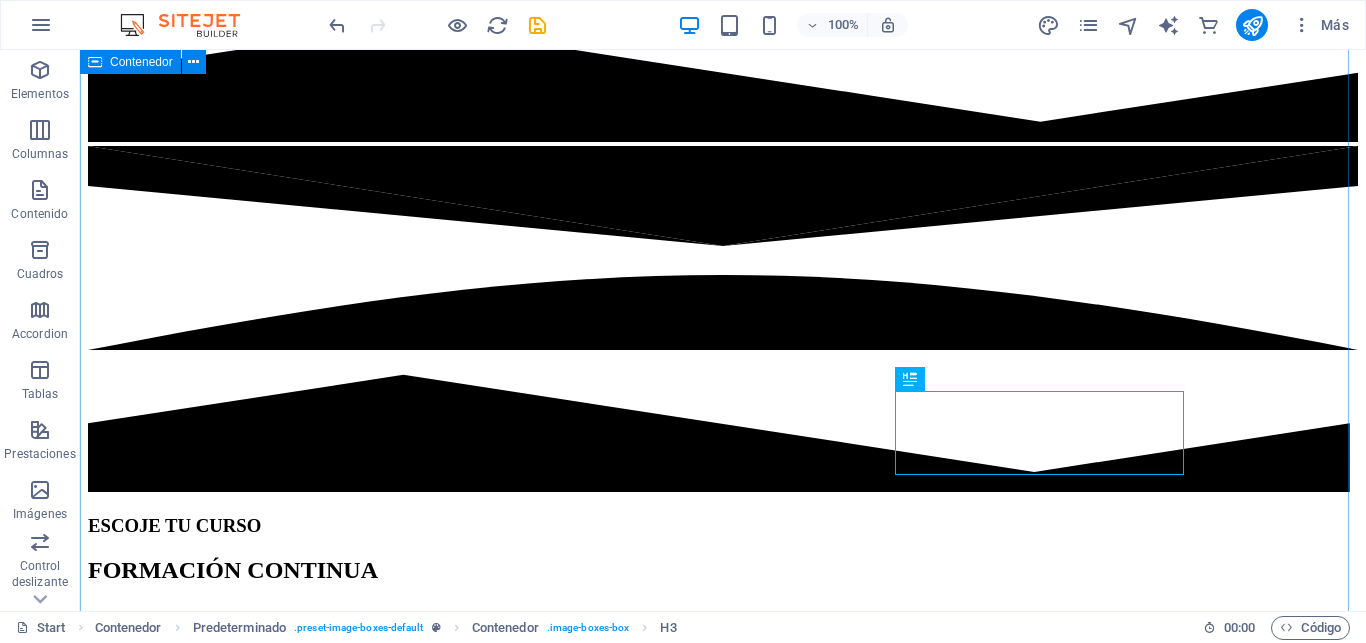 click on "ESCOJE TU CURSO FORMACIÓN CONTINUA 𝗔𝗣𝗥𝗘𝗡𝗗𝗘 𝗔 𝗥𝗘𝗔𝗟𝗜𝗭𝗔𝗥 𝗧𝗨𝗦 𝗗𝗘𝗖𝗟𝗔𝗥𝗔𝗖𝗜𝗢𝗡𝗘𝗦 𝗗𝗘 𝗜𝗠𝗣𝗨𝗘𝗦𝗧𝗢𝗦  [DATE]  08:00 am - 04:00 pm Manejo del [GEOGRAPHIC_DATA]. Declaración del IVA mensual y semestral Declaración de Impuesto a la Renta (General y bajo Relación de Dependencia) RIMPE (negocio popular y emprendedor) Anexo de Gastos personales. Facturación electrónica. 𝗔𝗦𝗜𝗦𝗧𝗘𝗡𝗧𝗘 𝗧𝗥𝗜𝗕𝗨𝗧𝗔𝗥𝗜𝗢 𝗖𝗢𝗡𝗧𝗔𝗕𝗟𝗘 𝗬 𝗟𝗔𝗕𝗢𝗥𝗔𝗟  [DATE]  08:00 am - 04:00 pm Módulo Tributario Declaraciones de impuestos Devoluciones de impuestos Anexos Facturación electrónica Portal SRI Módulo Laboral Nómina Contratos y Liquidaciones Base legal Portales IESS – SUT Módulo Contable Registros contables Estados financieros Balance General Conciliación bancaria TALENTO HUMANO DESDE CERO  [DATE]" at bounding box center (723, 3741) 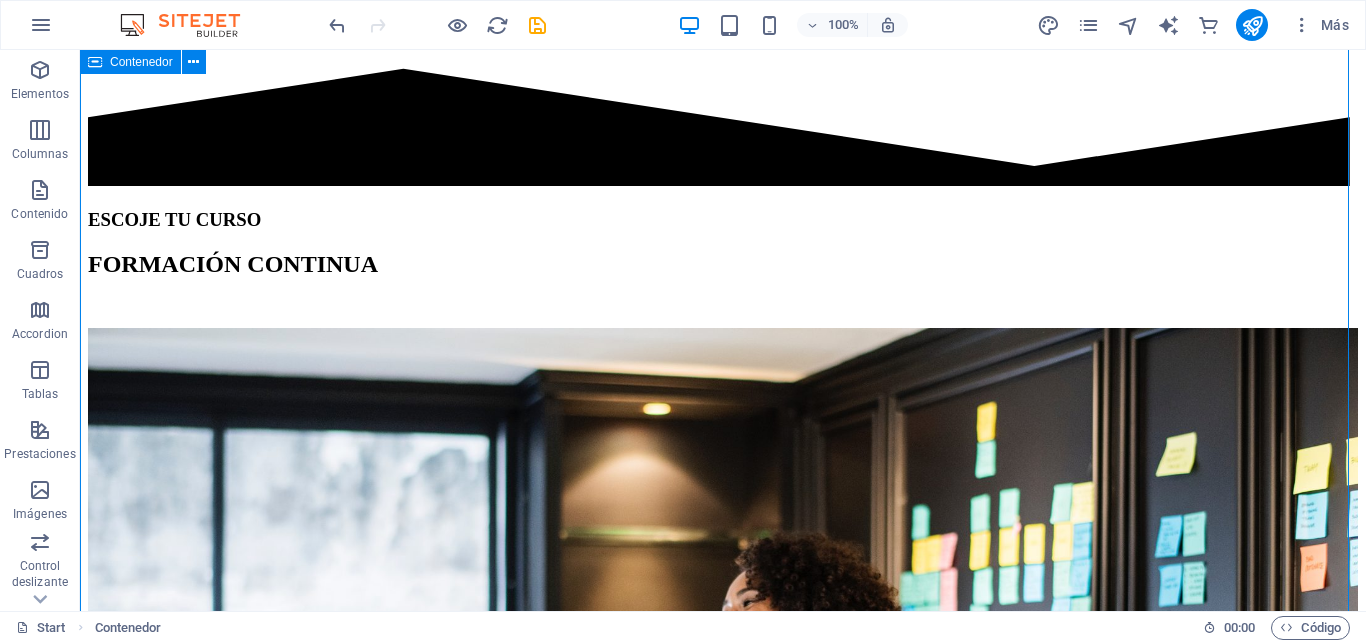 scroll, scrollTop: 922, scrollLeft: 0, axis: vertical 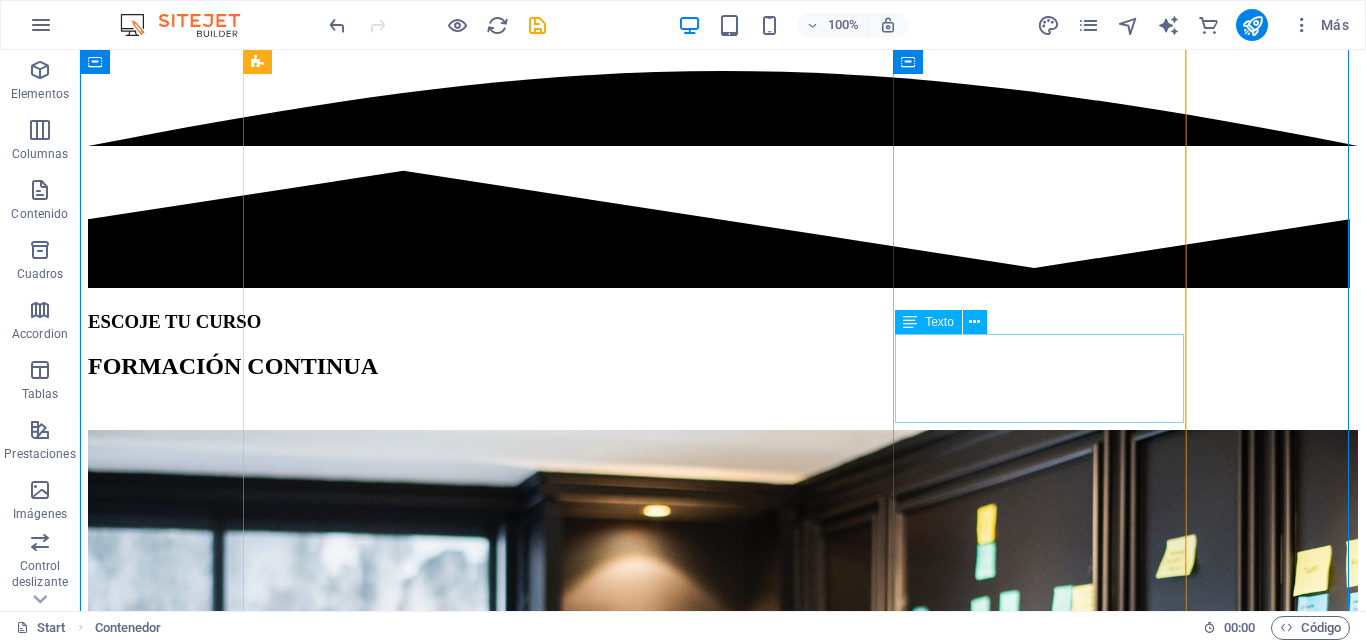 click on "Lorem ipsum dolor sit amet, consectetur adipisicing elit. Veritatis, dolorem!" at bounding box center (723, 3882) 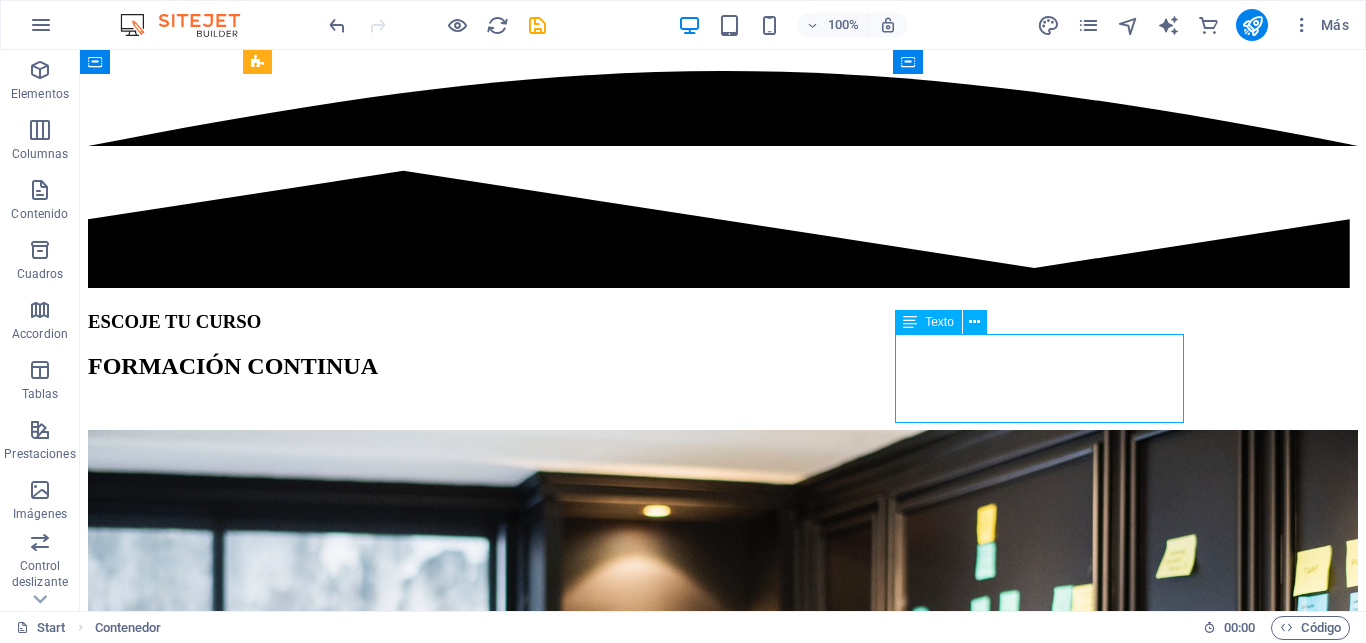 click on "Lorem ipsum dolor sit amet, consectetur adipisicing elit. Veritatis, dolorem!" at bounding box center (723, 3882) 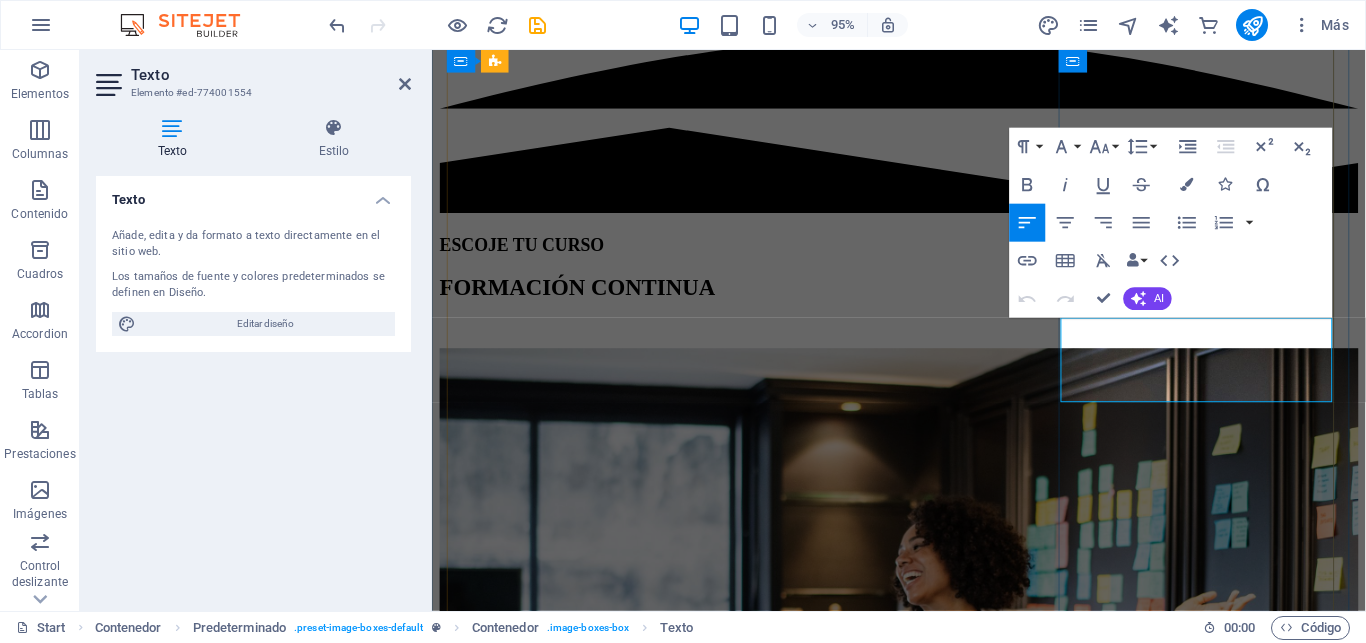 click on "Lorem ipsum dolor sit amet, consectetur adipisicing elit. Veritatis, dolorem!" at bounding box center [923, 3209] 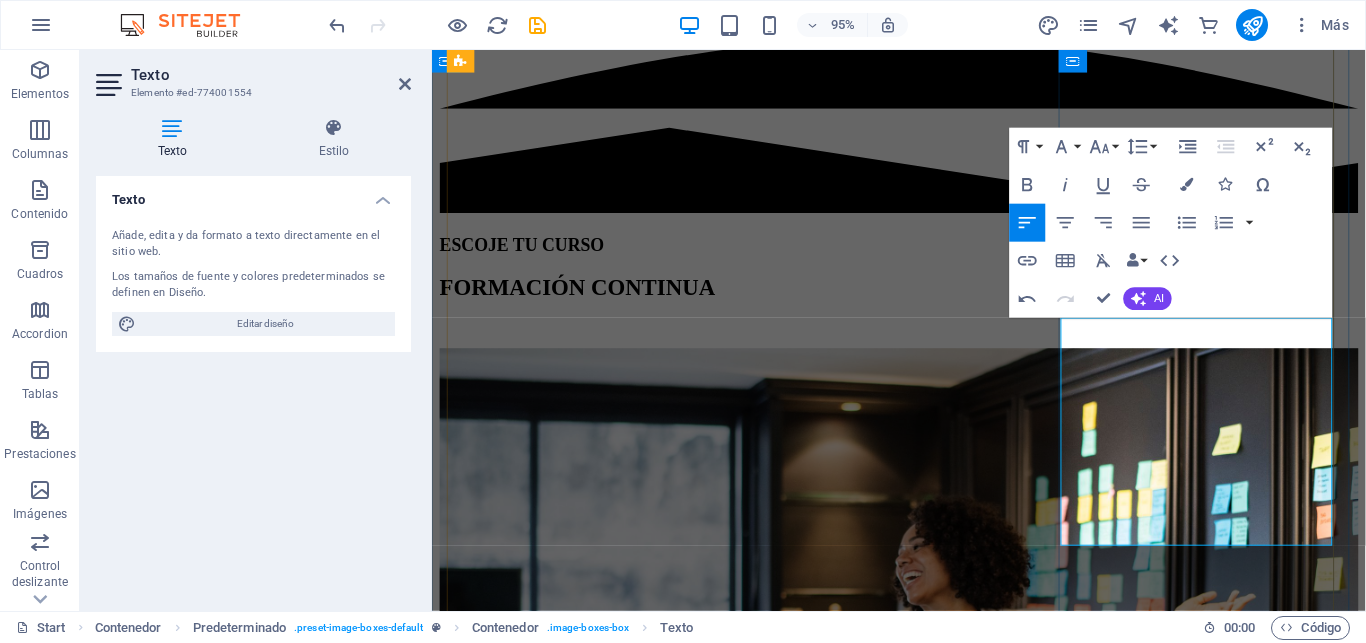 drag, startPoint x: 1121, startPoint y: 345, endPoint x: 1239, endPoint y: 528, distance: 217.74527 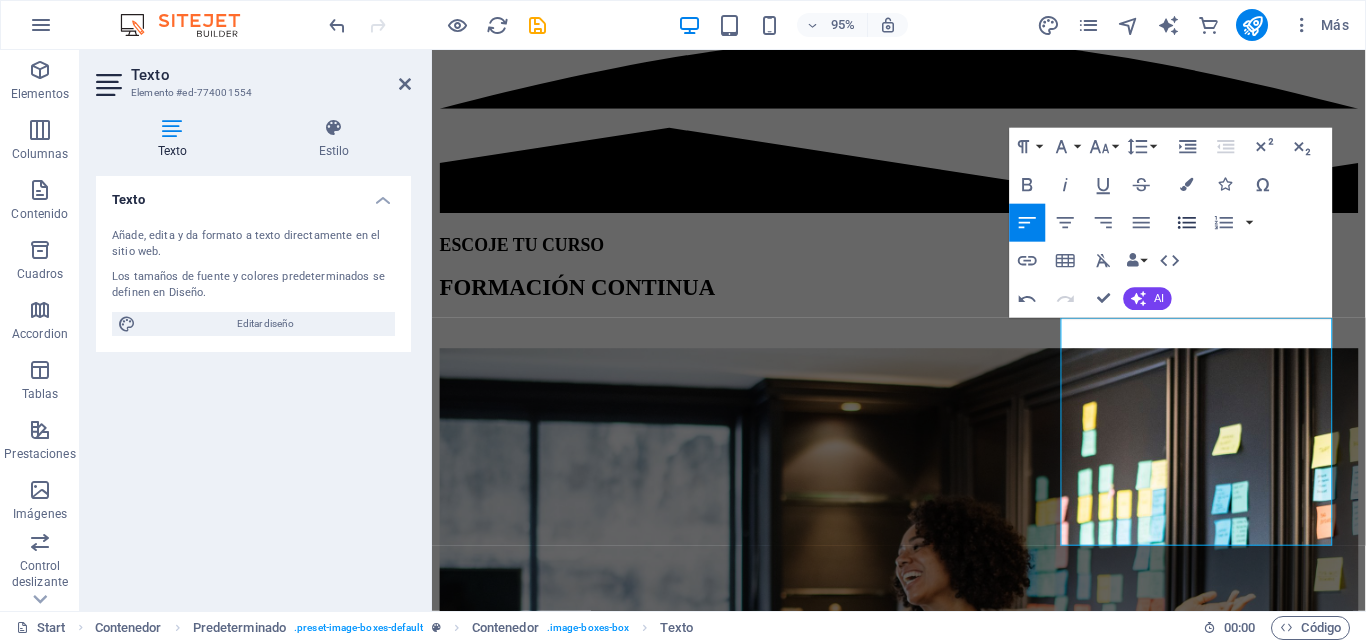 click 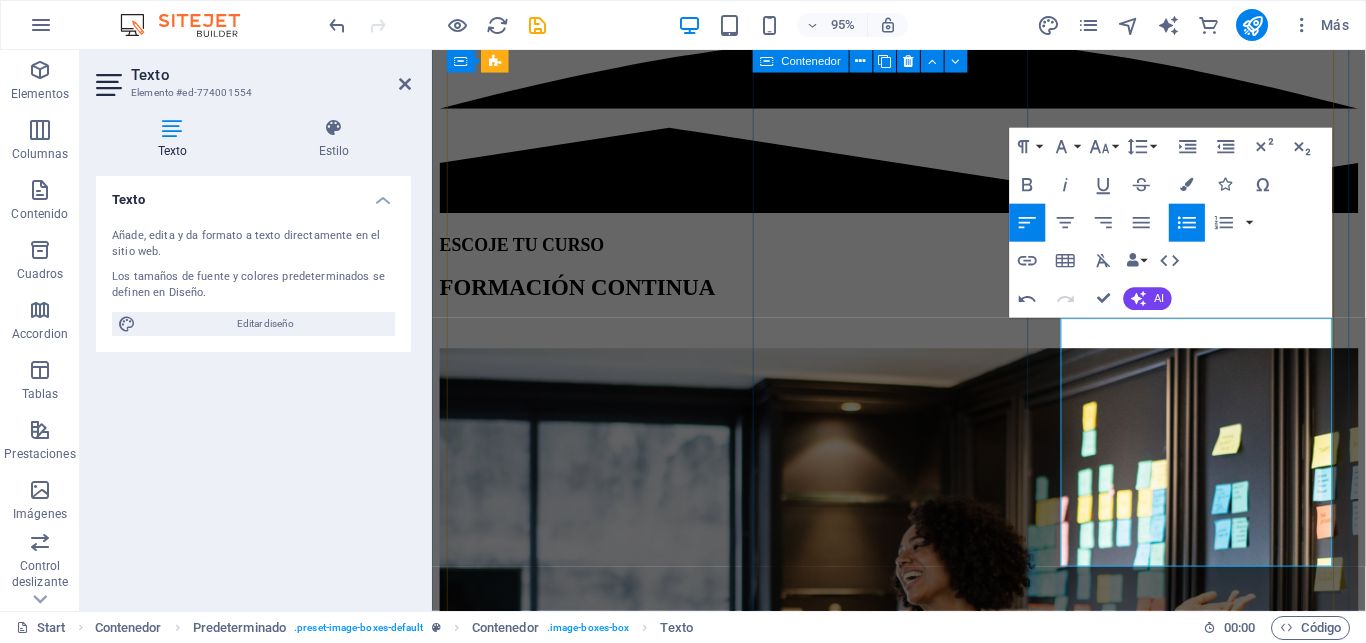 click on "𝗔𝗦𝗜𝗦𝗧𝗘𝗡𝗧𝗘 𝗧𝗥𝗜𝗕𝗨𝗧𝗔𝗥𝗜𝗢 𝗖𝗢𝗡𝗧𝗔𝗕𝗟𝗘 𝗬 𝗟𝗔𝗕𝗢𝗥𝗔𝗟  [DATE]  08:00 am - 04:00 pm Módulo Tributario Declaraciones de impuestos Devoluciones de impuestos Anexos Facturación electrónica Portal SRI Módulo Laboral Nómina Contratos y Liquidaciones Base legal Portales IESS – SUT Módulo Contable Registros contables Estados financieros Balance General Conciliación bancaria" at bounding box center [923, 1836] 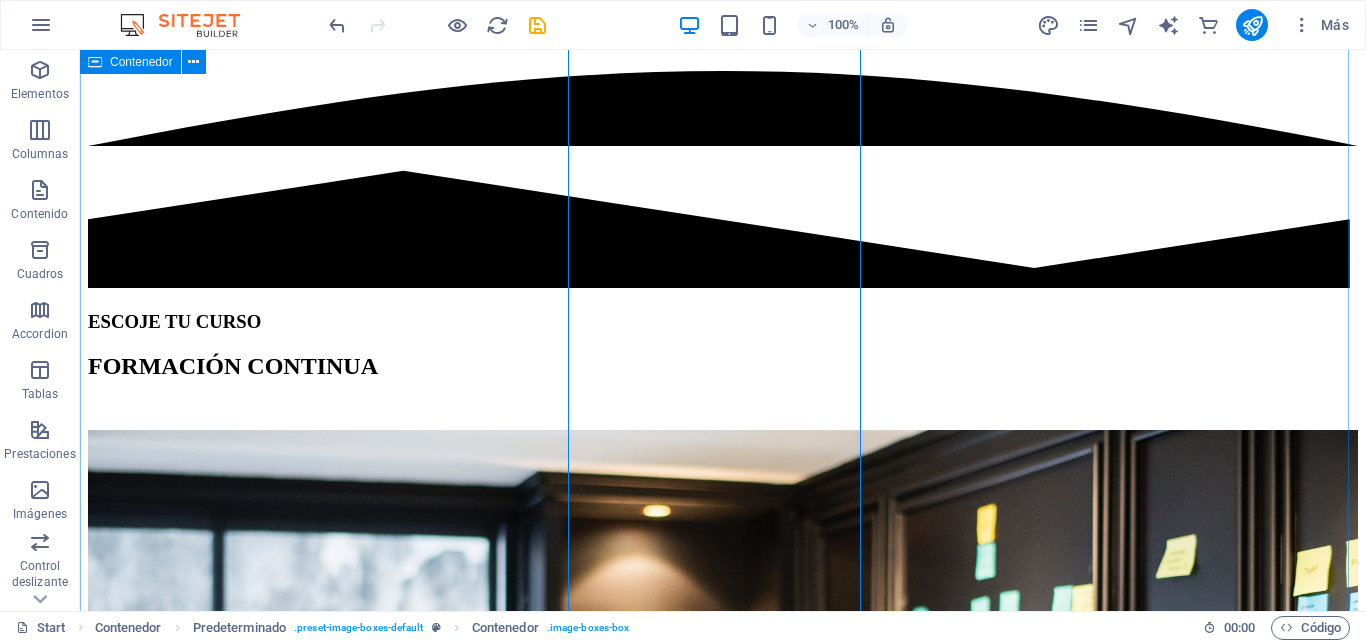 click on "ESCOJE TU CURSO FORMACIÓN CONTINUA 𝗔𝗣𝗥𝗘𝗡𝗗𝗘 𝗔 𝗥𝗘𝗔𝗟𝗜𝗭𝗔𝗥 𝗧𝗨𝗦 𝗗𝗘𝗖𝗟𝗔𝗥𝗔𝗖𝗜𝗢𝗡𝗘𝗦 𝗗𝗘 𝗜𝗠𝗣𝗨𝗘𝗦𝗧𝗢𝗦  [DATE]  08:00 am - 04:00 pm Manejo del [GEOGRAPHIC_DATA]. Declaración del IVA mensual y semestral Declaración de Impuesto a la Renta (General y bajo Relación de Dependencia) RIMPE (negocio popular y emprendedor) Anexo de Gastos personales. Facturación electrónica. 𝗔𝗦𝗜𝗦𝗧𝗘𝗡𝗧𝗘 𝗧𝗥𝗜𝗕𝗨𝗧𝗔𝗥𝗜𝗢 𝗖𝗢𝗡𝗧𝗔𝗕𝗟𝗘 𝗬 𝗟𝗔𝗕𝗢𝗥𝗔𝗟  [DATE]  08:00 am - 04:00 pm Módulo Tributario Declaraciones de impuestos Devoluciones de impuestos Anexos Facturación electrónica Portal SRI Módulo Laboral Nómina Contratos y Liquidaciones Base legal Portales IESS – SUT Módulo Contable Registros contables Estados financieros Balance General Conciliación bancaria TALENTO HUMANO DESDE CERO  [DATE]" at bounding box center (723, 3582) 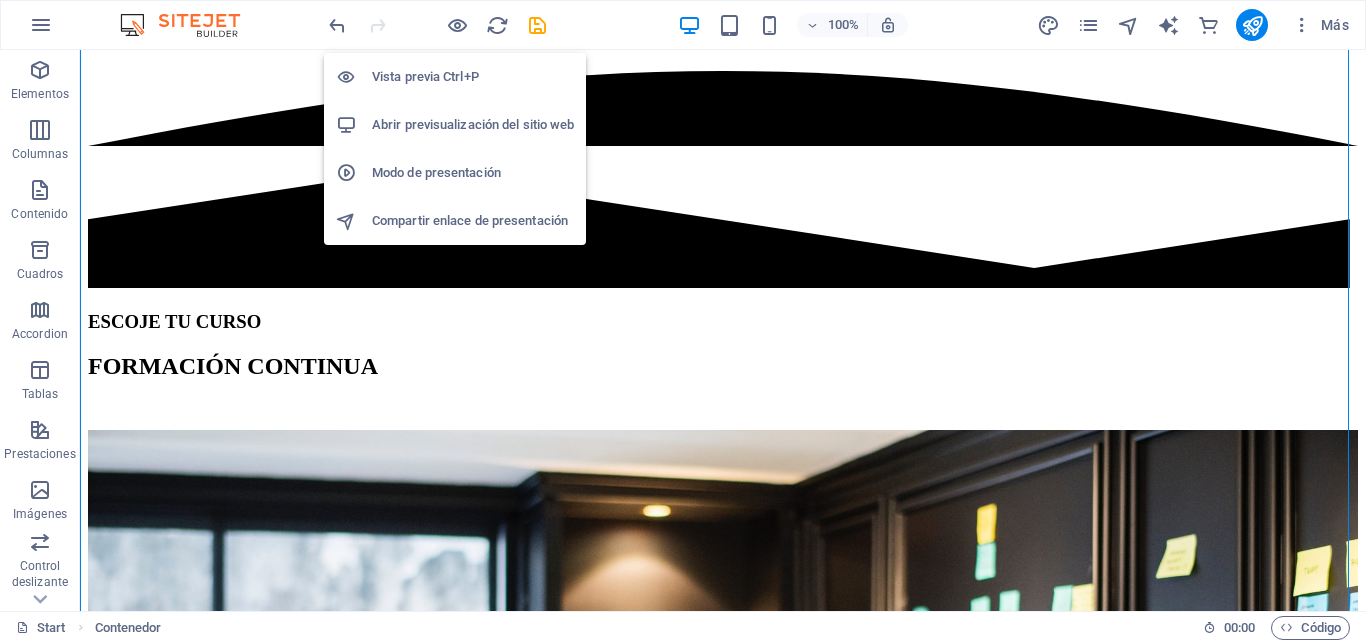 click on "Abrir previsualización del sitio web" at bounding box center (473, 125) 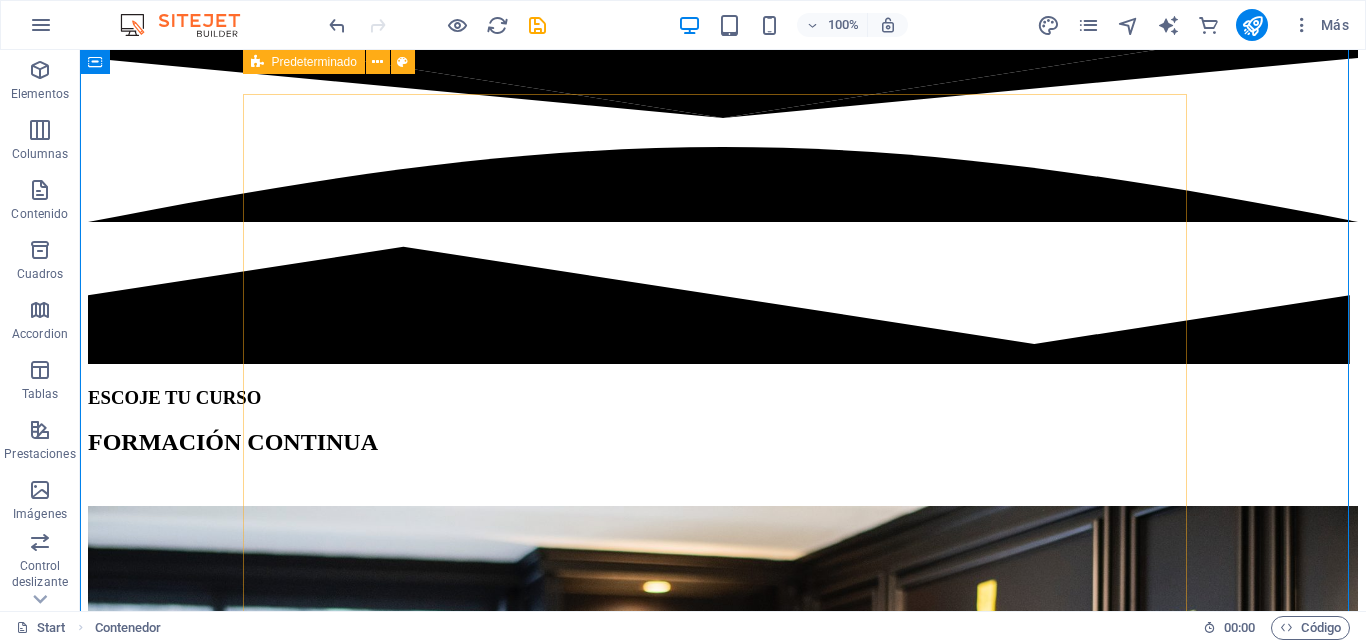 scroll, scrollTop: 820, scrollLeft: 0, axis: vertical 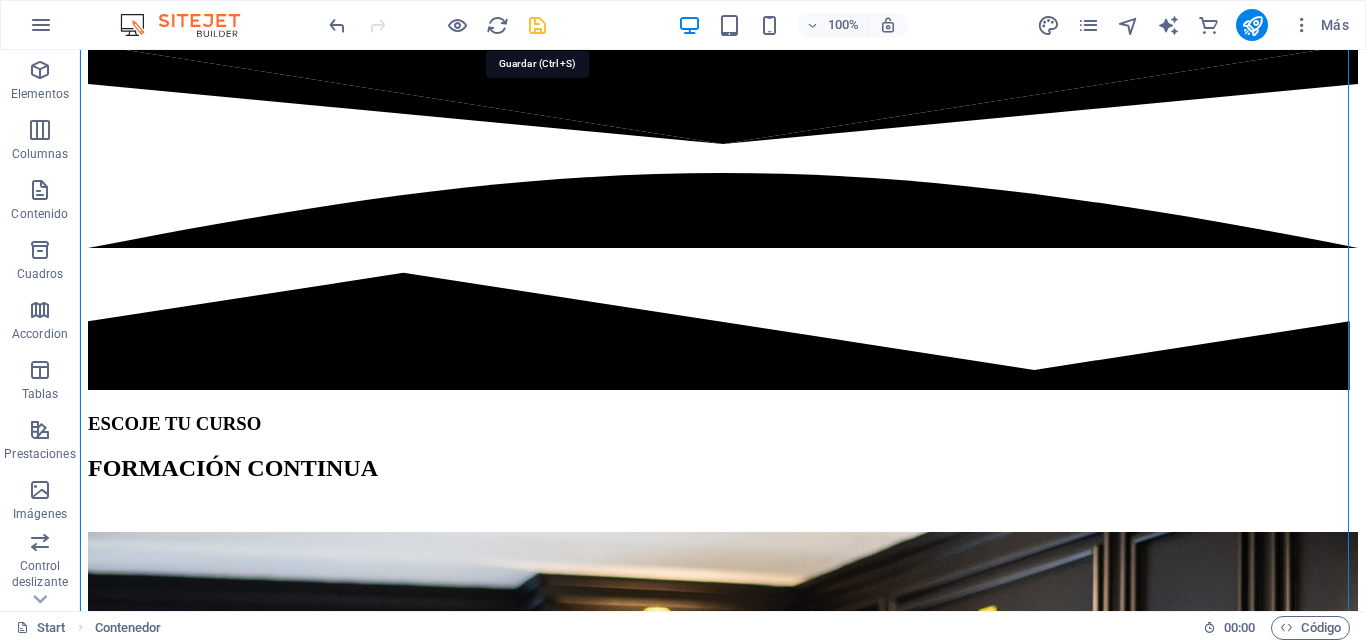click at bounding box center (537, 25) 